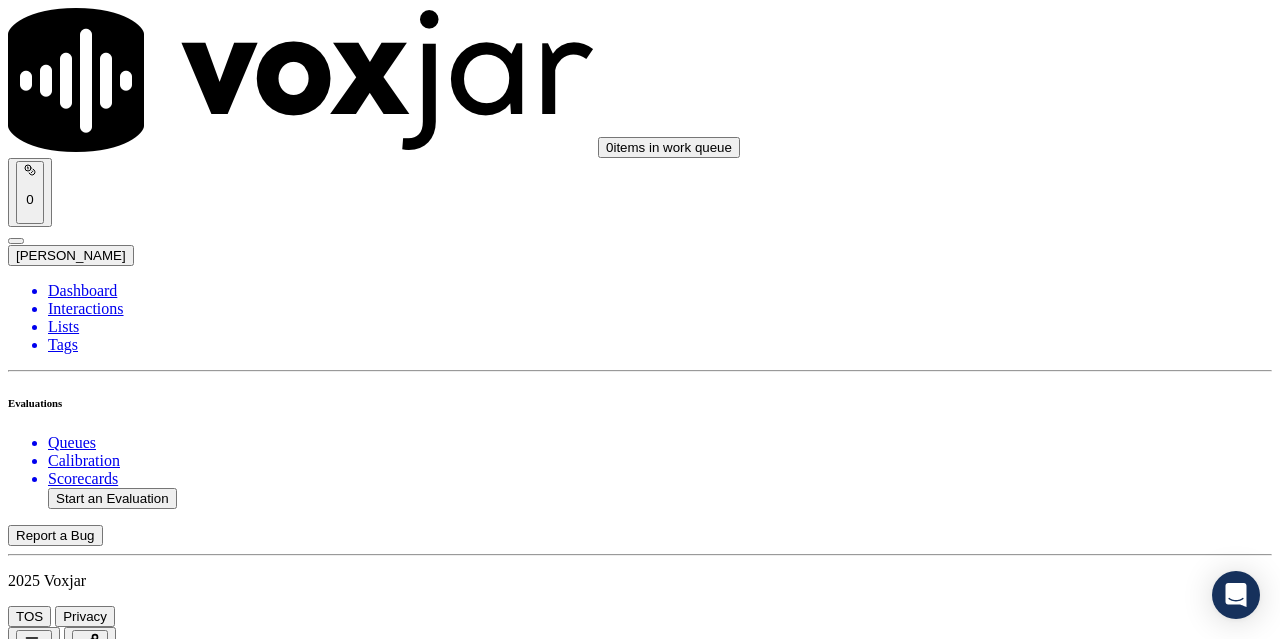 scroll, scrollTop: 0, scrollLeft: 0, axis: both 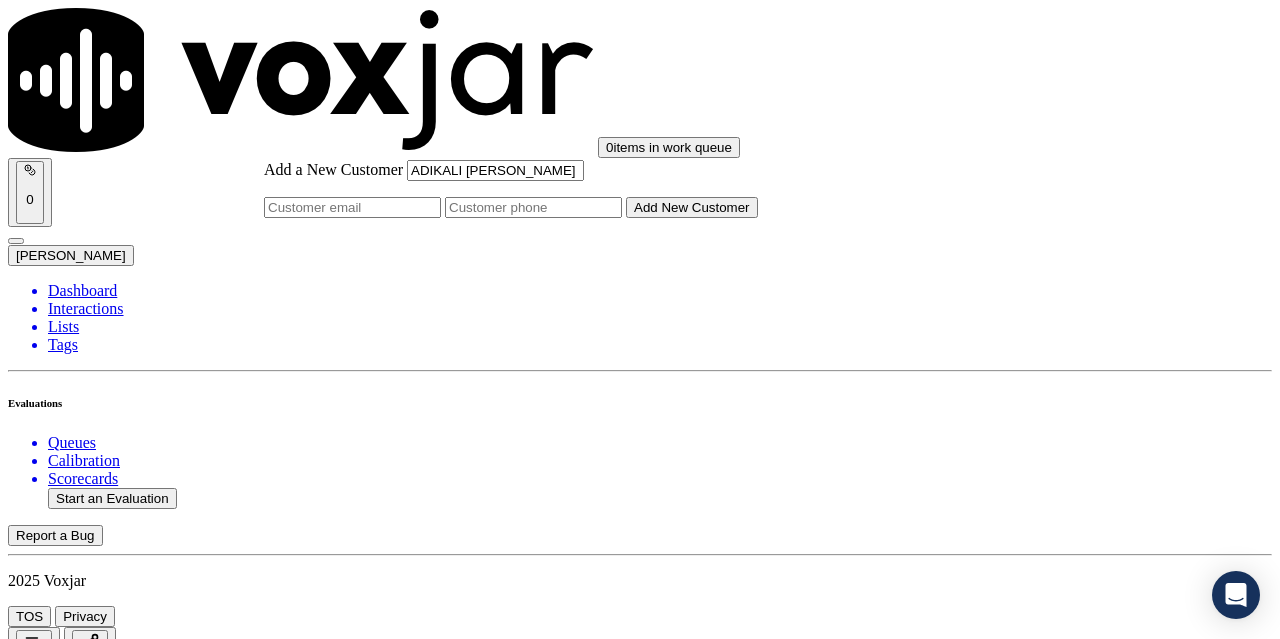 type on "ADIKALI [PERSON_NAME]" 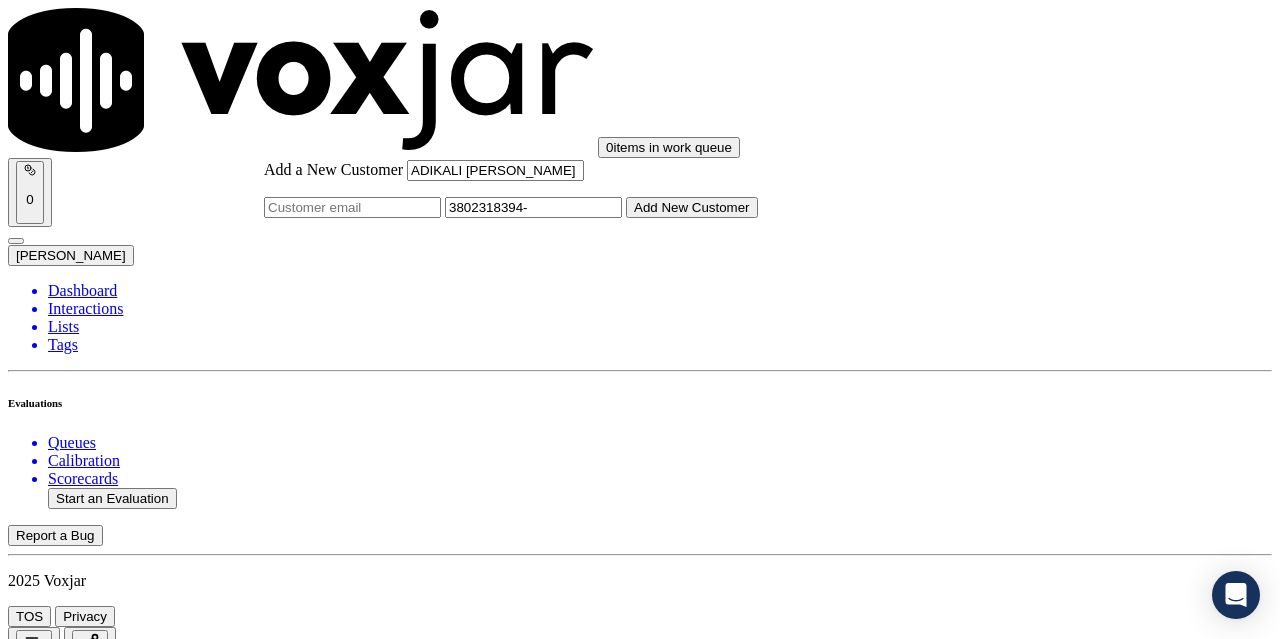 paste on "5713389043" 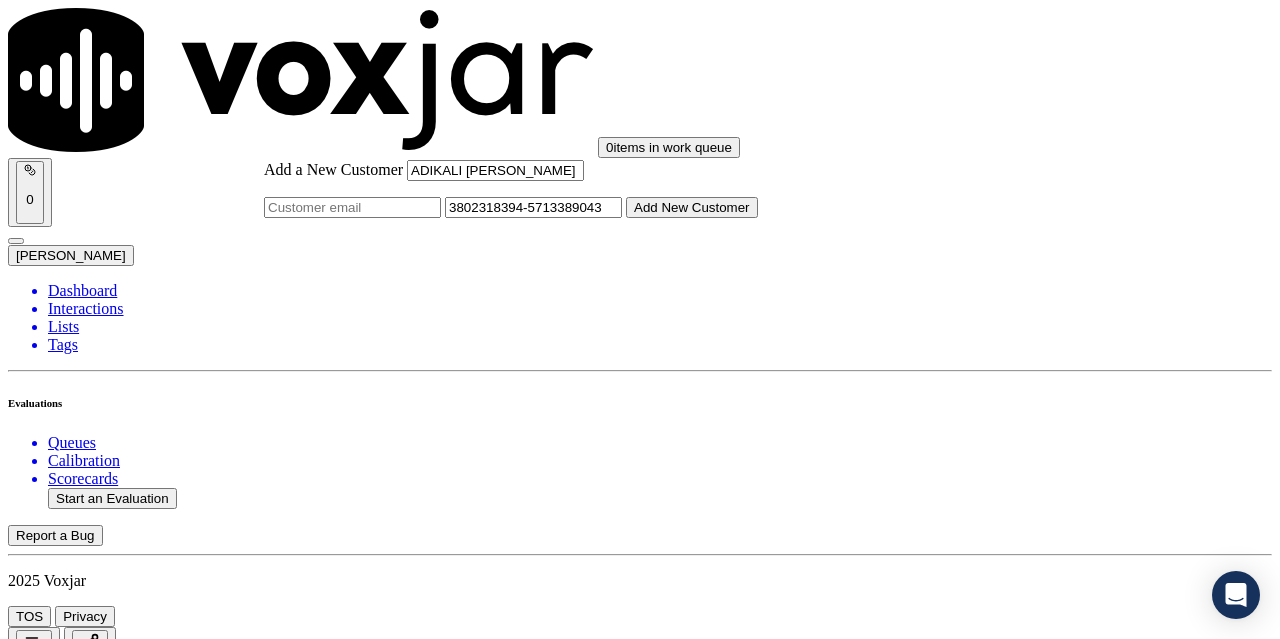 type on "3802318394-5713389043" 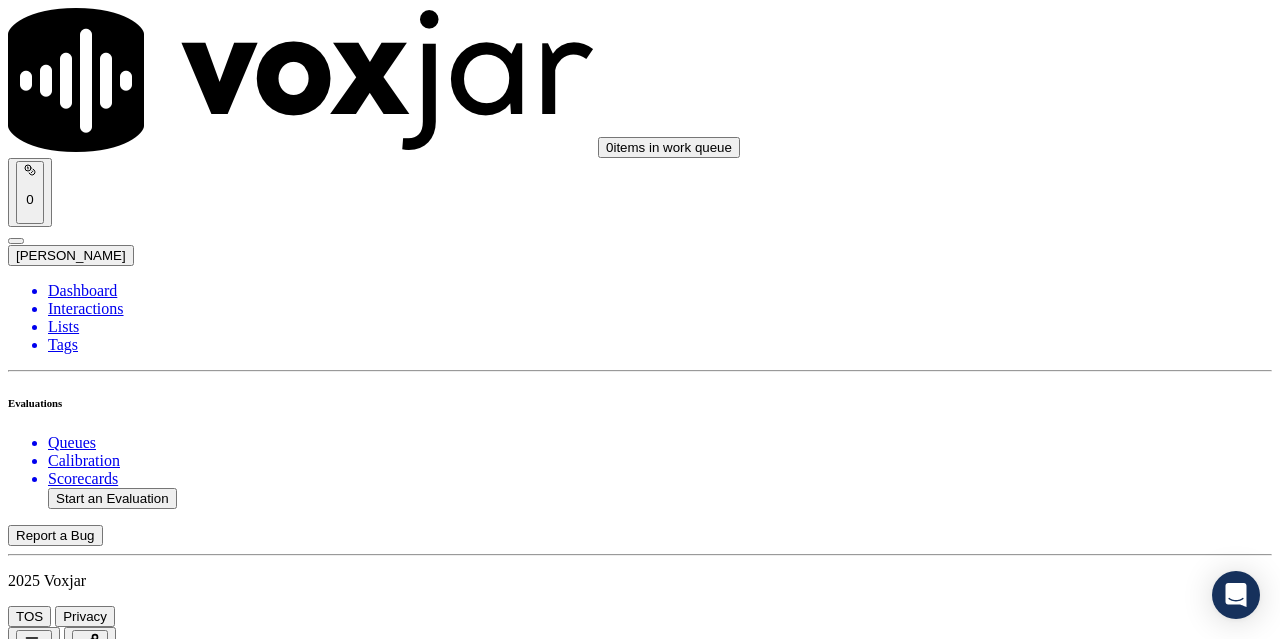 click on "ADIKALI [PERSON_NAME]" at bounding box center (640, 2164) 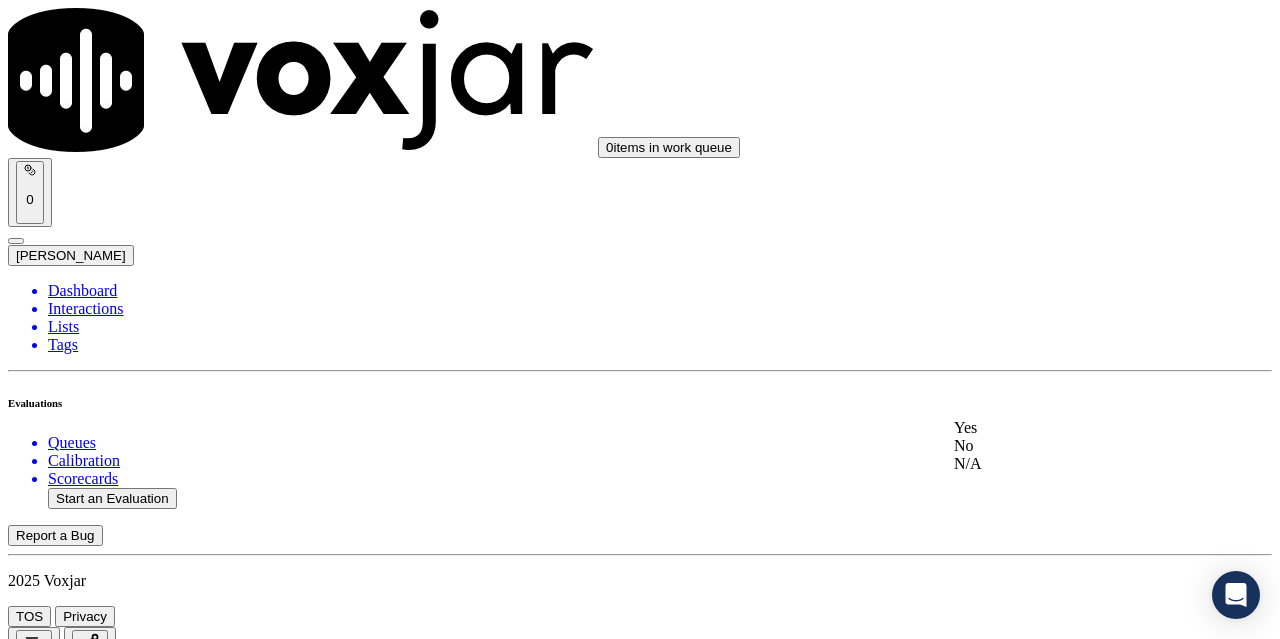 click on "Yes" at bounding box center [1067, 428] 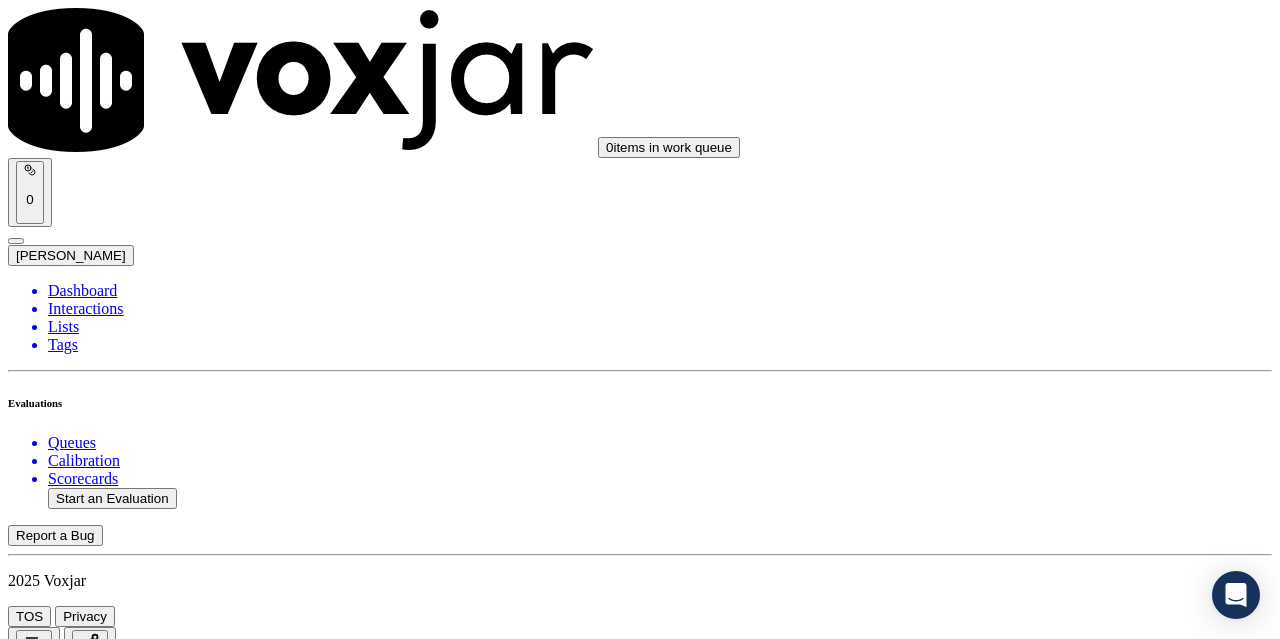 scroll, scrollTop: 400, scrollLeft: 0, axis: vertical 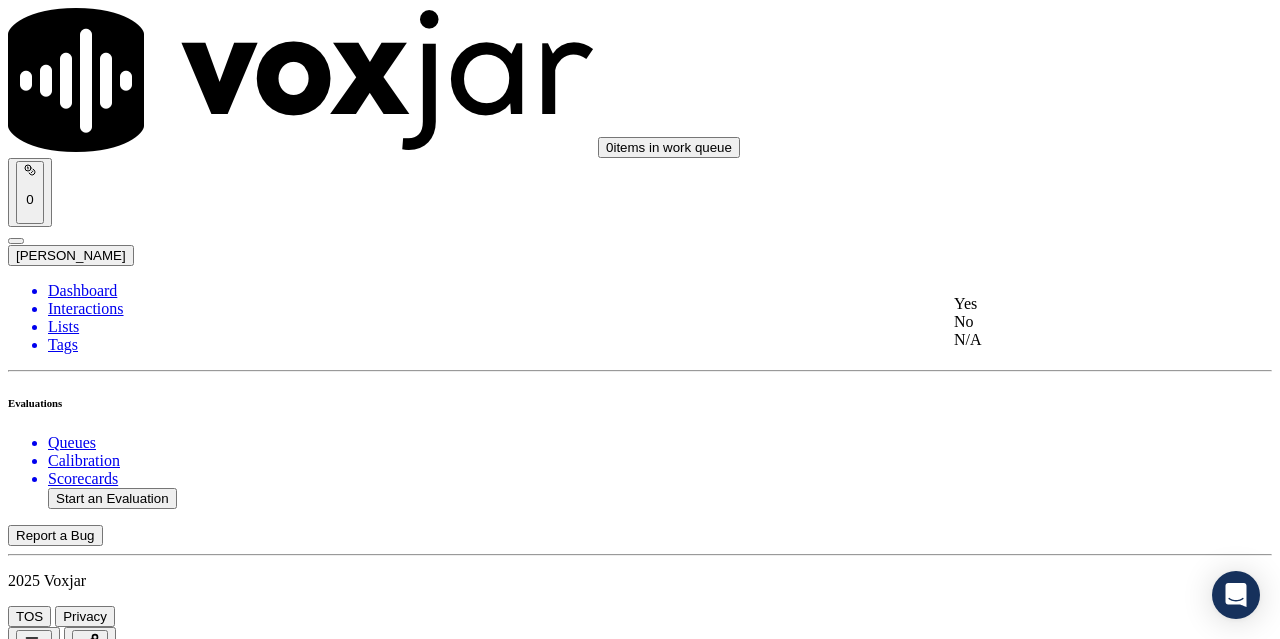 click on "Yes" at bounding box center (1067, 304) 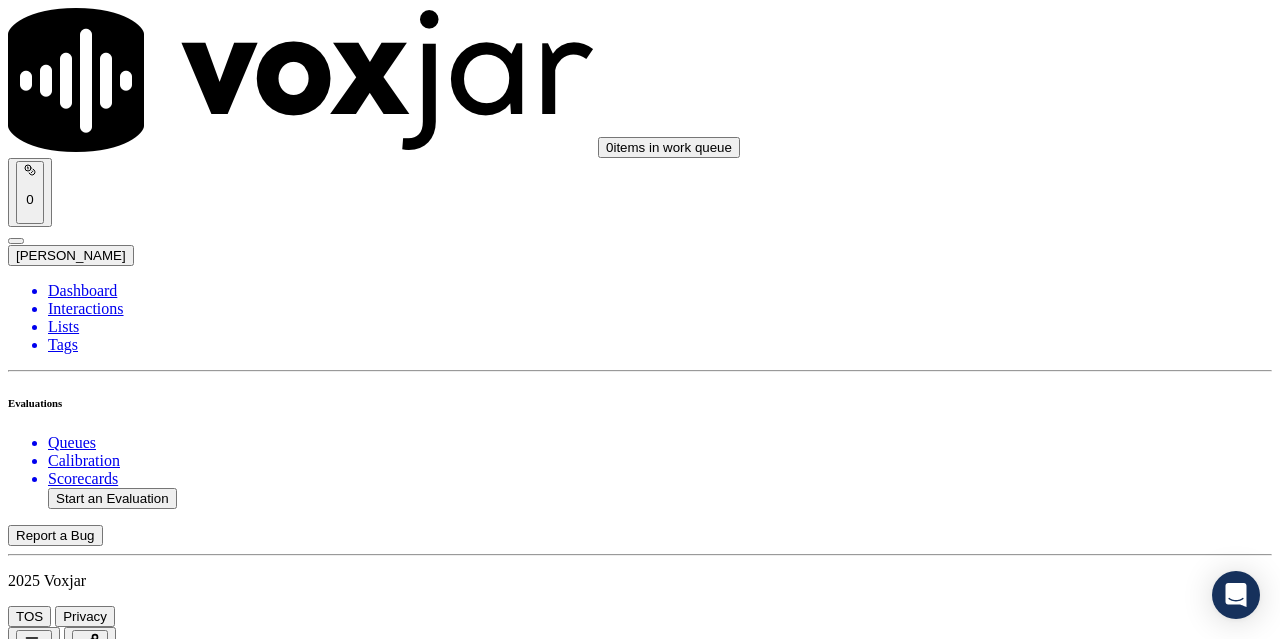 scroll, scrollTop: 800, scrollLeft: 0, axis: vertical 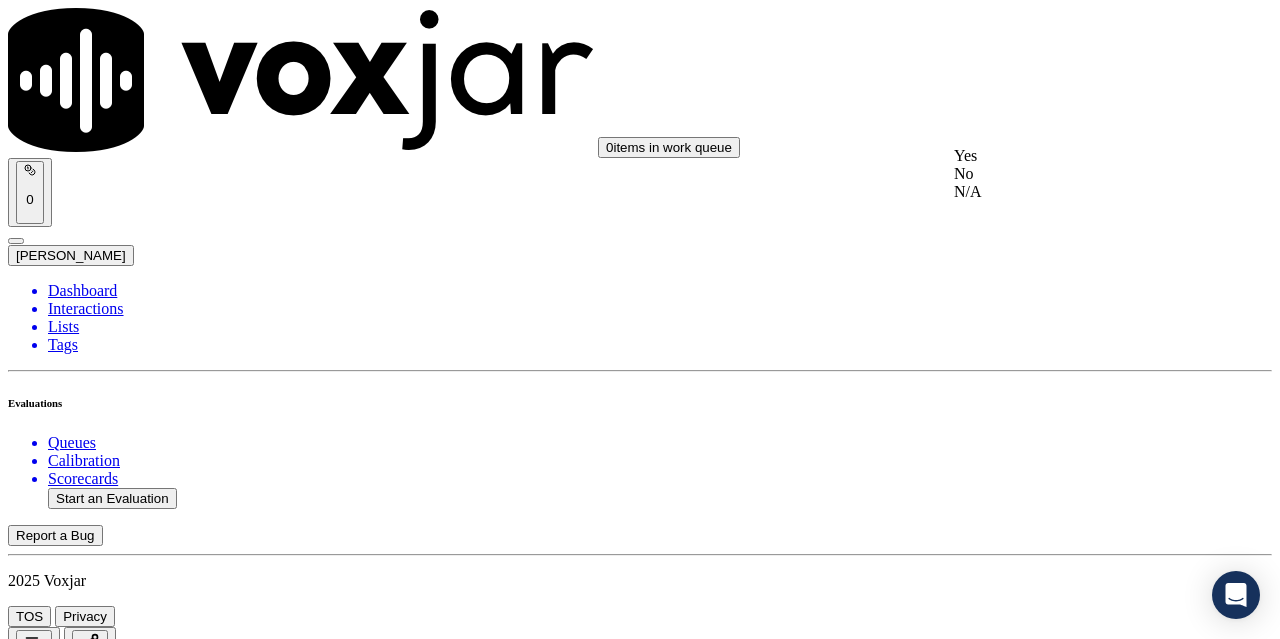 click on "Yes" at bounding box center (1067, 156) 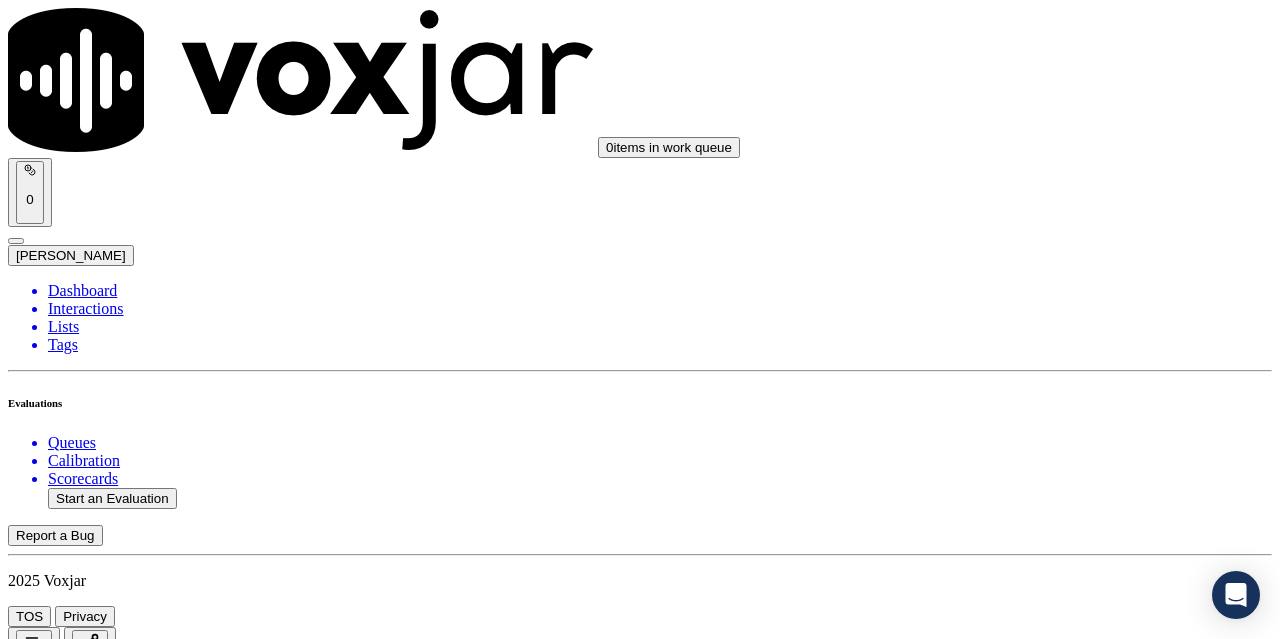 click on "Select an answer" at bounding box center (67, 3098) 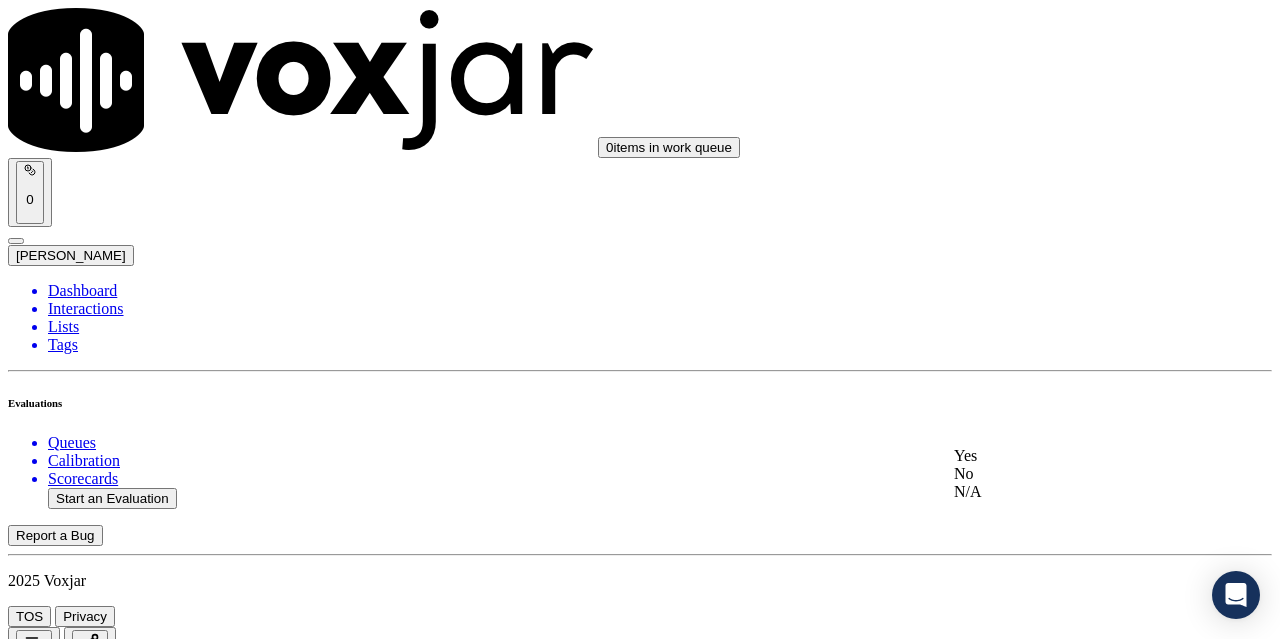 click on "N/A" 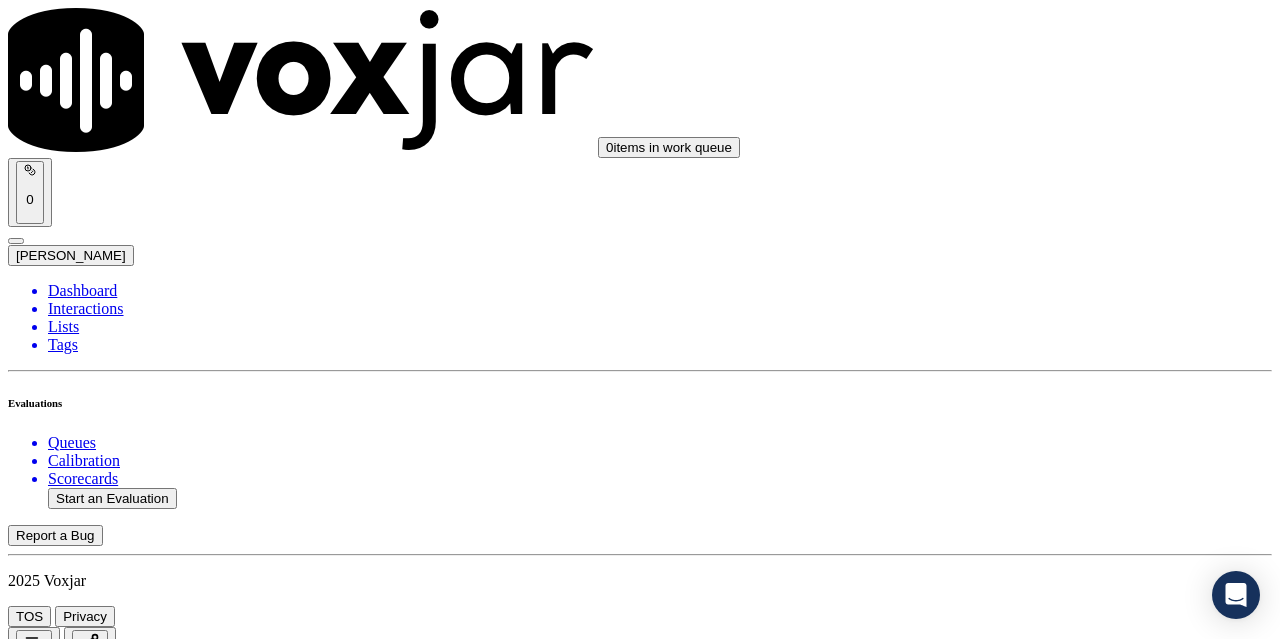 scroll, scrollTop: 1200, scrollLeft: 0, axis: vertical 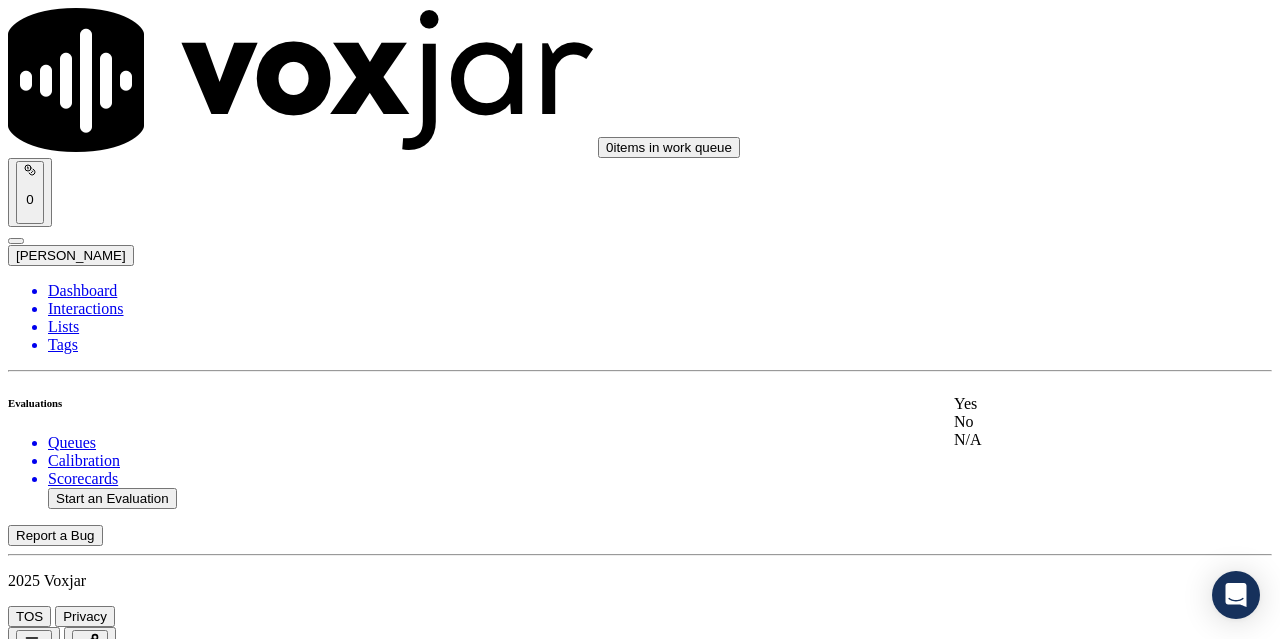click on "N/A" 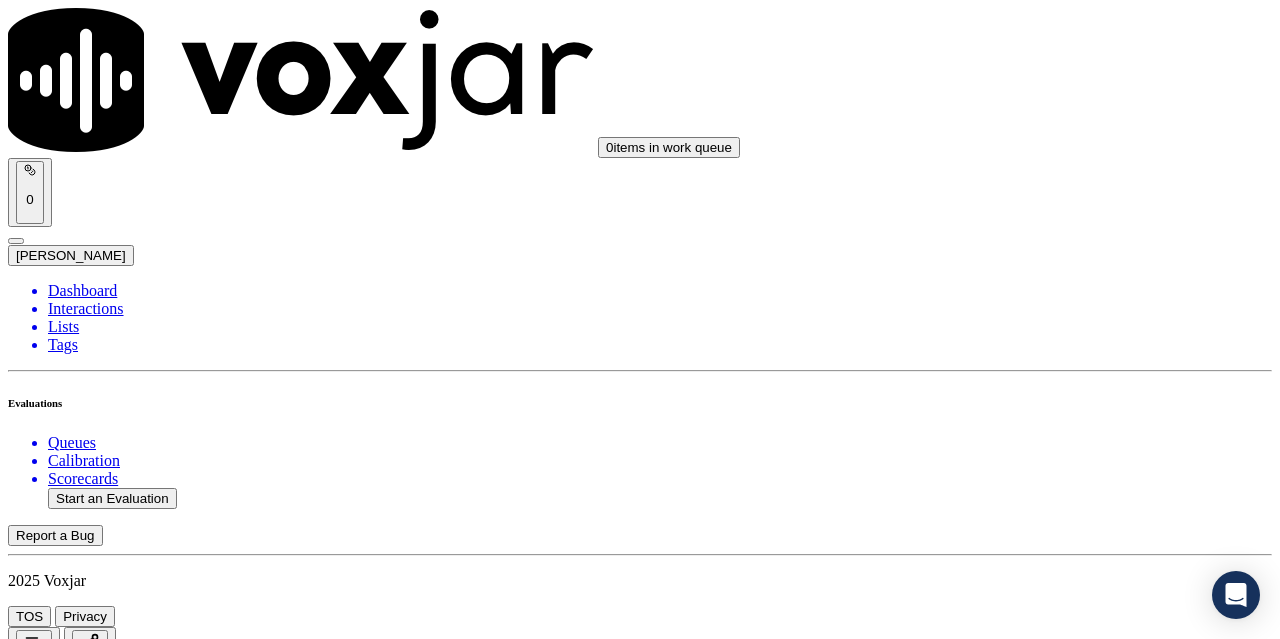 scroll, scrollTop: 1500, scrollLeft: 0, axis: vertical 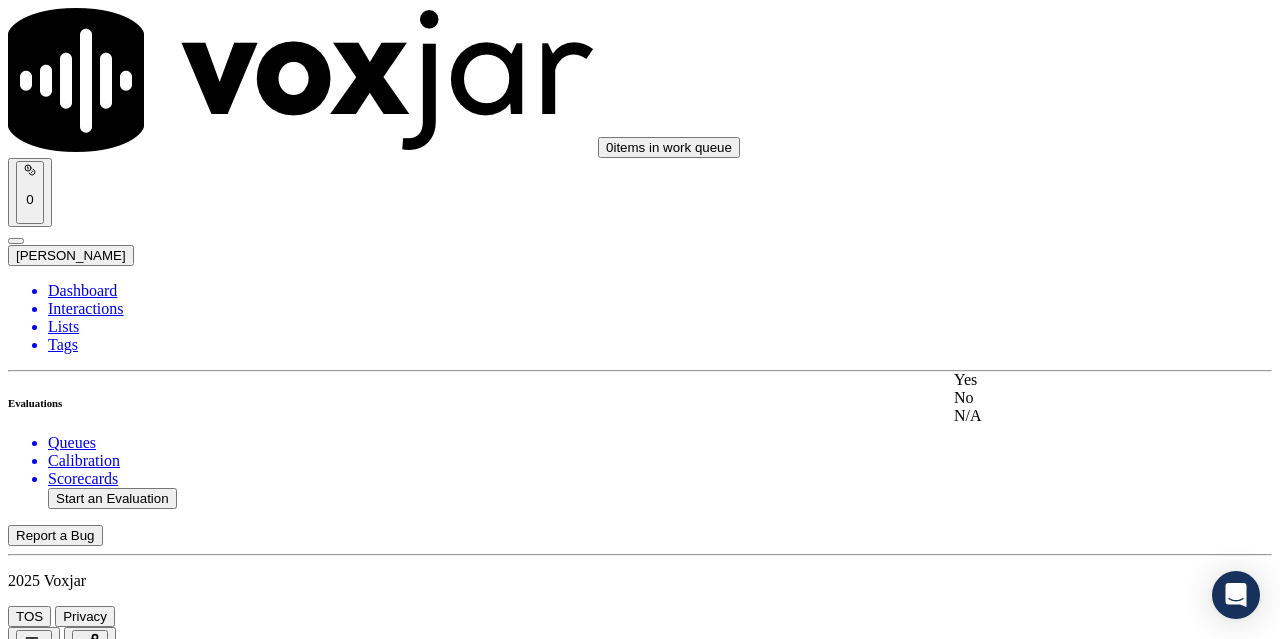 click on "Yes" at bounding box center (1067, 380) 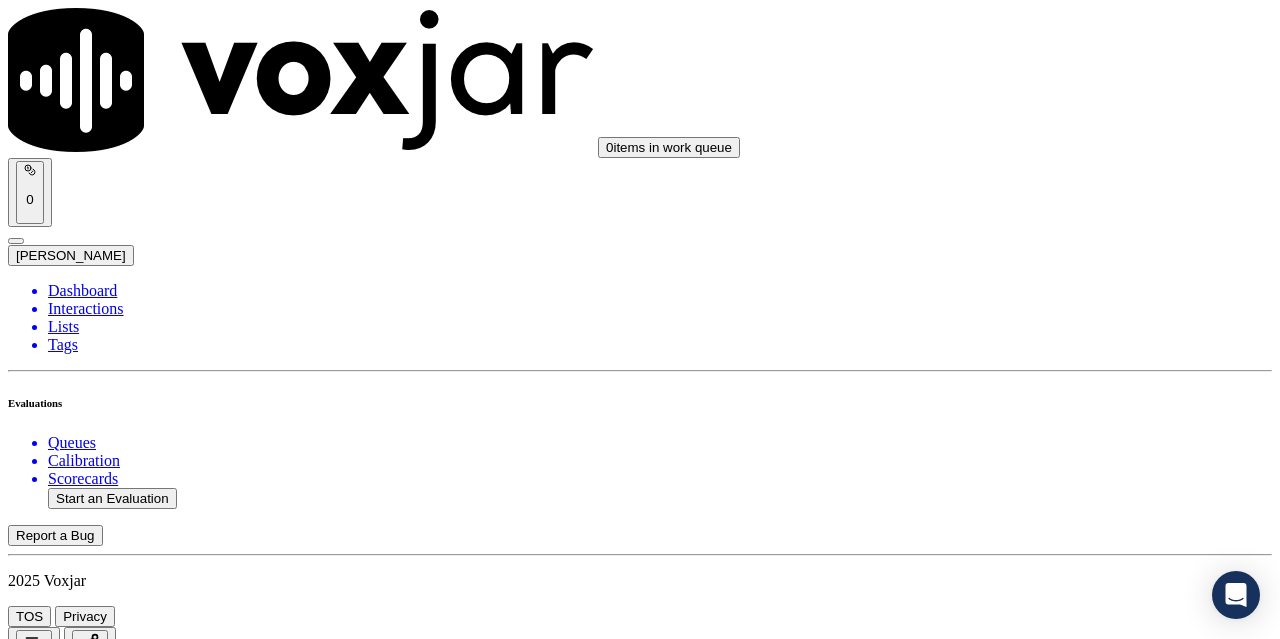 scroll, scrollTop: 1900, scrollLeft: 0, axis: vertical 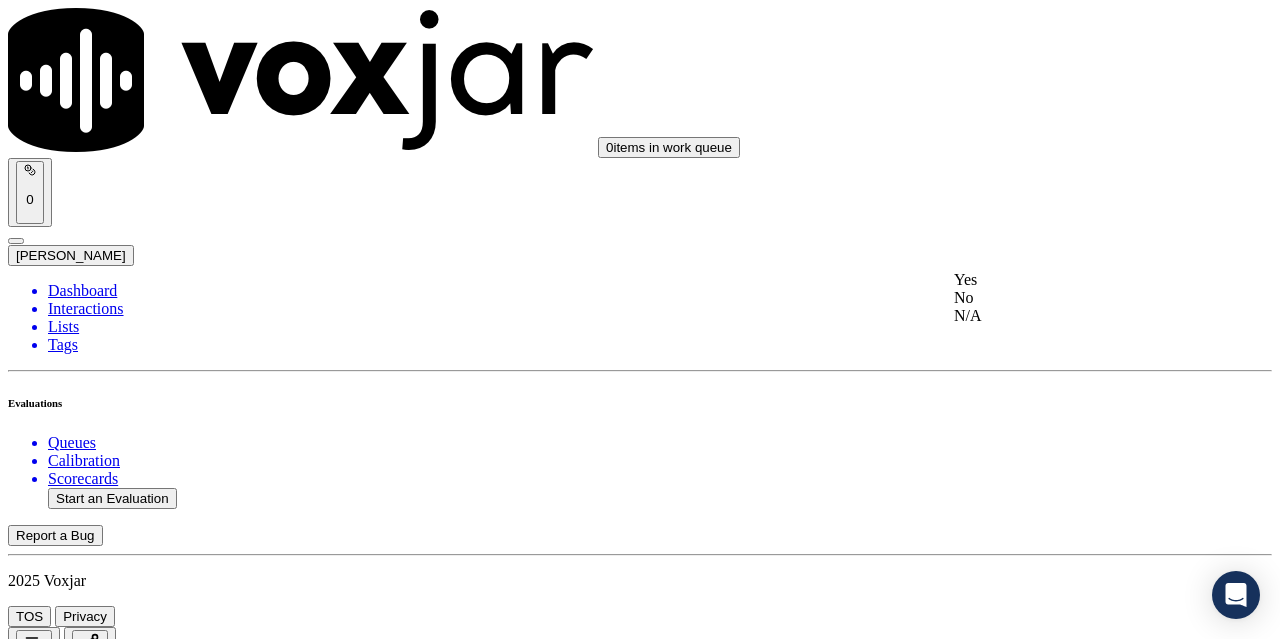 click on "Yes" at bounding box center [1067, 280] 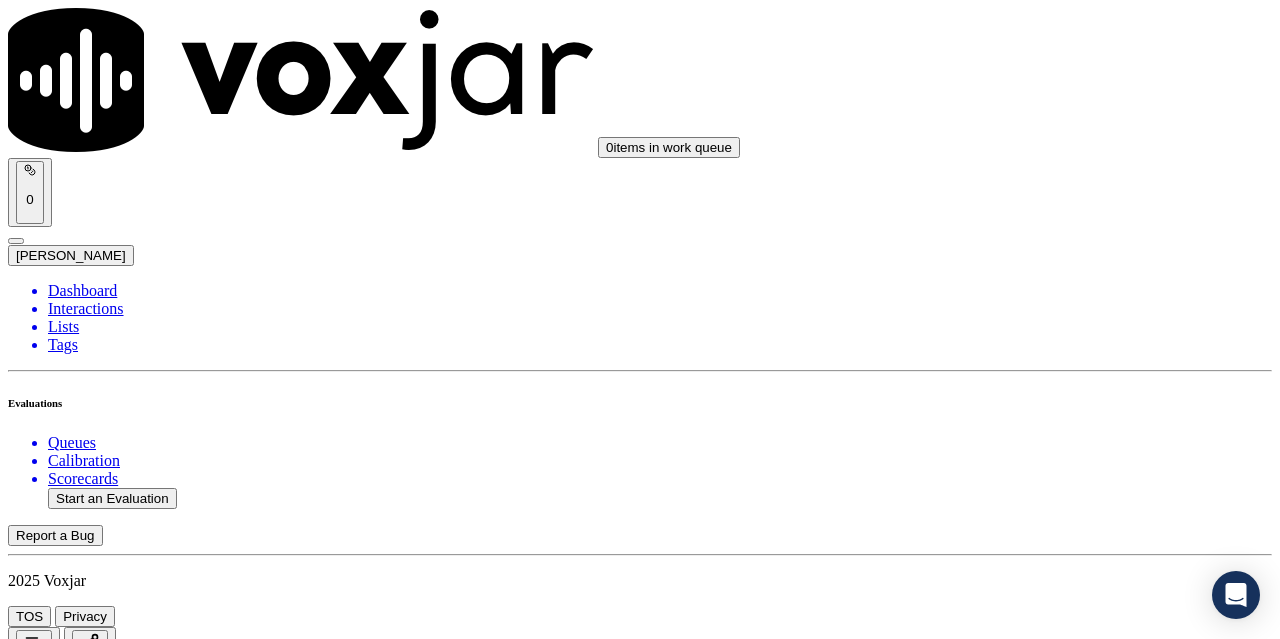 scroll, scrollTop: 2200, scrollLeft: 0, axis: vertical 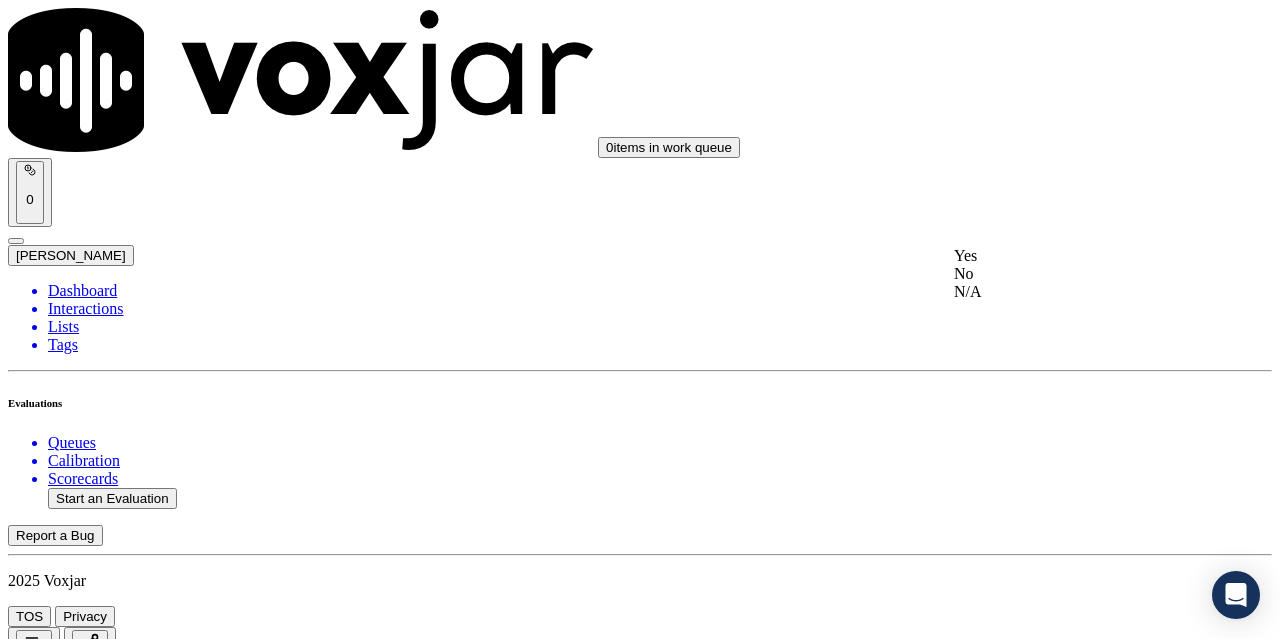 click on "Yes" at bounding box center (1067, 256) 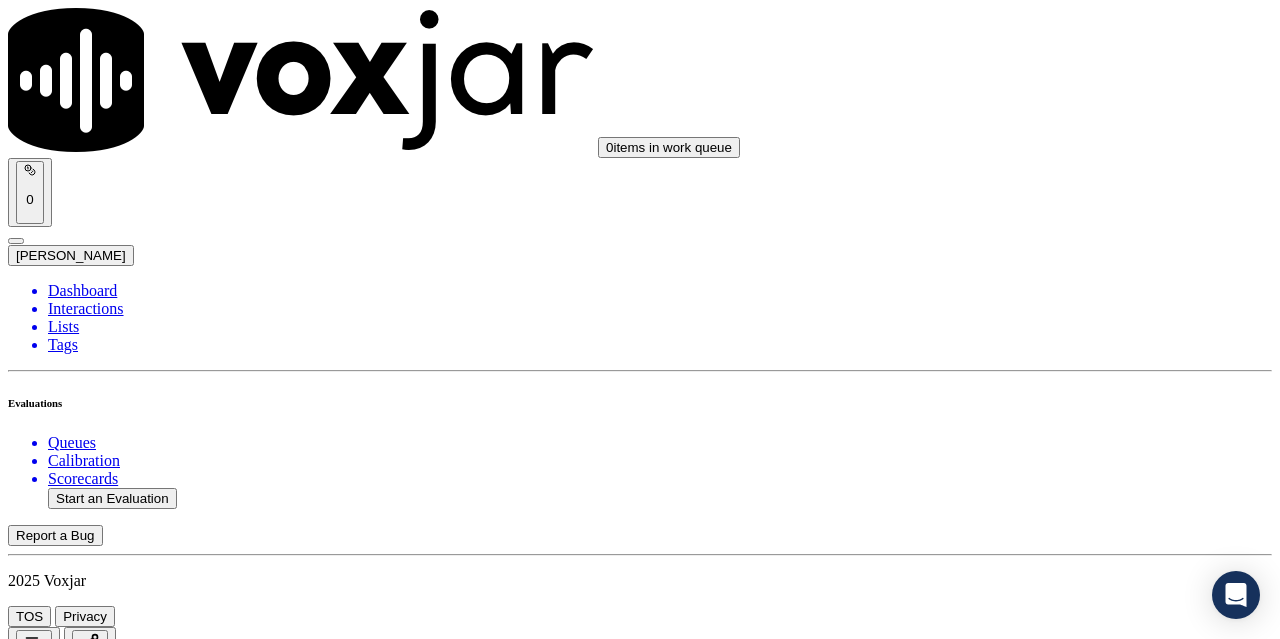 click on "Select an answer" at bounding box center (67, 4280) 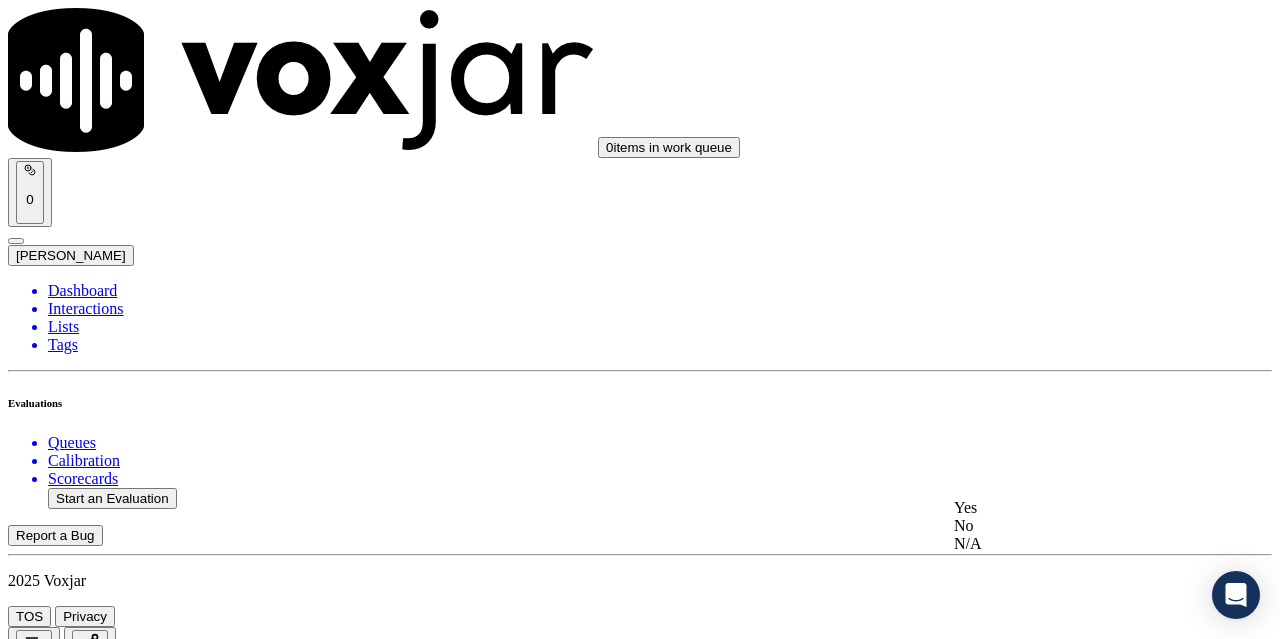 click on "Yes" at bounding box center (1067, 508) 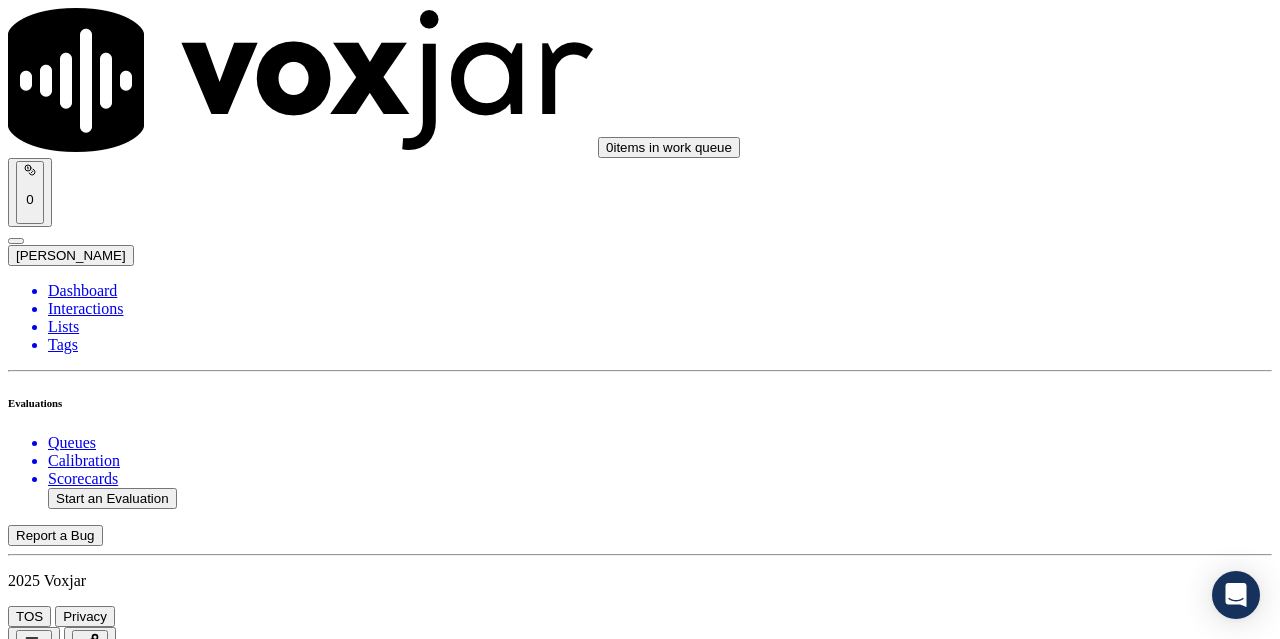 scroll, scrollTop: 2600, scrollLeft: 0, axis: vertical 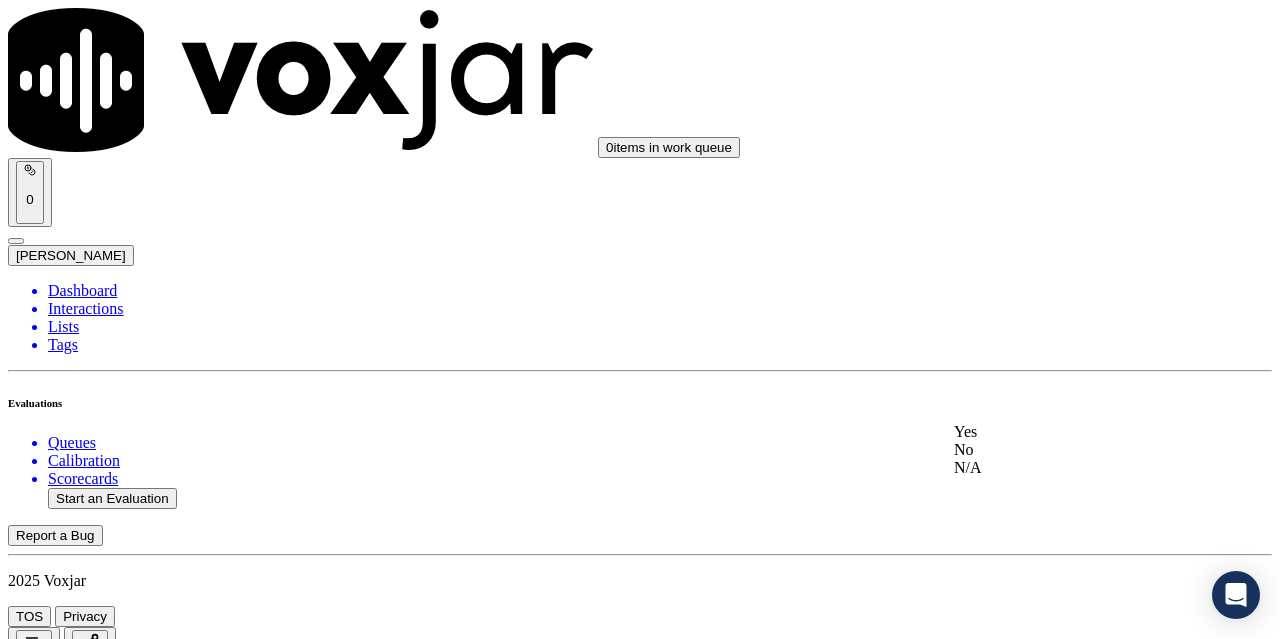 click on "Yes" at bounding box center [1067, 432] 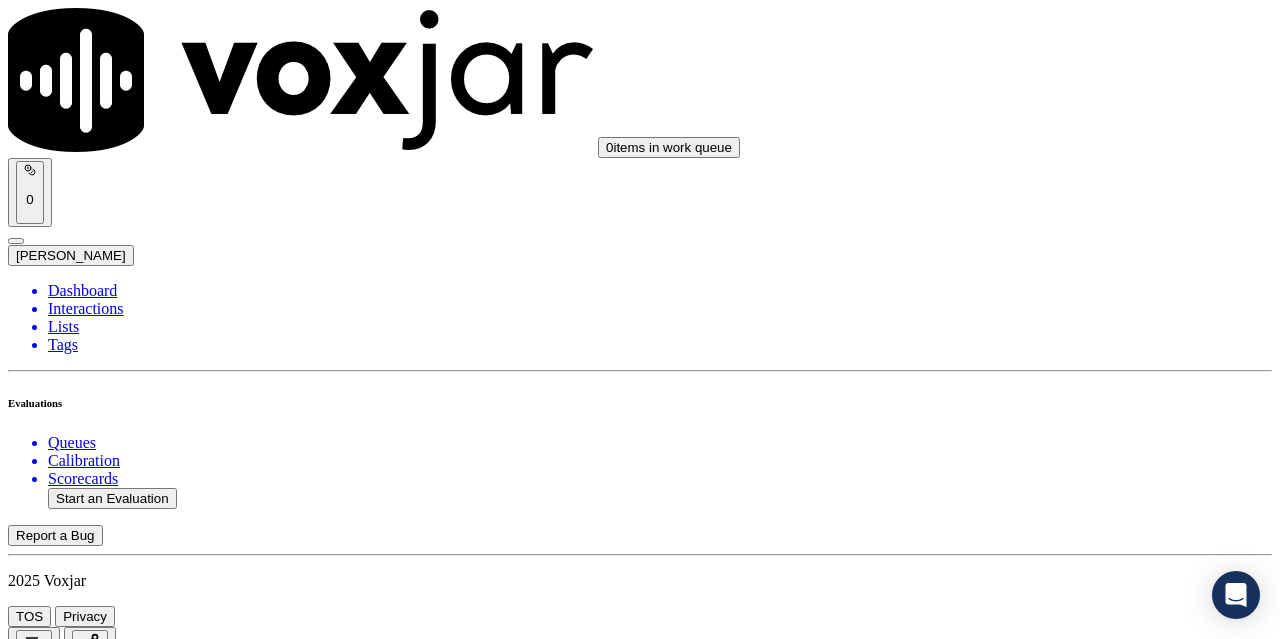 scroll, scrollTop: 3000, scrollLeft: 0, axis: vertical 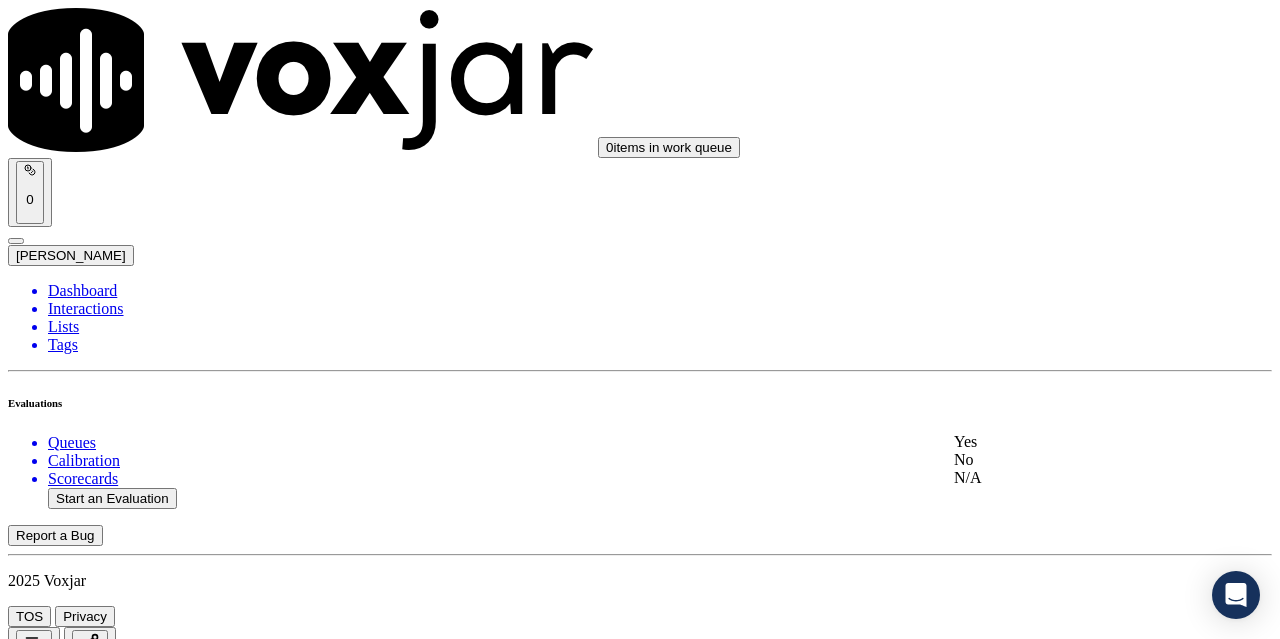 click on "Yes" at bounding box center [1067, 442] 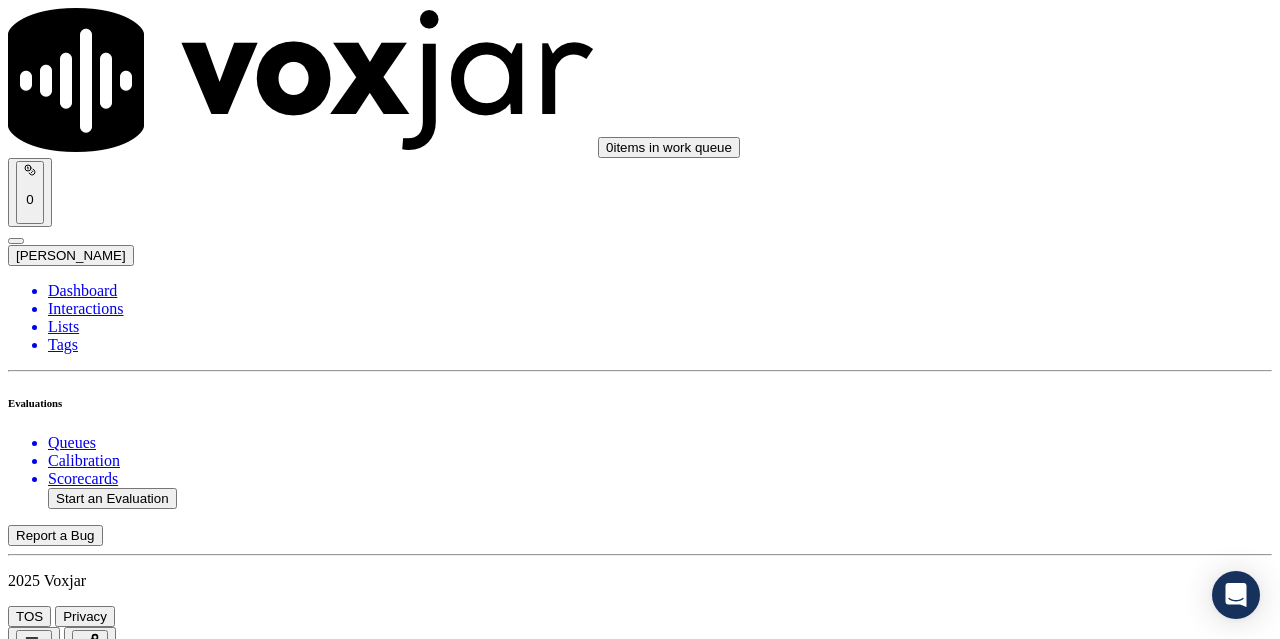 scroll, scrollTop: 3300, scrollLeft: 0, axis: vertical 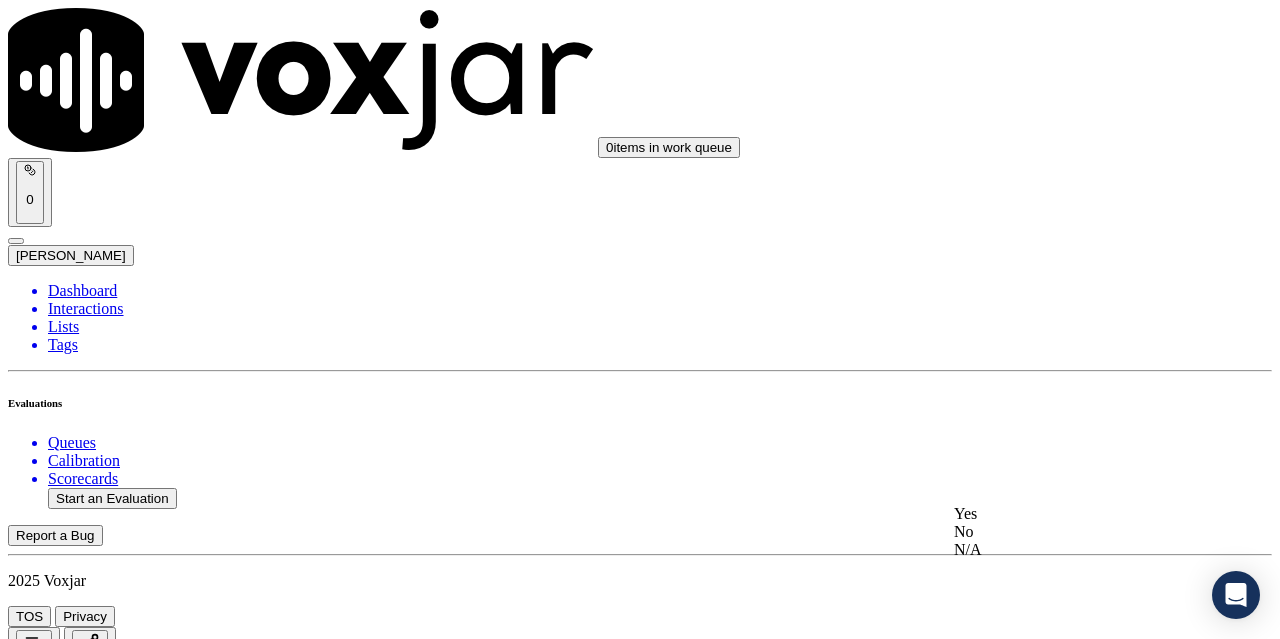 click on "Yes" at bounding box center (1067, 514) 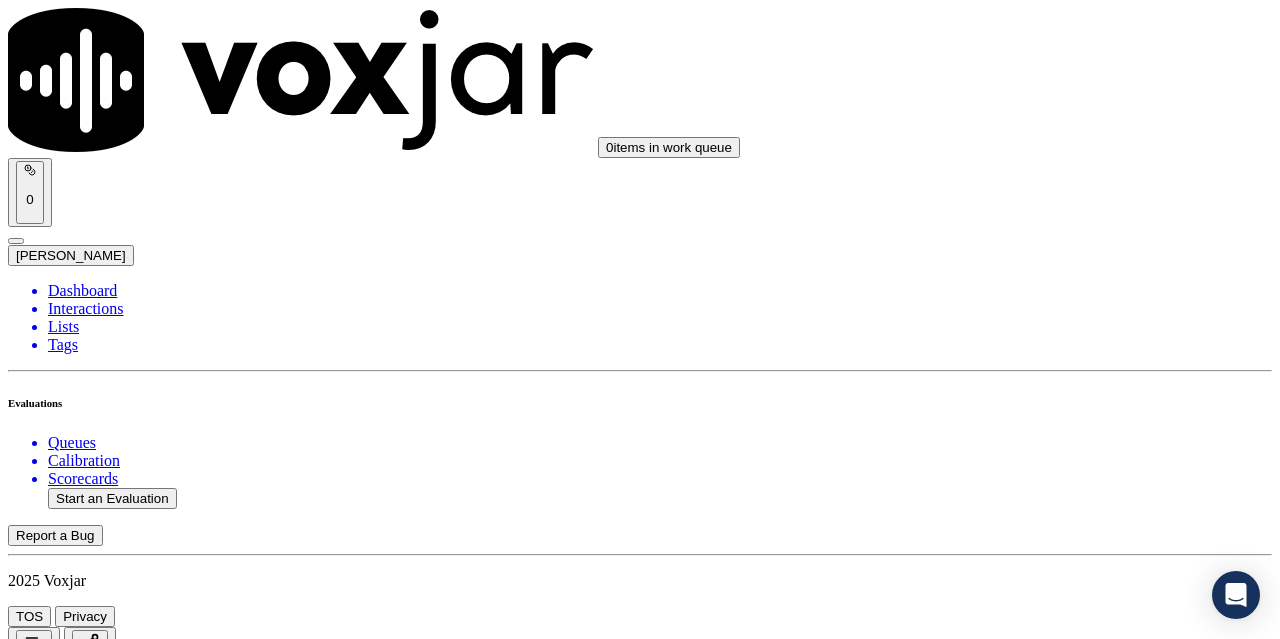 scroll, scrollTop: 3600, scrollLeft: 0, axis: vertical 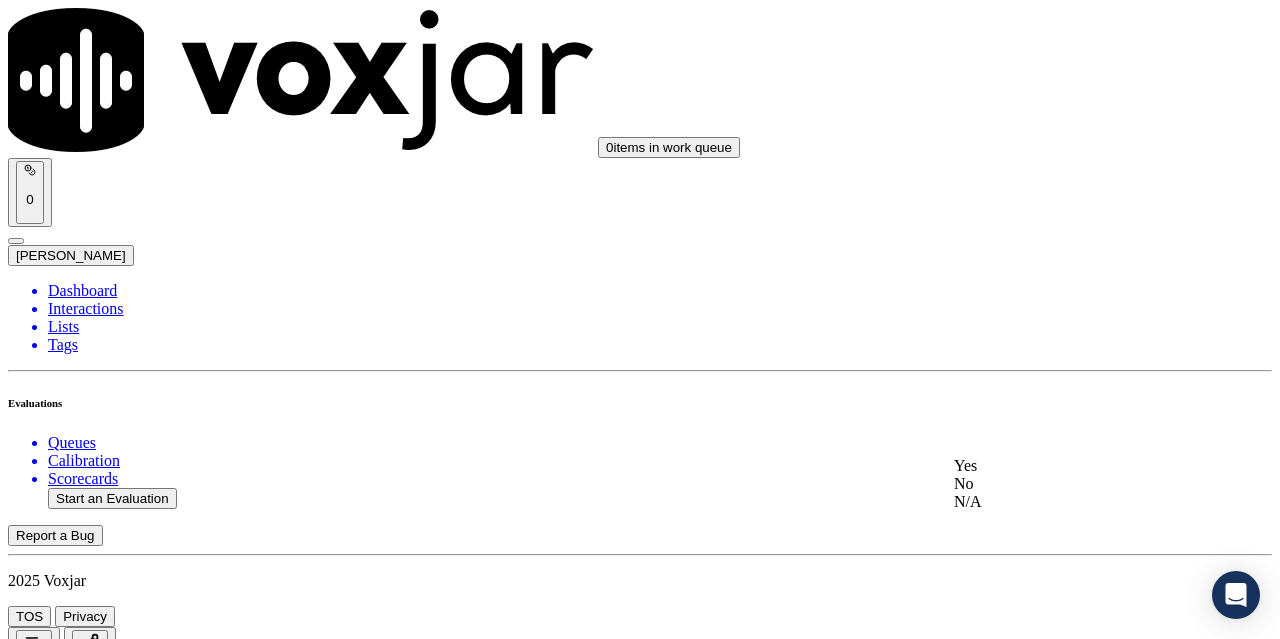 click on "Yes" at bounding box center [1067, 466] 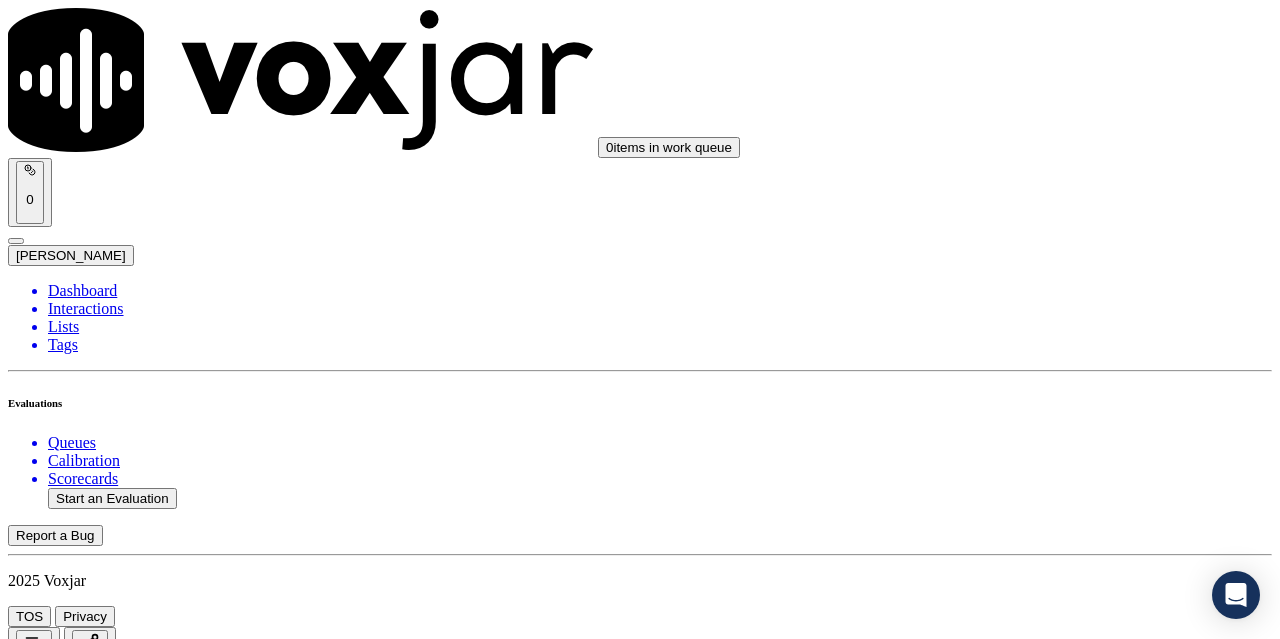 scroll, scrollTop: 3900, scrollLeft: 0, axis: vertical 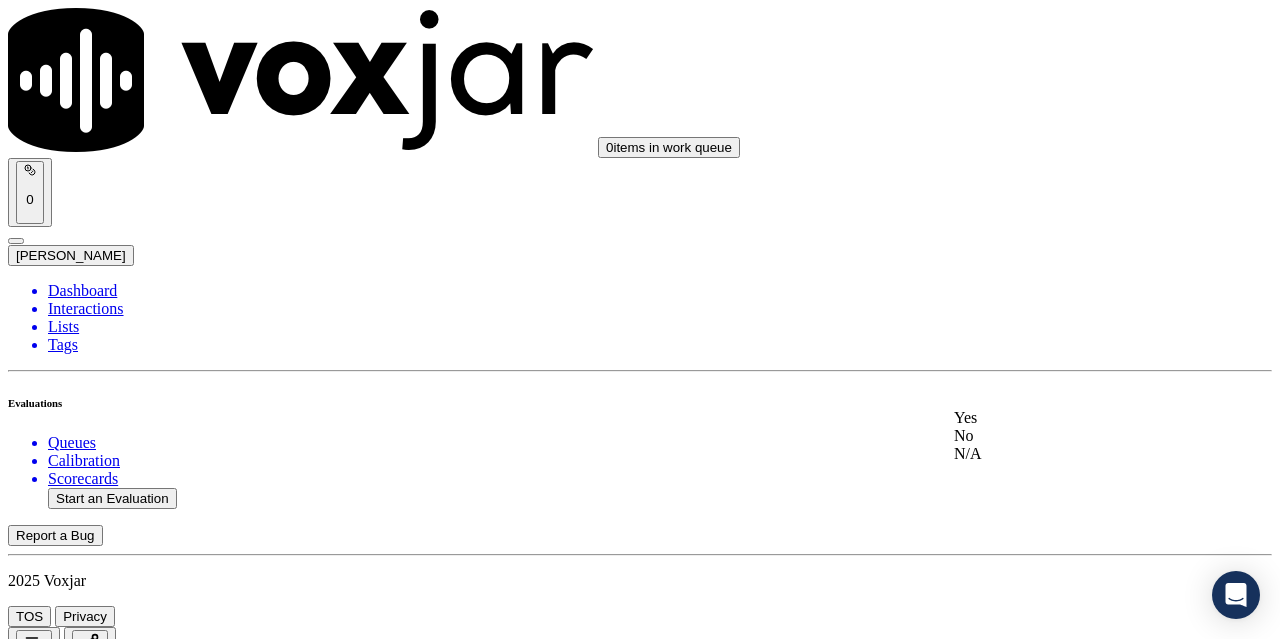 click on "Yes" at bounding box center (1067, 418) 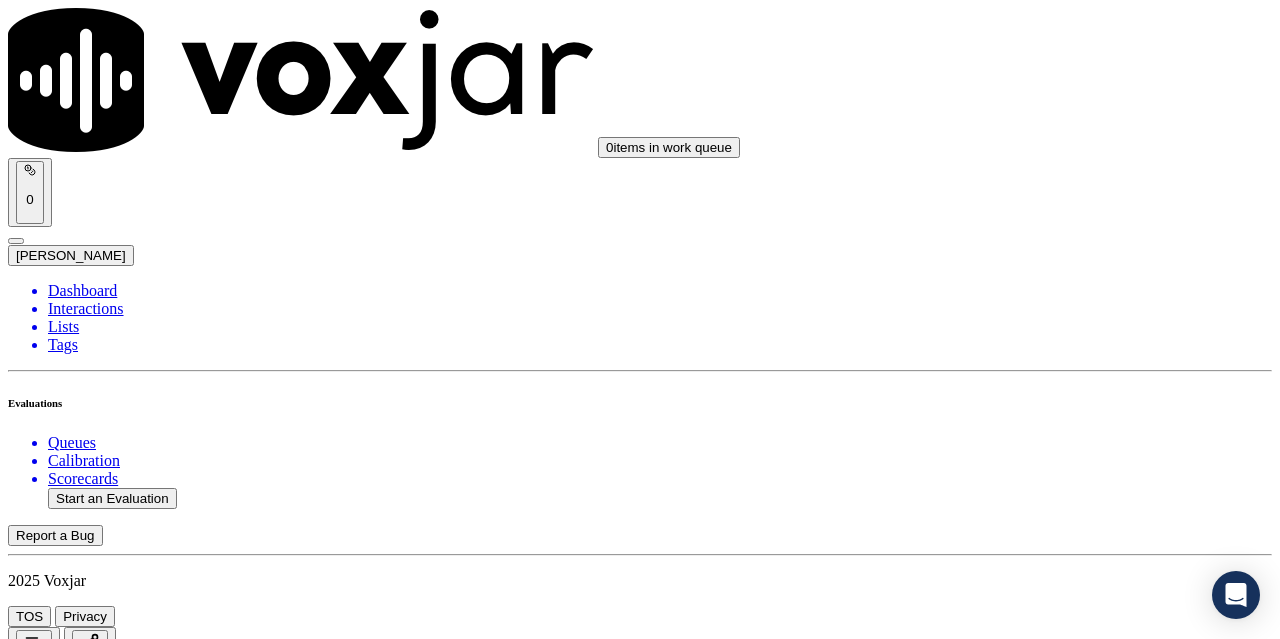 scroll, scrollTop: 4100, scrollLeft: 0, axis: vertical 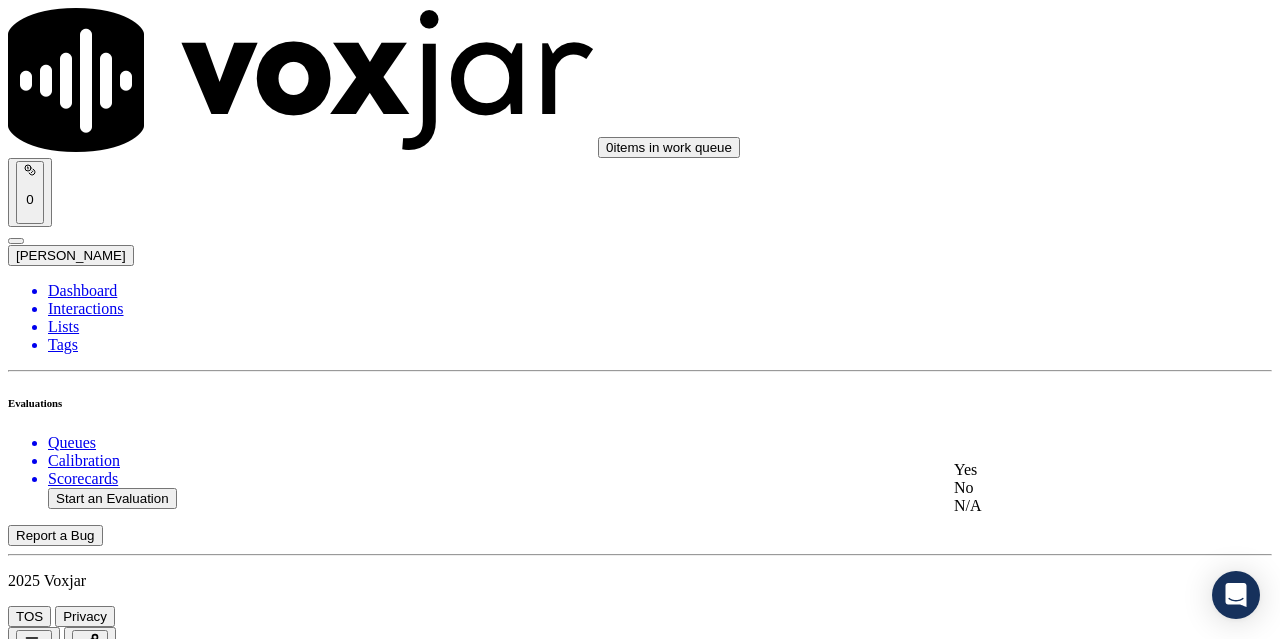 click on "Yes" at bounding box center (1067, 470) 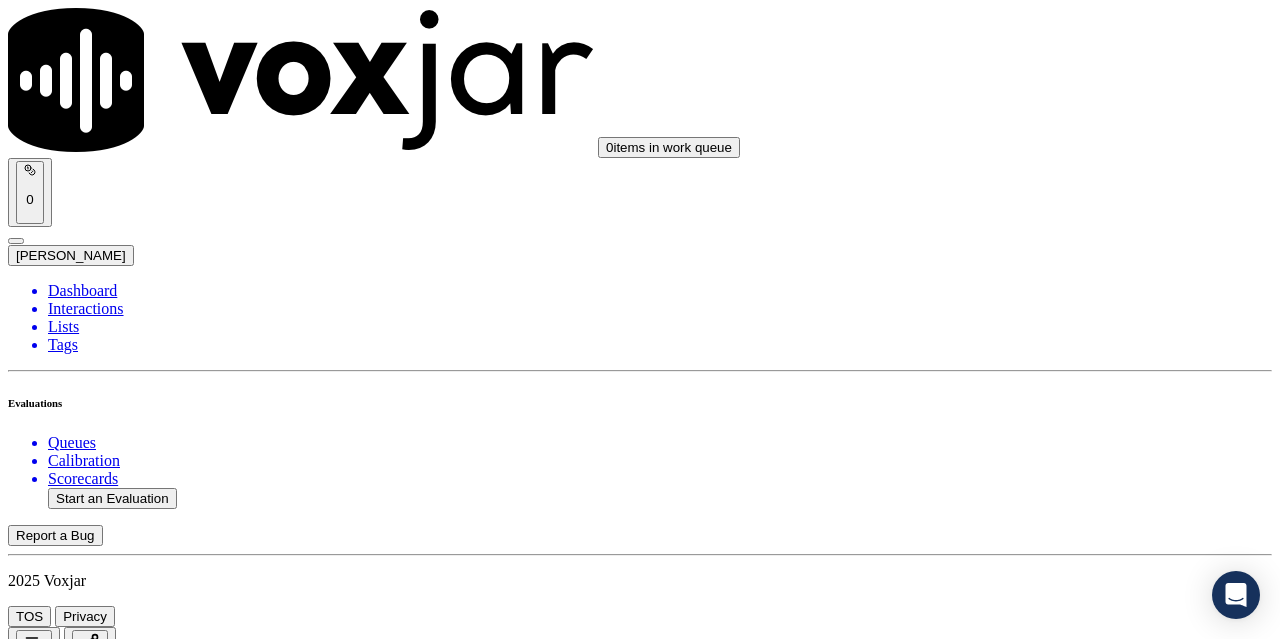 scroll, scrollTop: 4400, scrollLeft: 0, axis: vertical 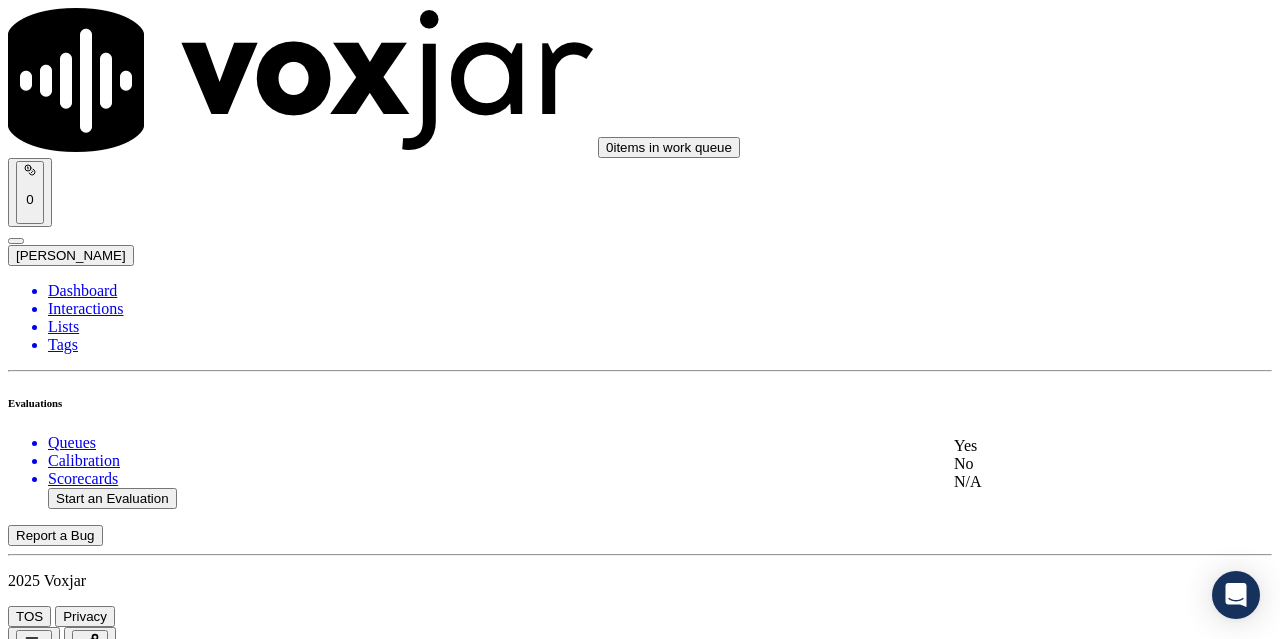 click on "Yes" at bounding box center (1067, 446) 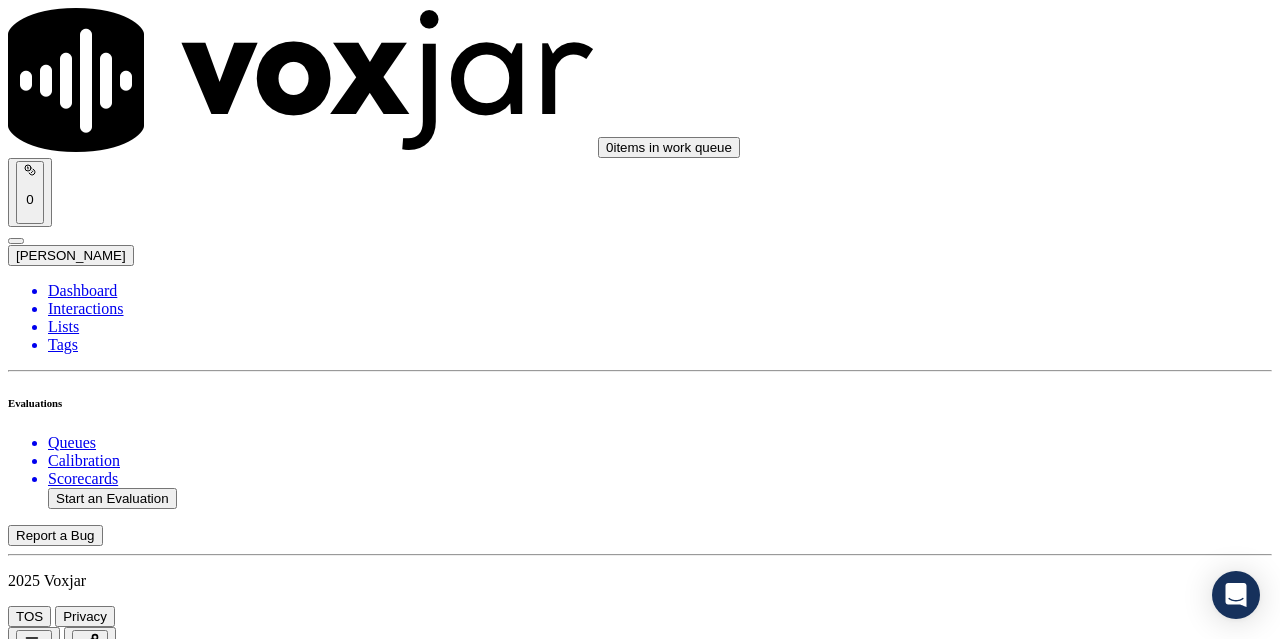 scroll, scrollTop: 4600, scrollLeft: 0, axis: vertical 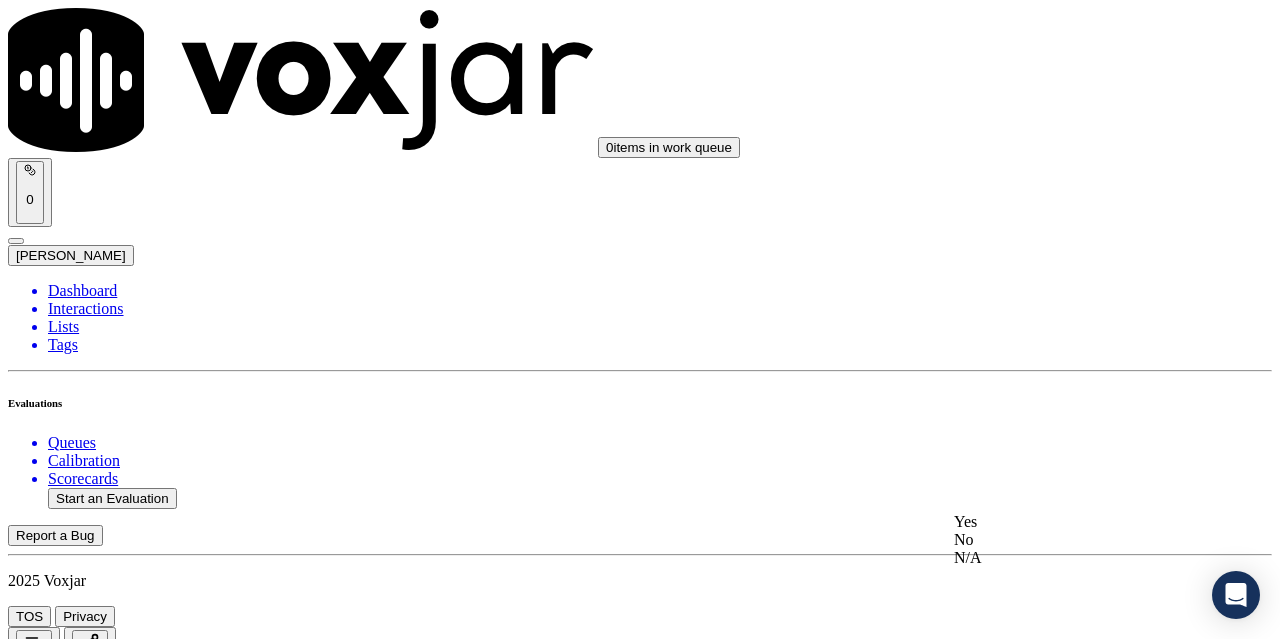 click on "Yes" at bounding box center (1067, 522) 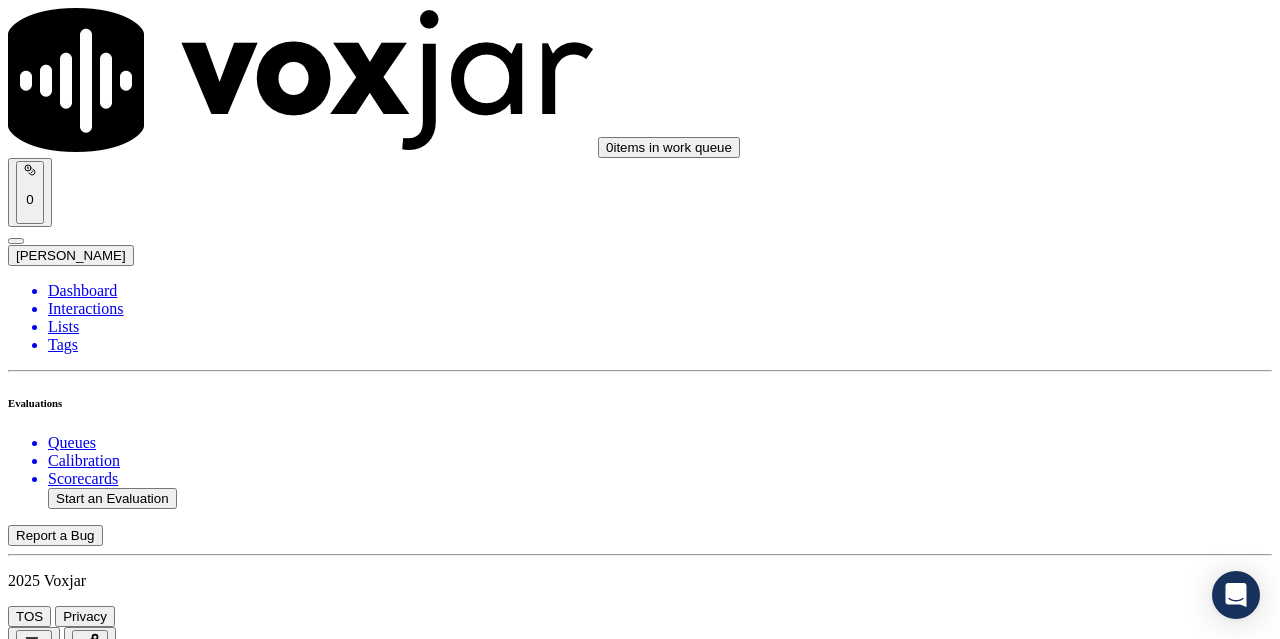 scroll, scrollTop: 4900, scrollLeft: 0, axis: vertical 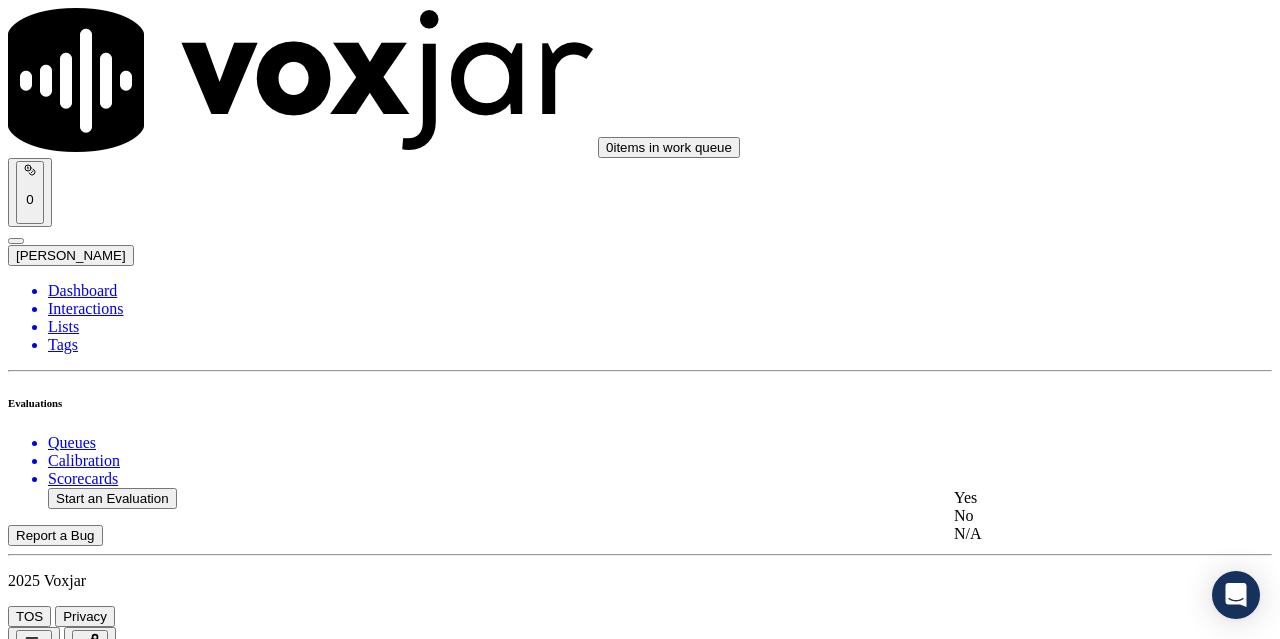 click on "Yes" at bounding box center [1067, 498] 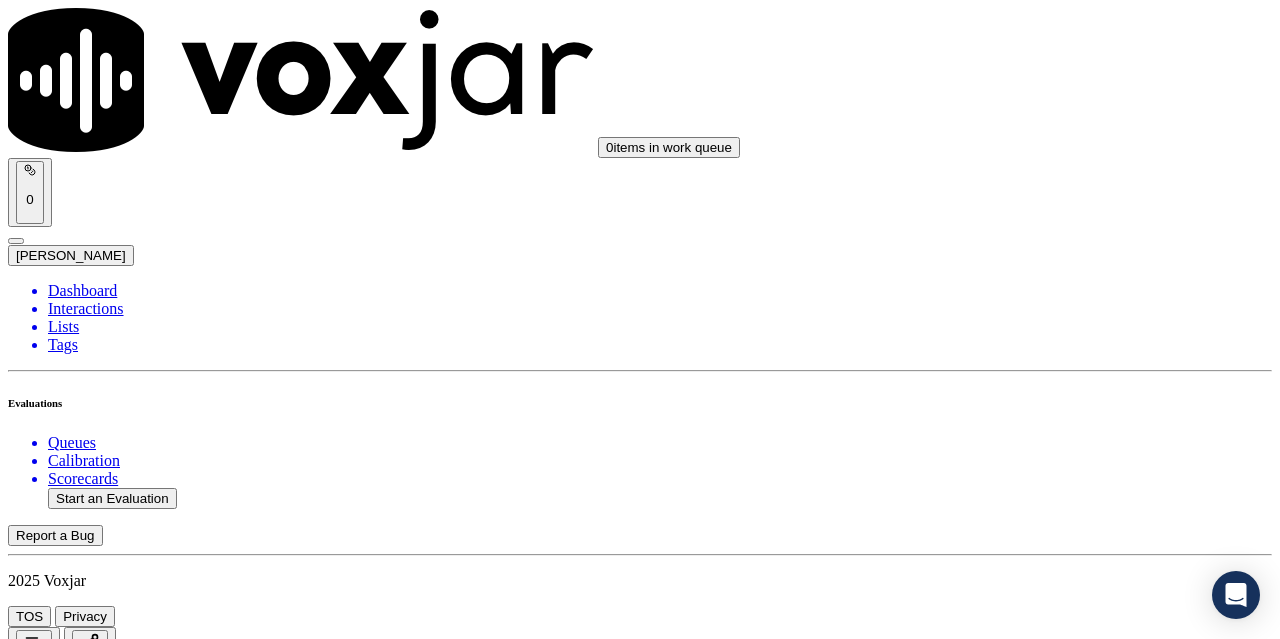 scroll, scrollTop: 5600, scrollLeft: 0, axis: vertical 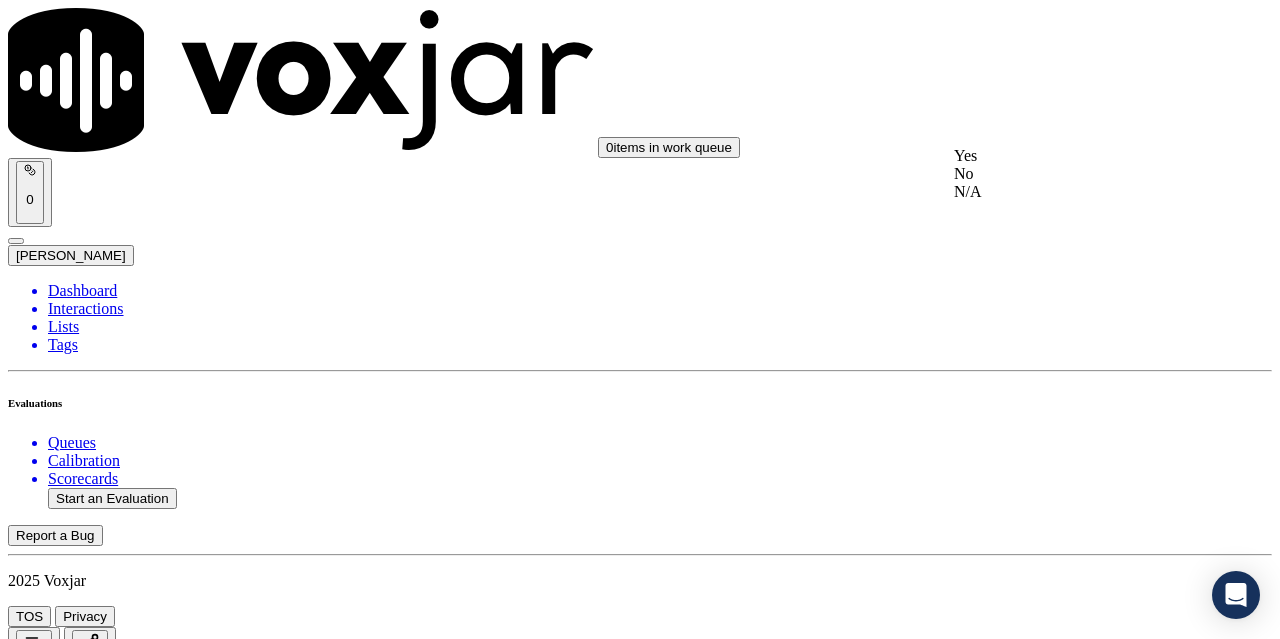 click on "Yes" at bounding box center (1067, 156) 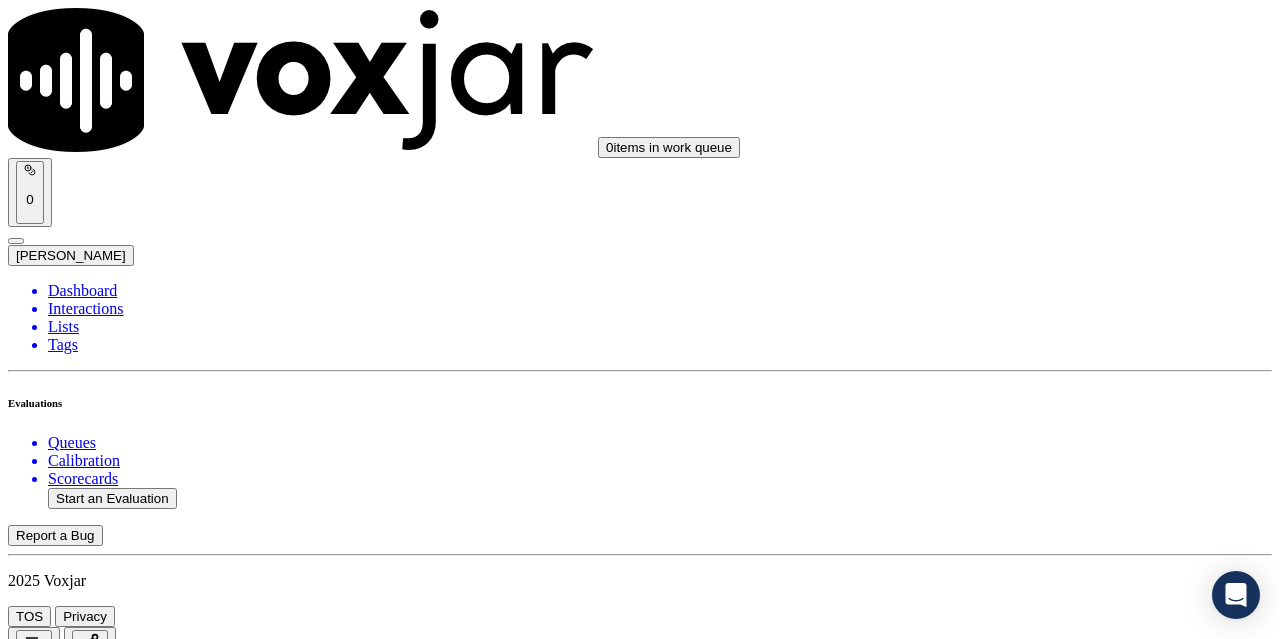 click on "Select an answer" at bounding box center [67, 7050] 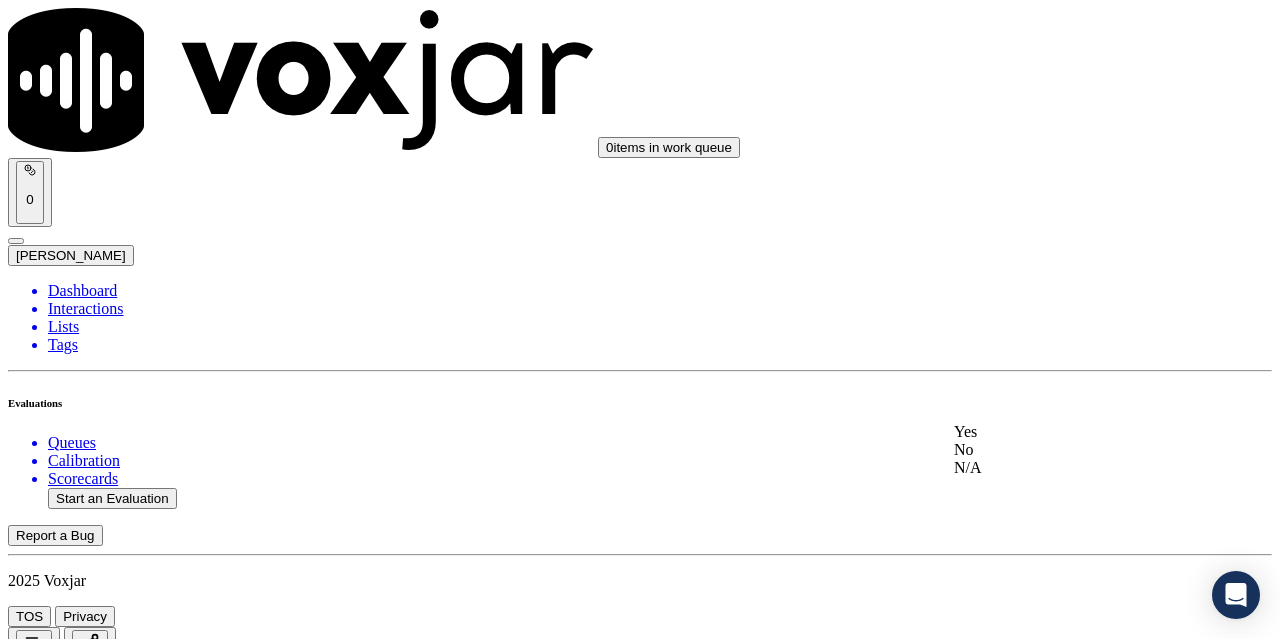 click on "Yes" at bounding box center (1067, 432) 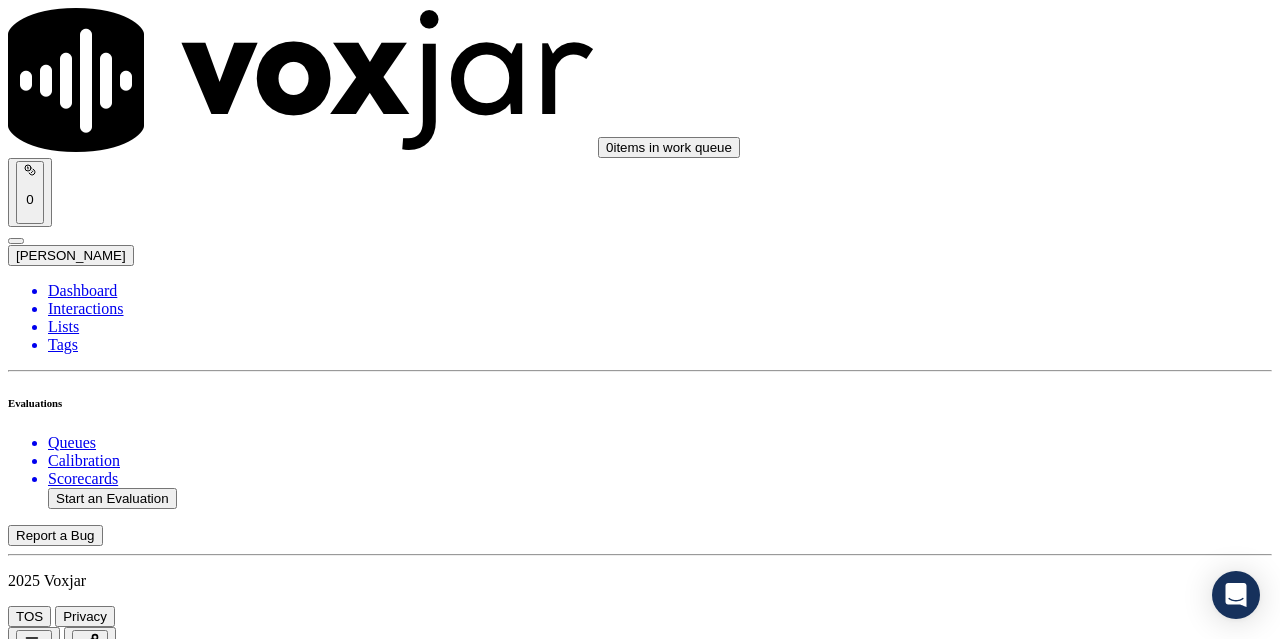 scroll, scrollTop: 5800, scrollLeft: 0, axis: vertical 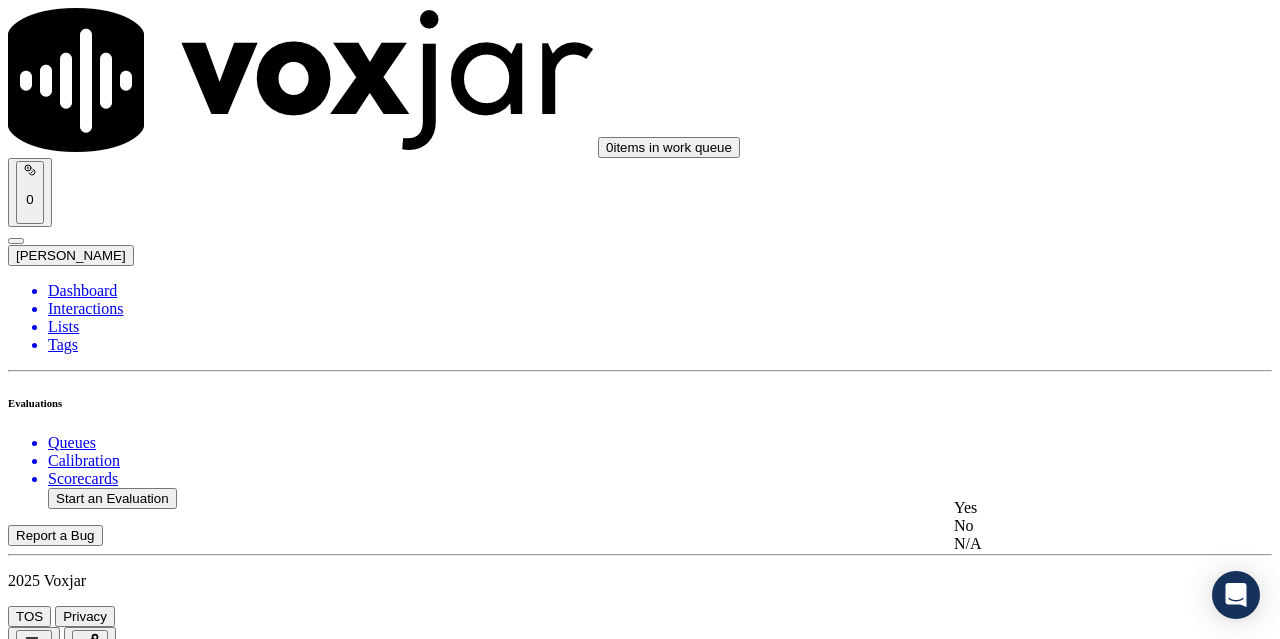 click on "Yes" at bounding box center [1067, 508] 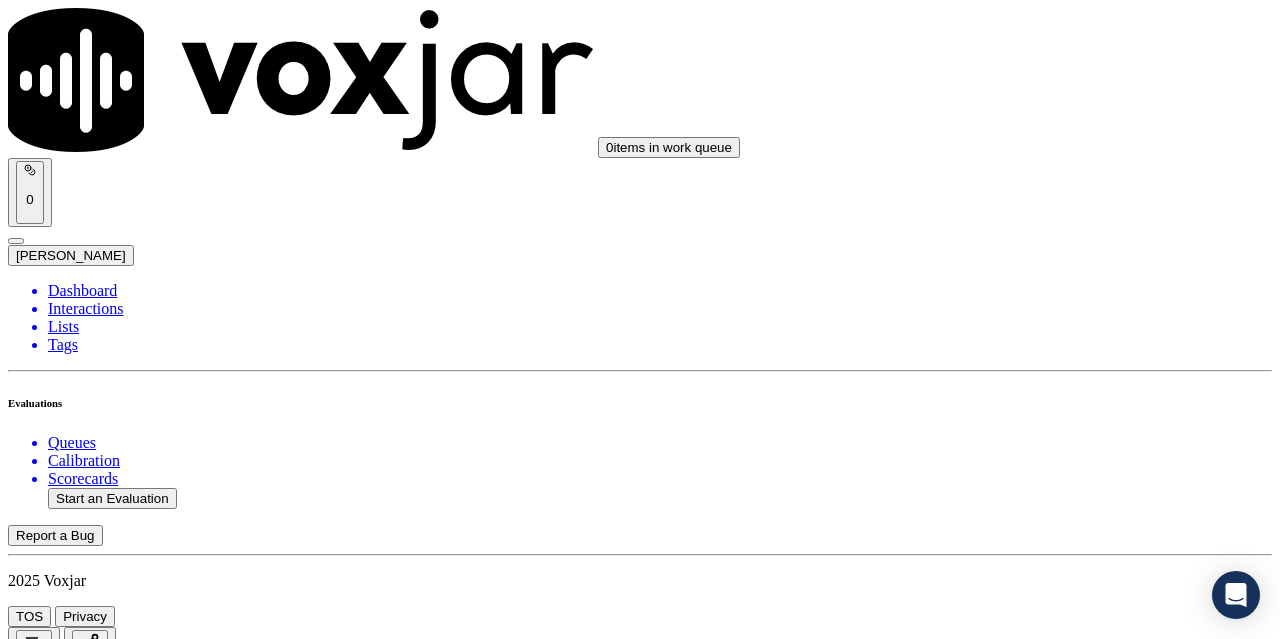 scroll, scrollTop: 5896, scrollLeft: 0, axis: vertical 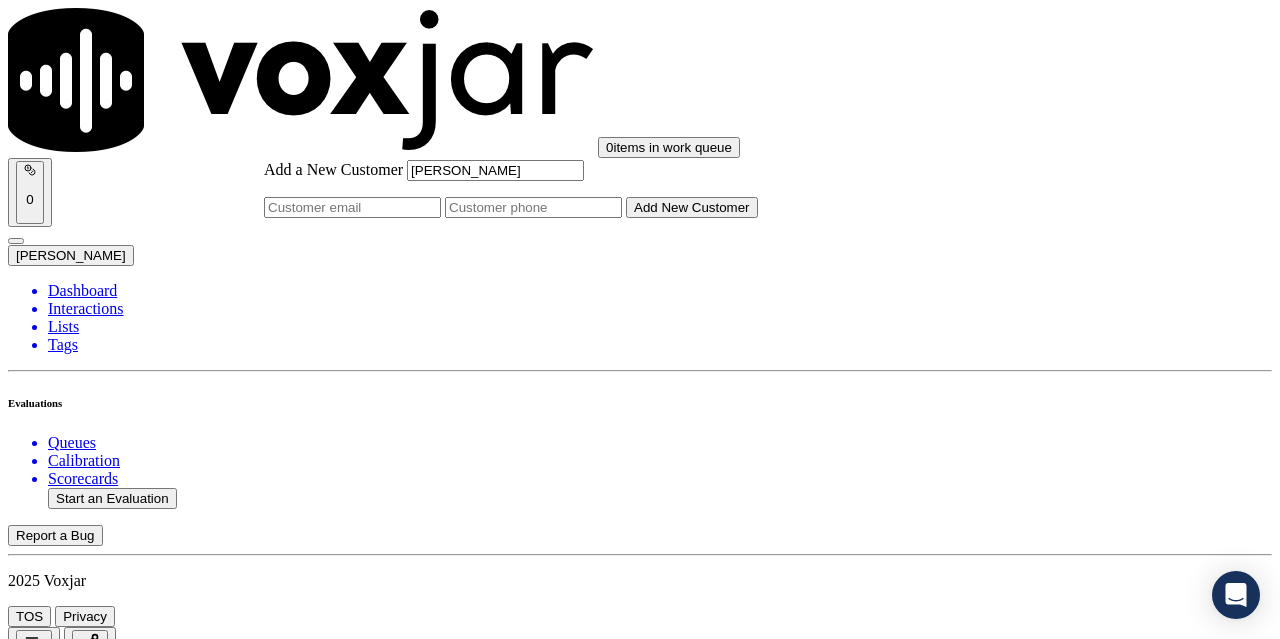 type on "[PERSON_NAME]" 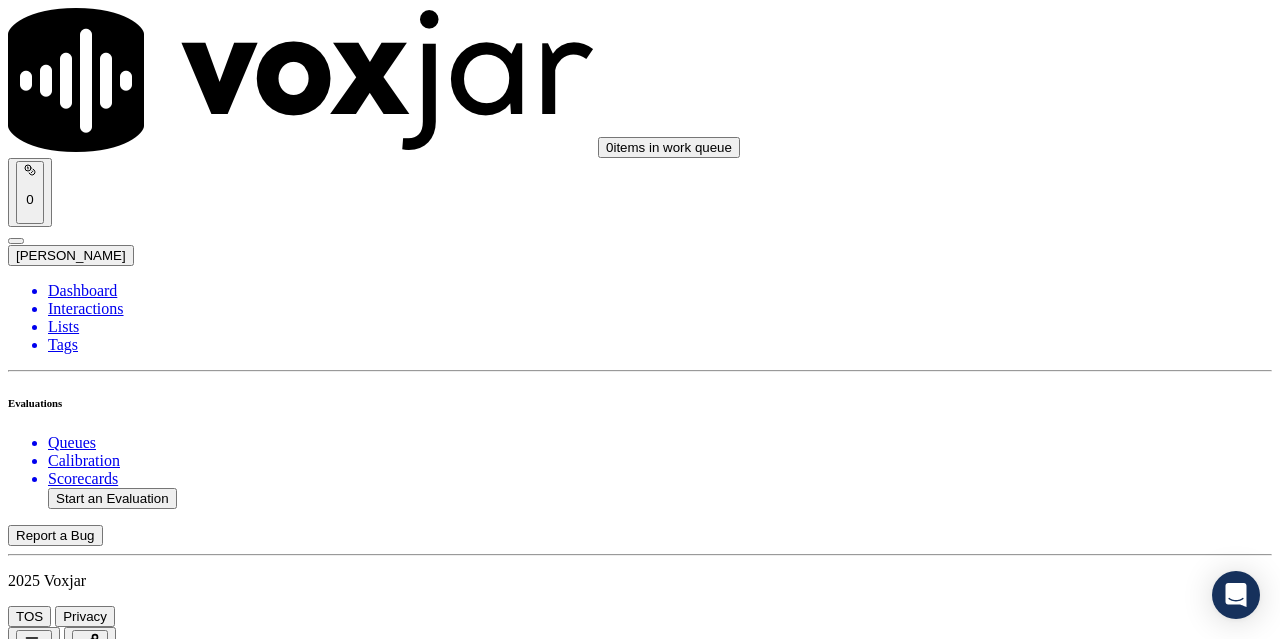 click 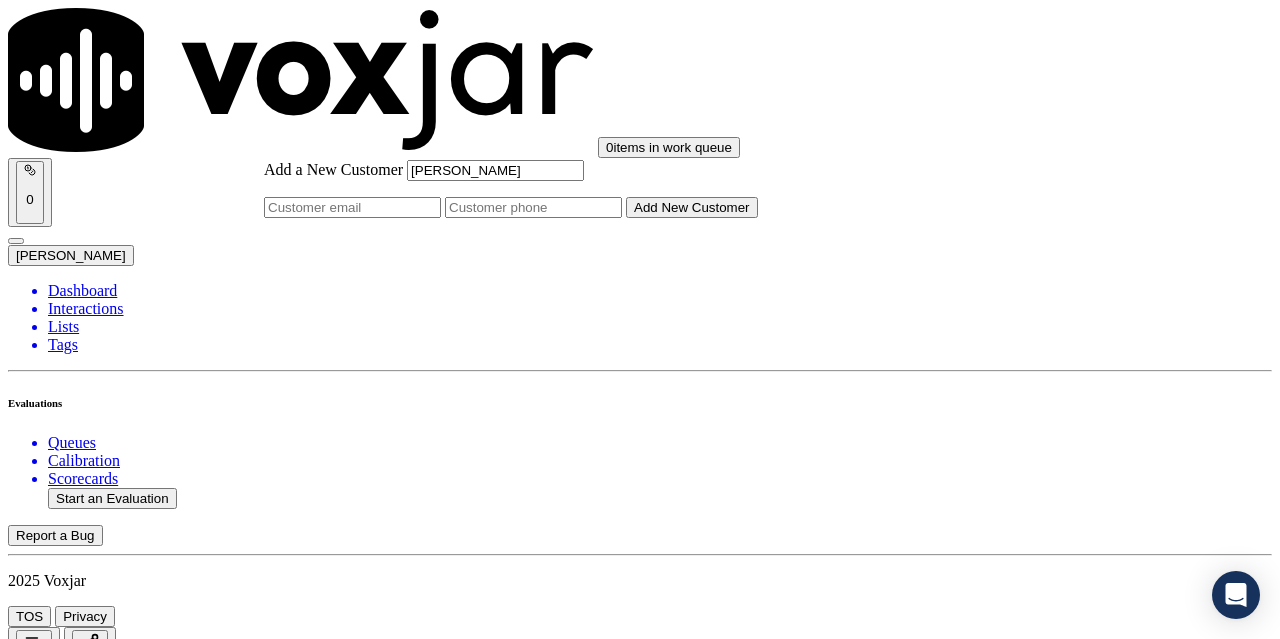 click on "Add a New Customer" 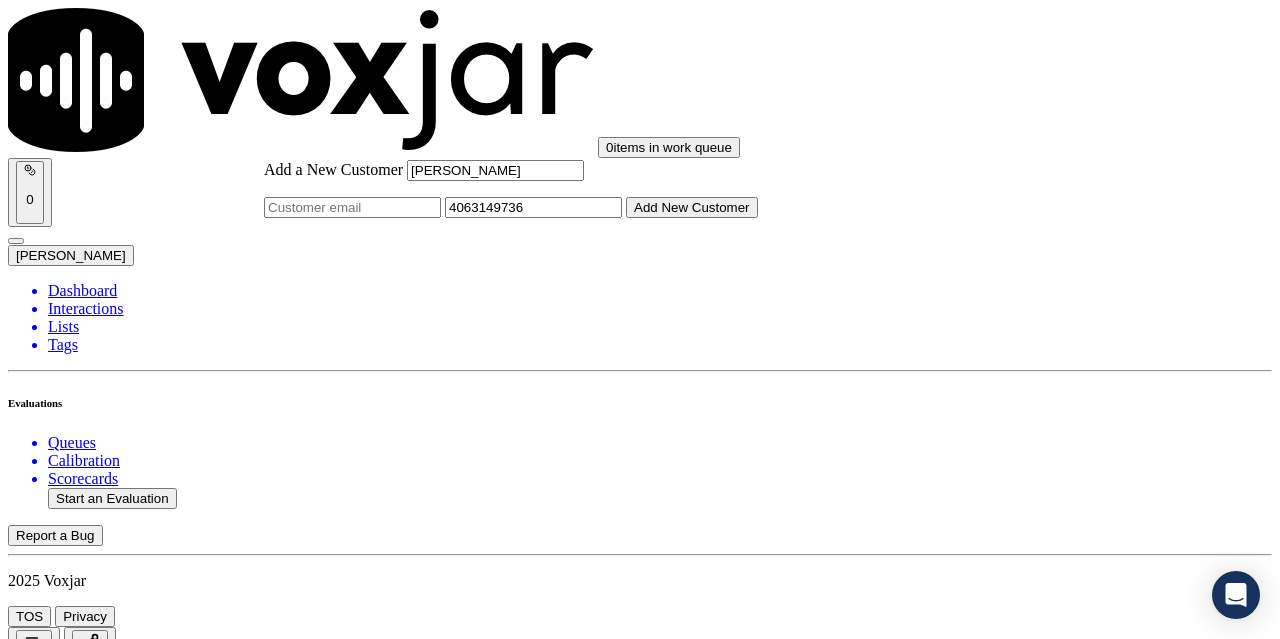 type on "4063149736" 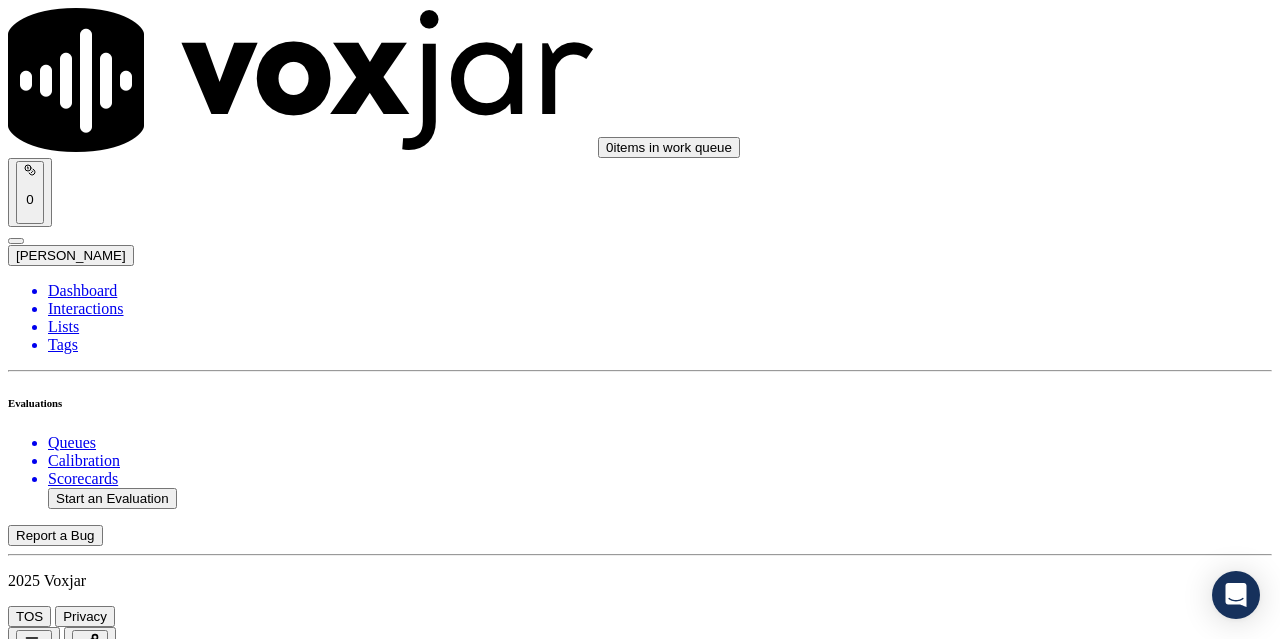 click on "Connect This Customer" at bounding box center [86, 5701] 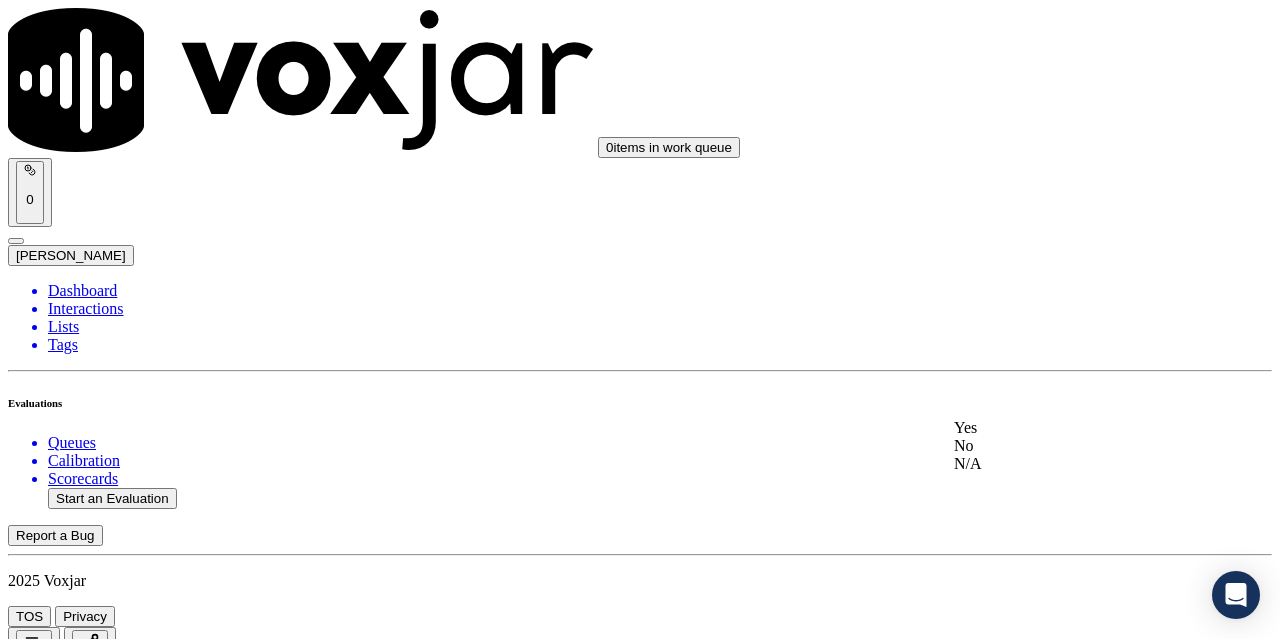 click on "Yes" at bounding box center [1067, 428] 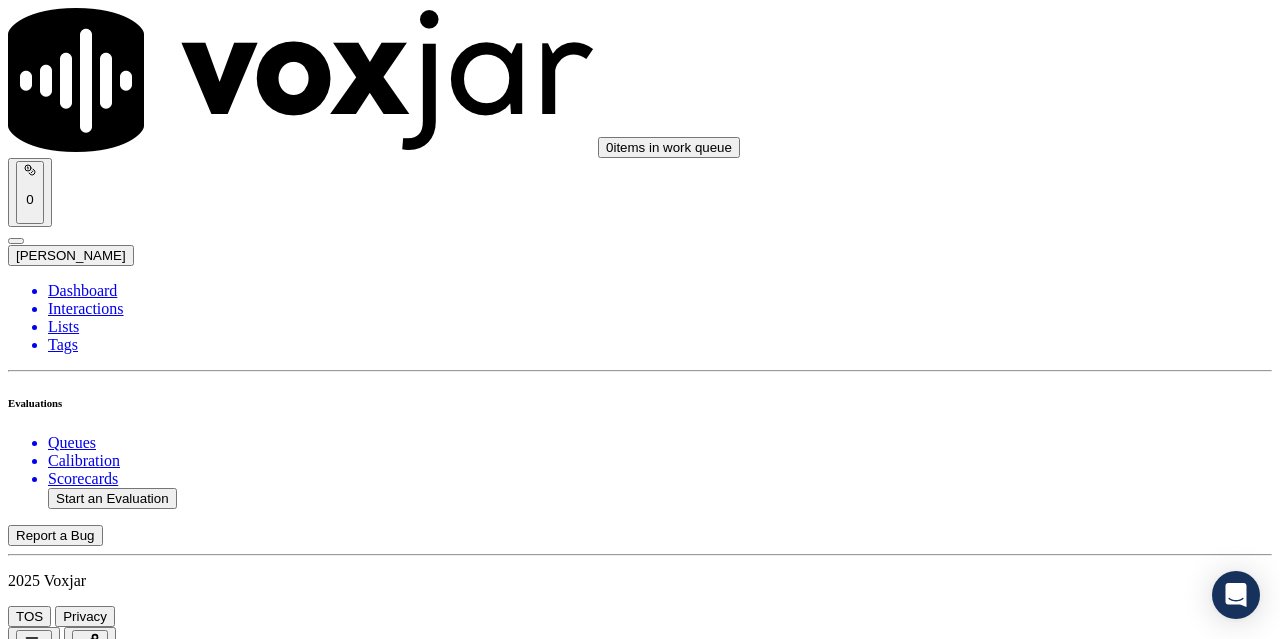 scroll, scrollTop: 400, scrollLeft: 0, axis: vertical 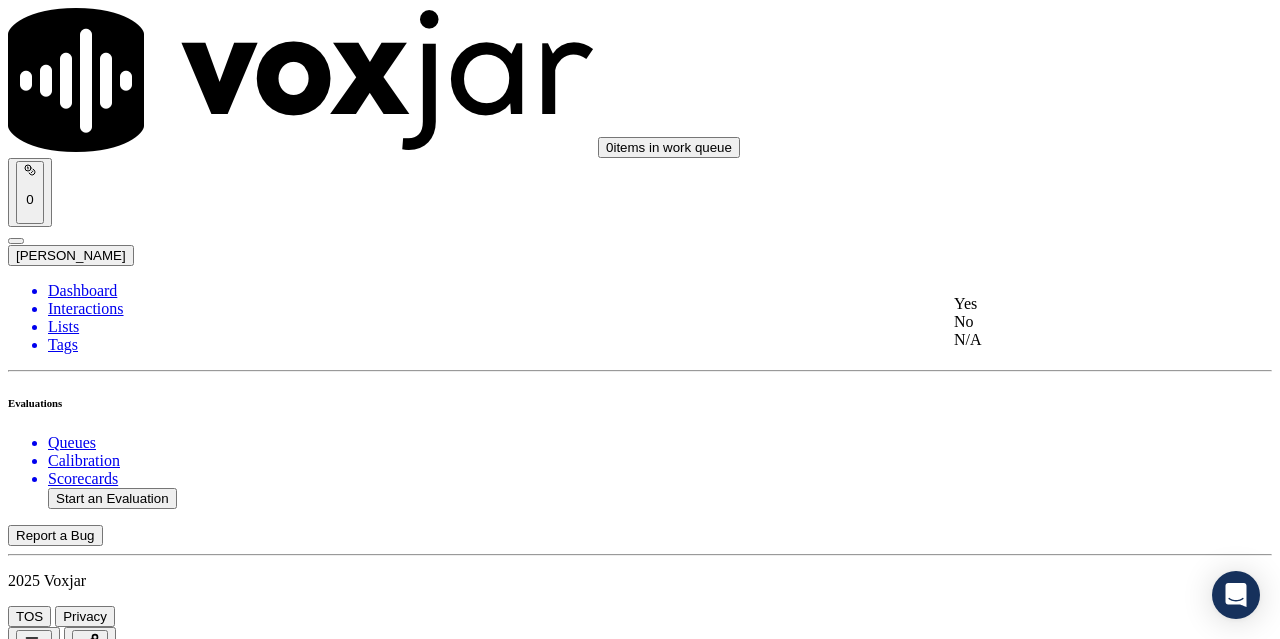 click on "Yes" at bounding box center (1067, 304) 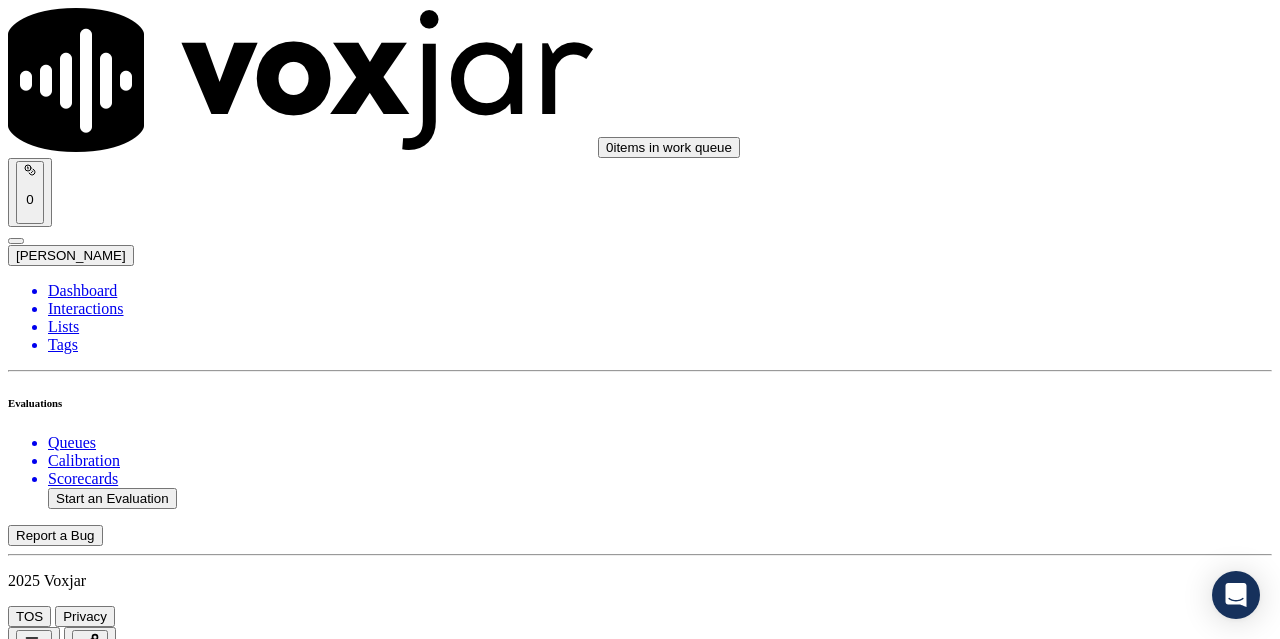 scroll, scrollTop: 800, scrollLeft: 0, axis: vertical 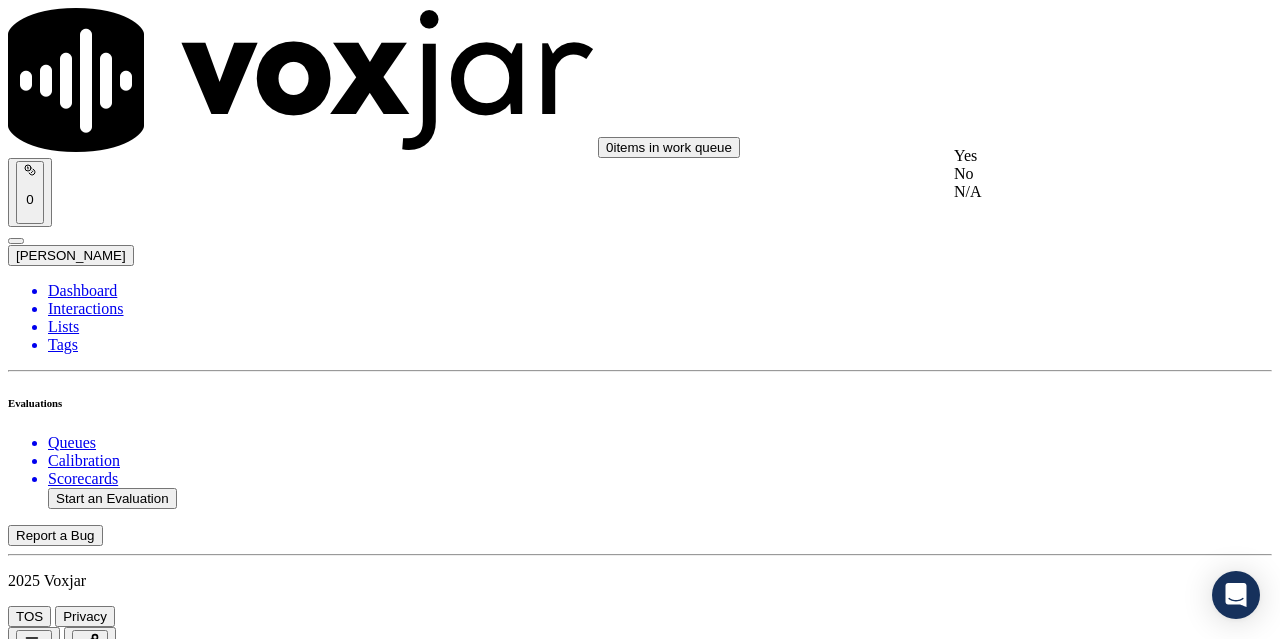 click on "Yes" at bounding box center [1067, 156] 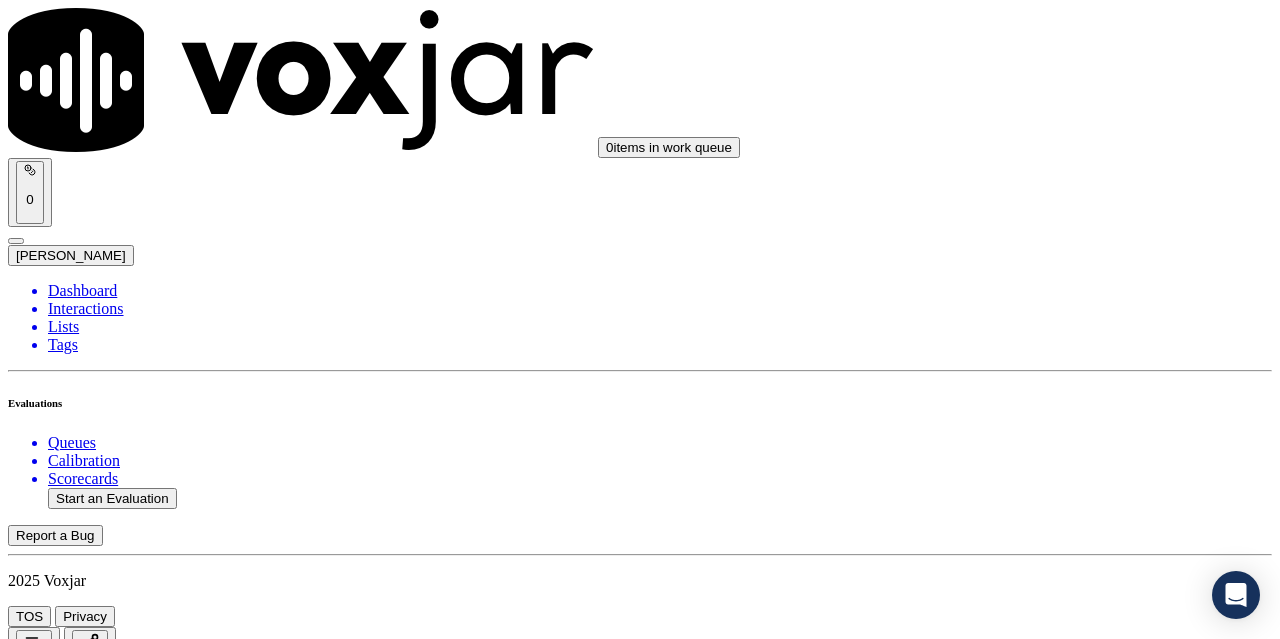 click on "Select an answer" at bounding box center (67, 3098) 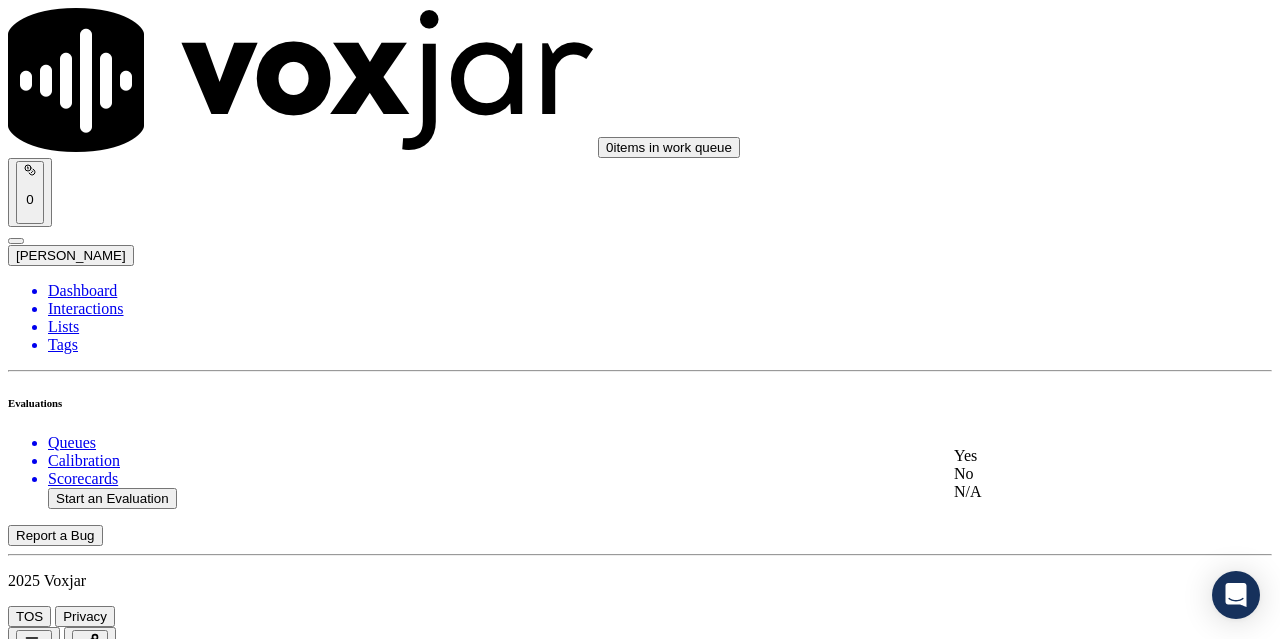 click on "N/A" 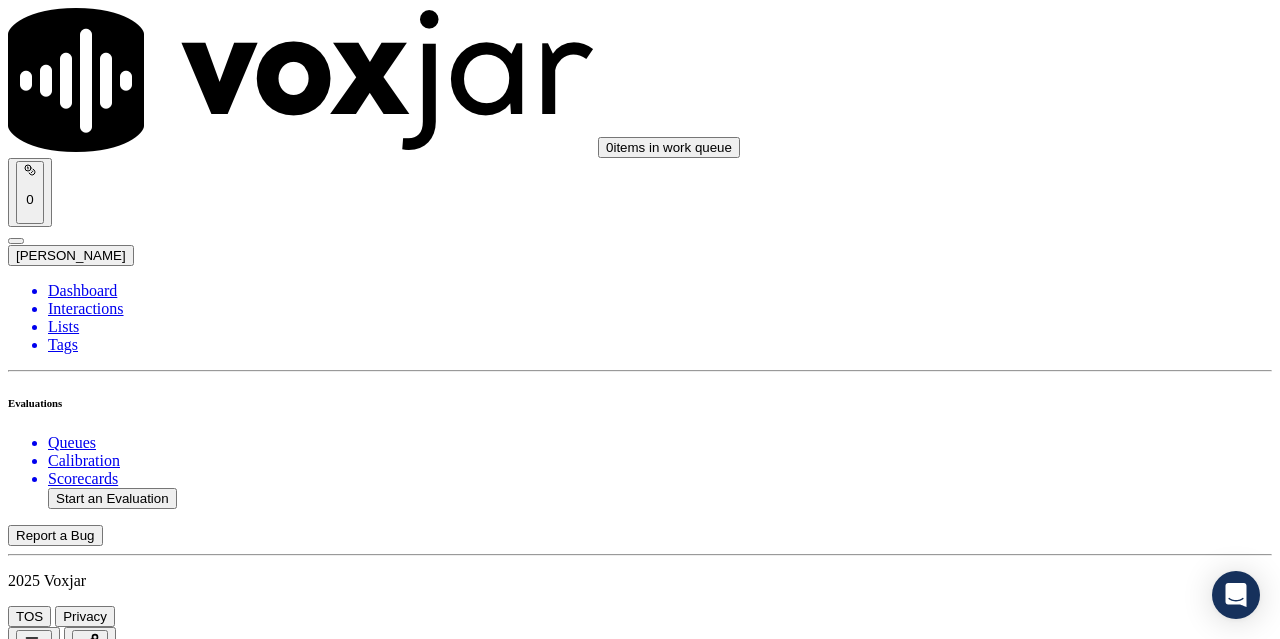 scroll, scrollTop: 1200, scrollLeft: 0, axis: vertical 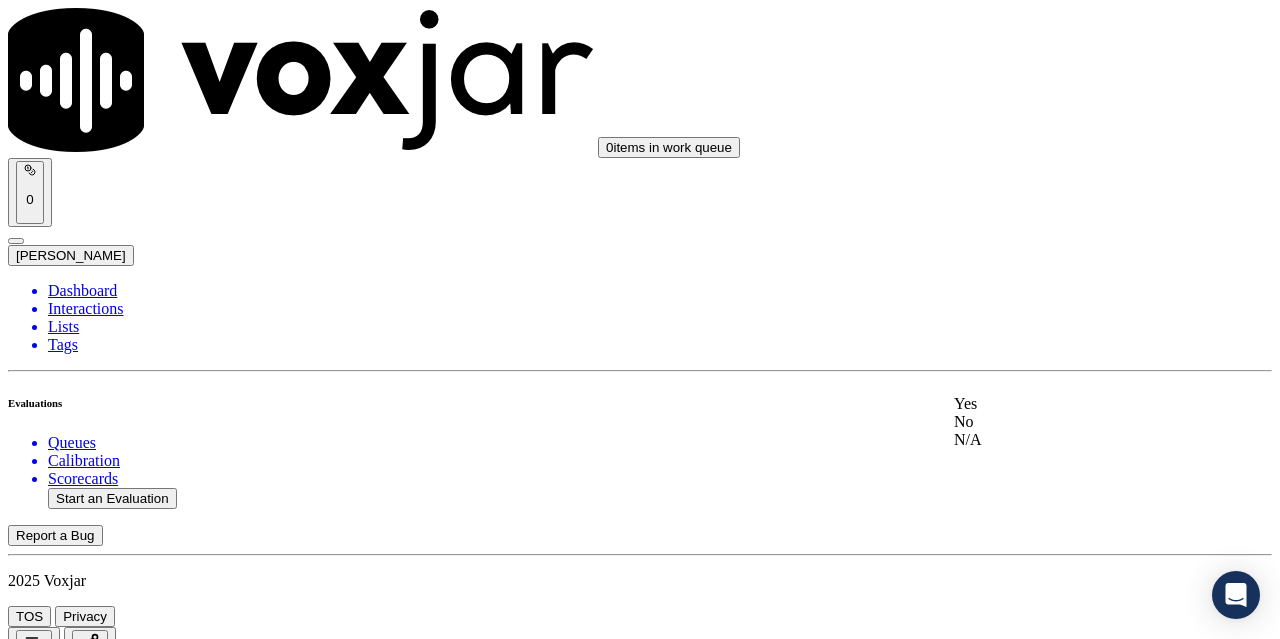 click on "N/A" 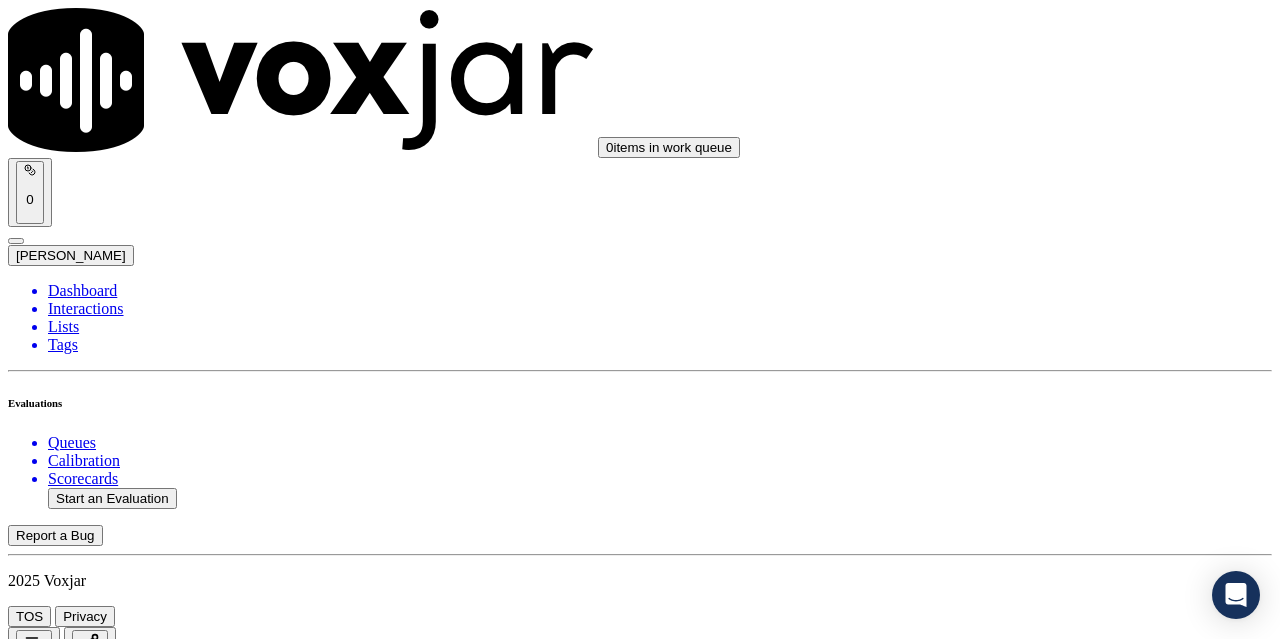 scroll, scrollTop: 1600, scrollLeft: 0, axis: vertical 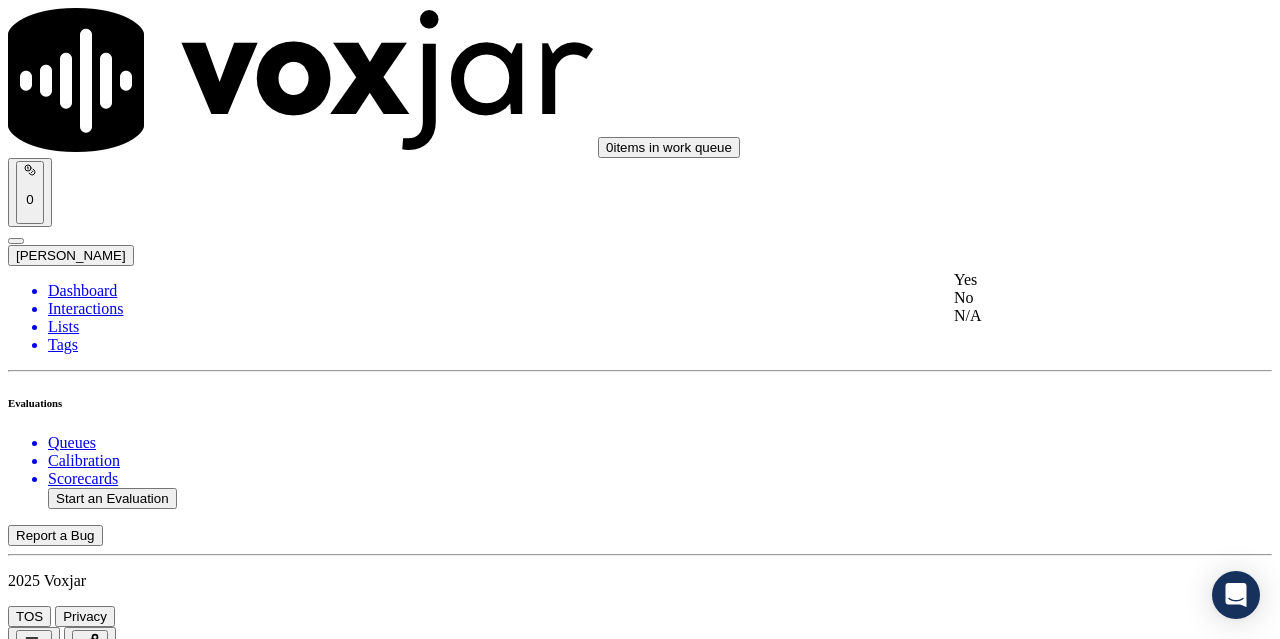 click on "Yes" at bounding box center [1067, 280] 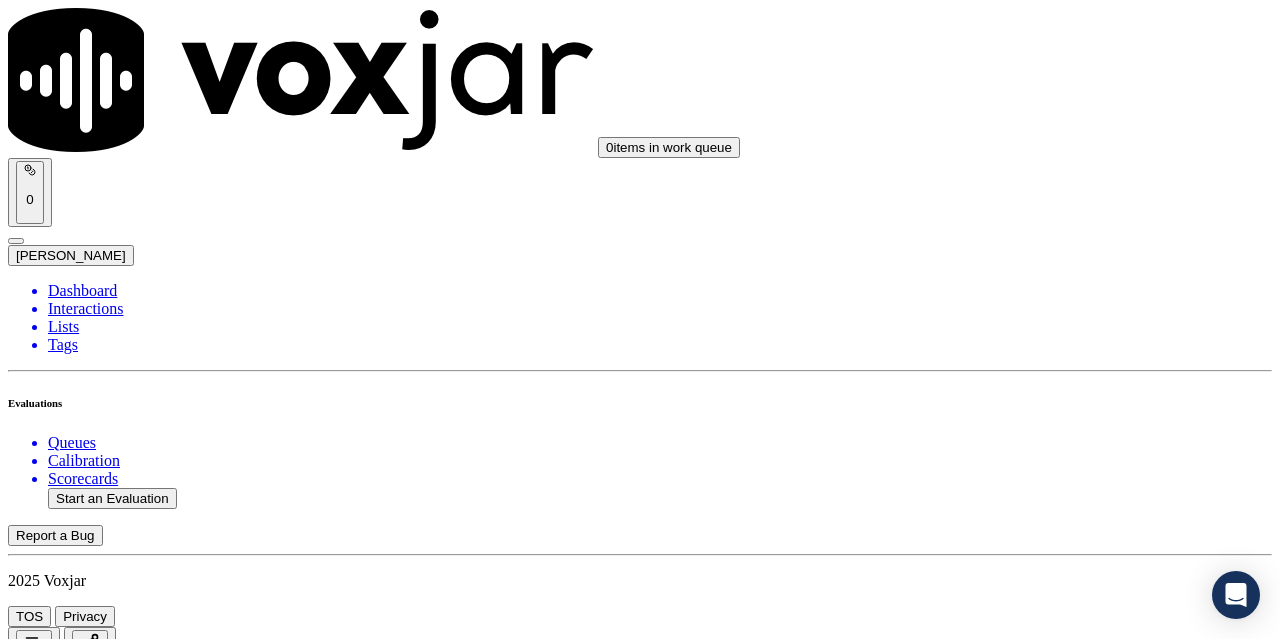 scroll, scrollTop: 1900, scrollLeft: 0, axis: vertical 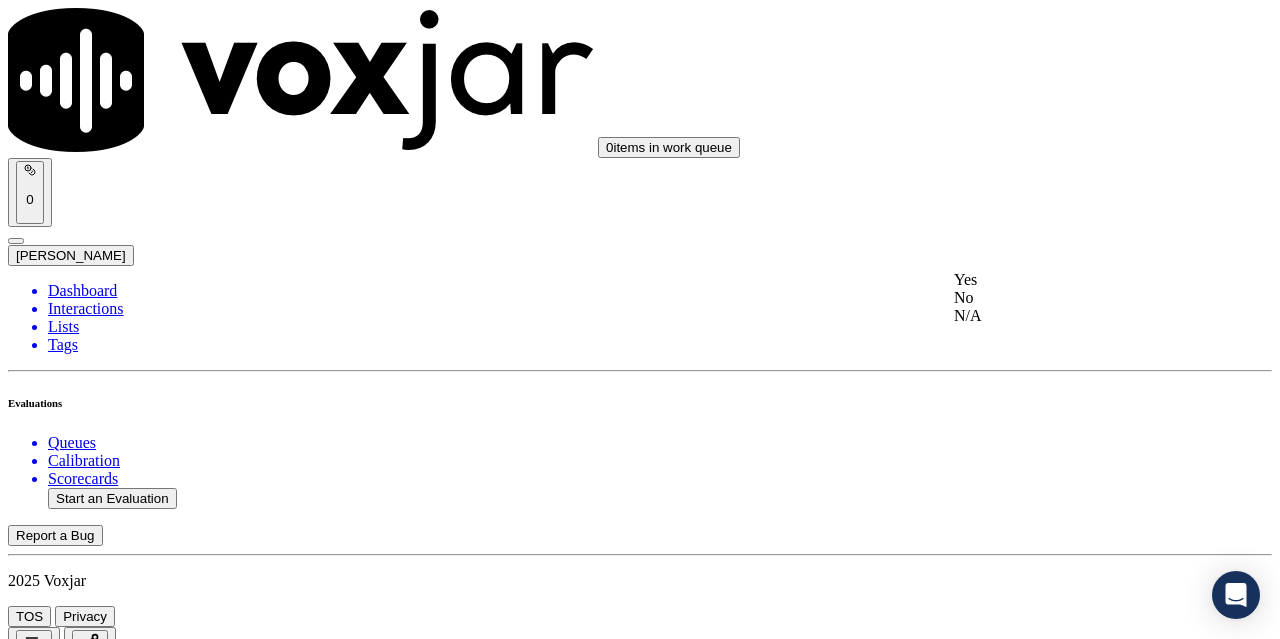 click on "Yes" at bounding box center [1067, 280] 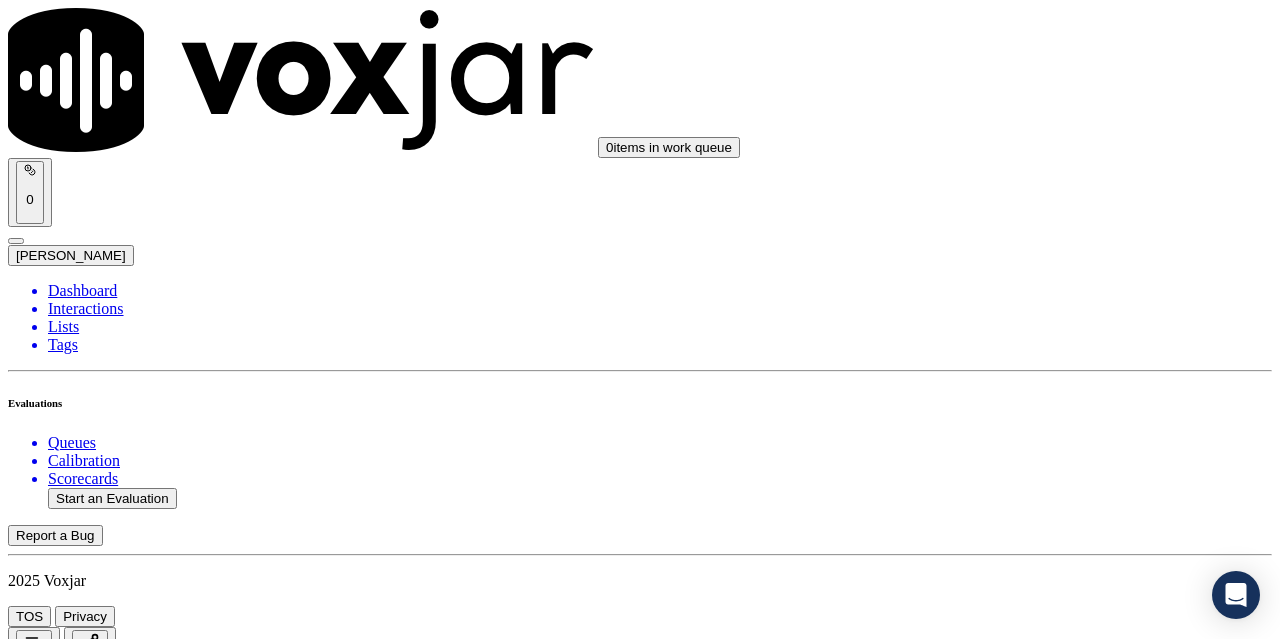 scroll, scrollTop: 2300, scrollLeft: 0, axis: vertical 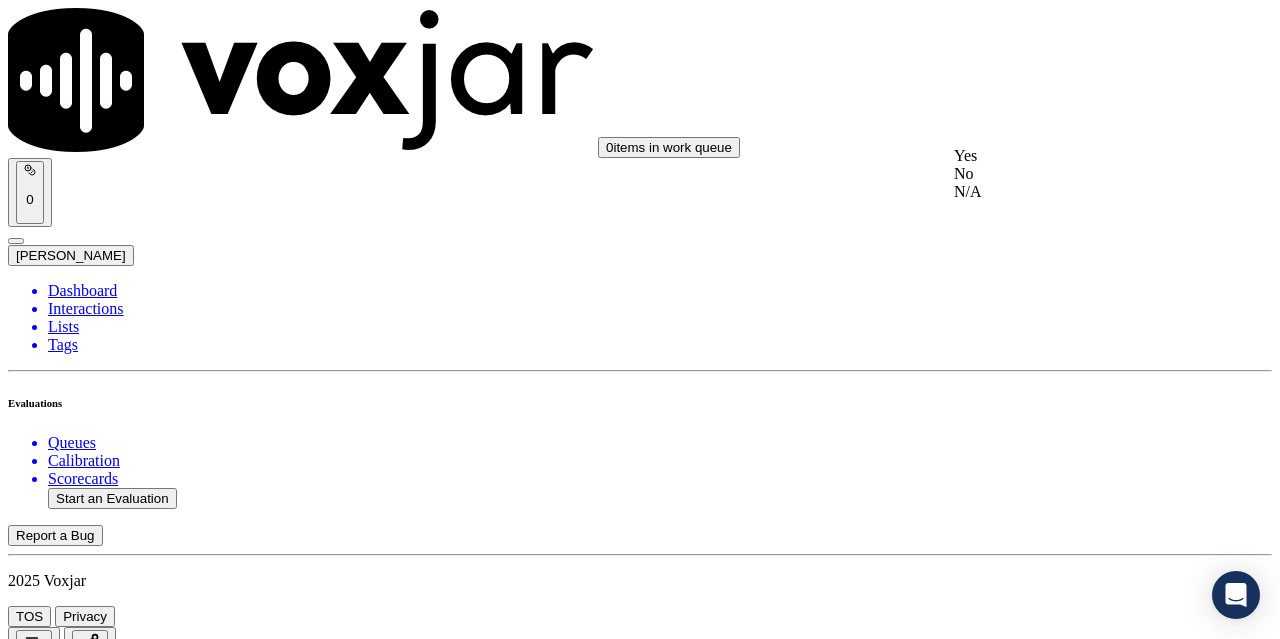 click on "Yes" at bounding box center [1067, 156] 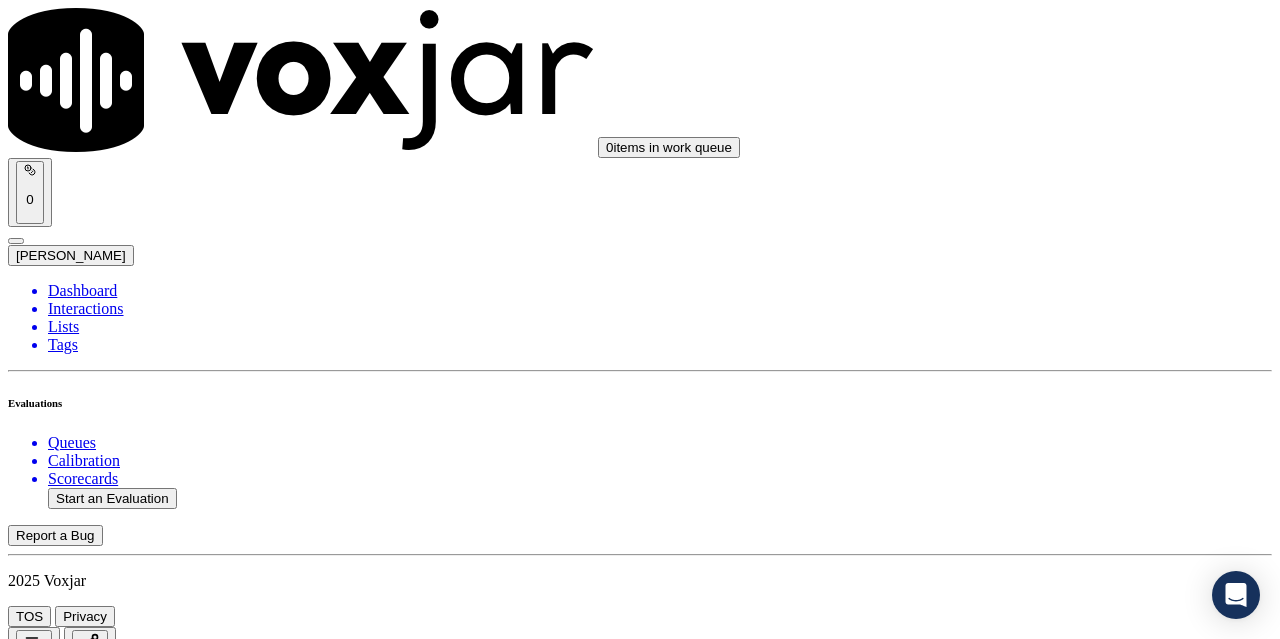 scroll, scrollTop: 2500, scrollLeft: 0, axis: vertical 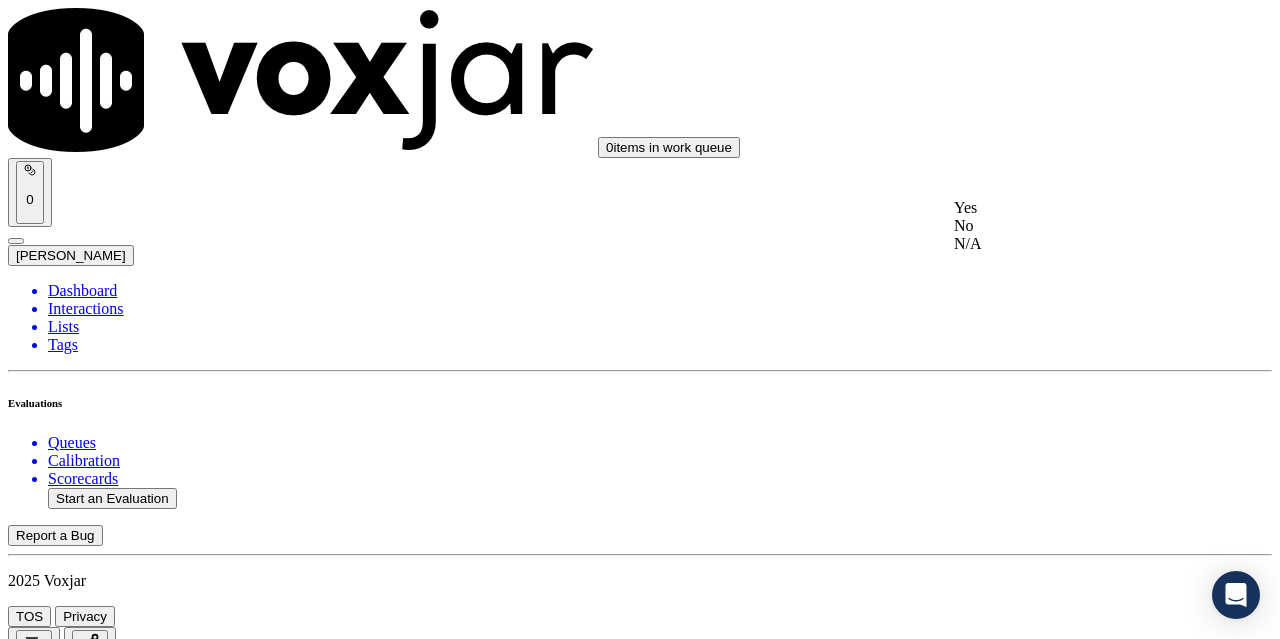 click on "Yes" at bounding box center (1067, 208) 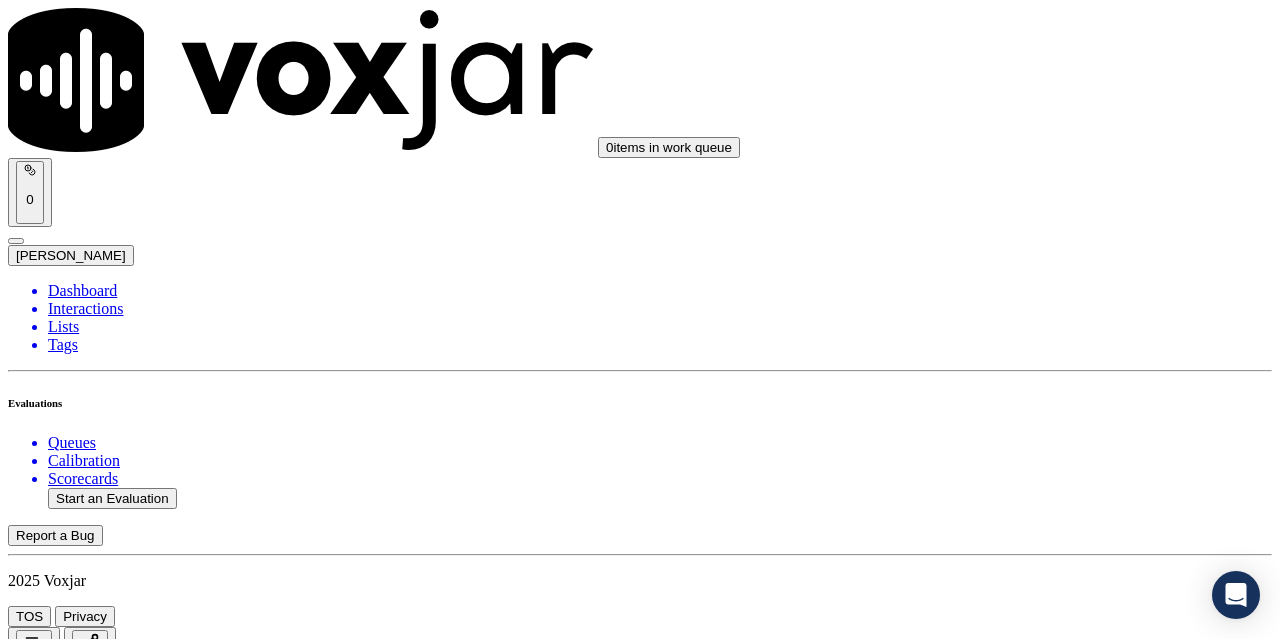 click on "Select an answer" at bounding box center (67, 4516) 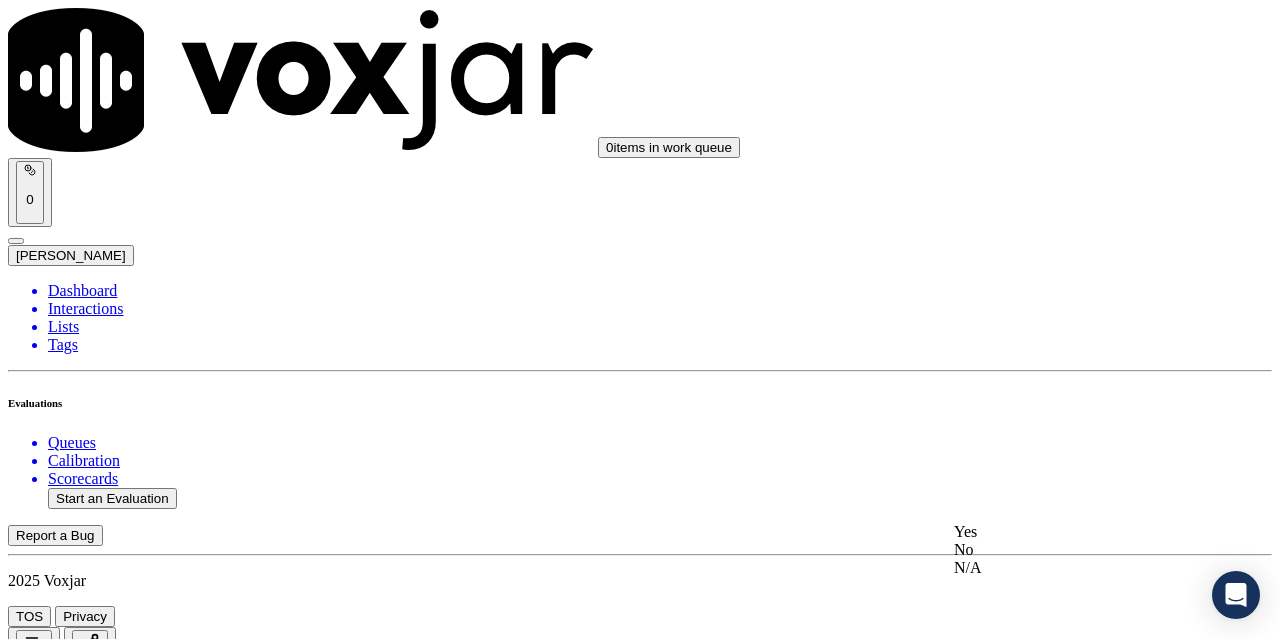 click on "Yes" at bounding box center (1067, 532) 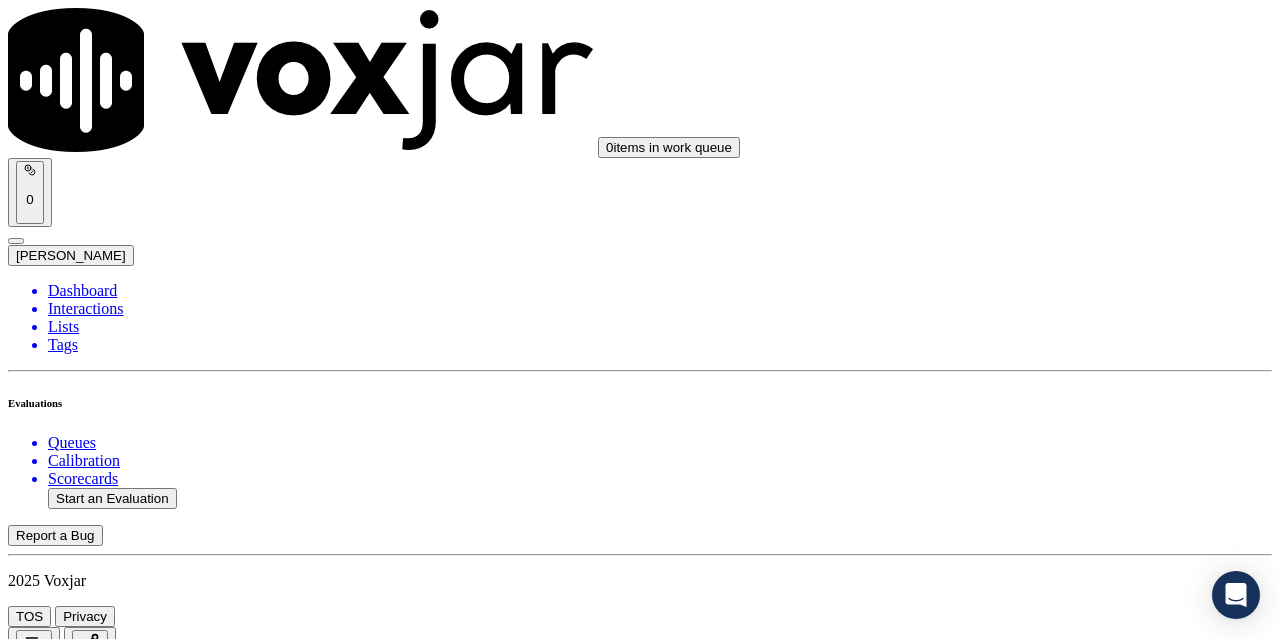 scroll, scrollTop: 2900, scrollLeft: 0, axis: vertical 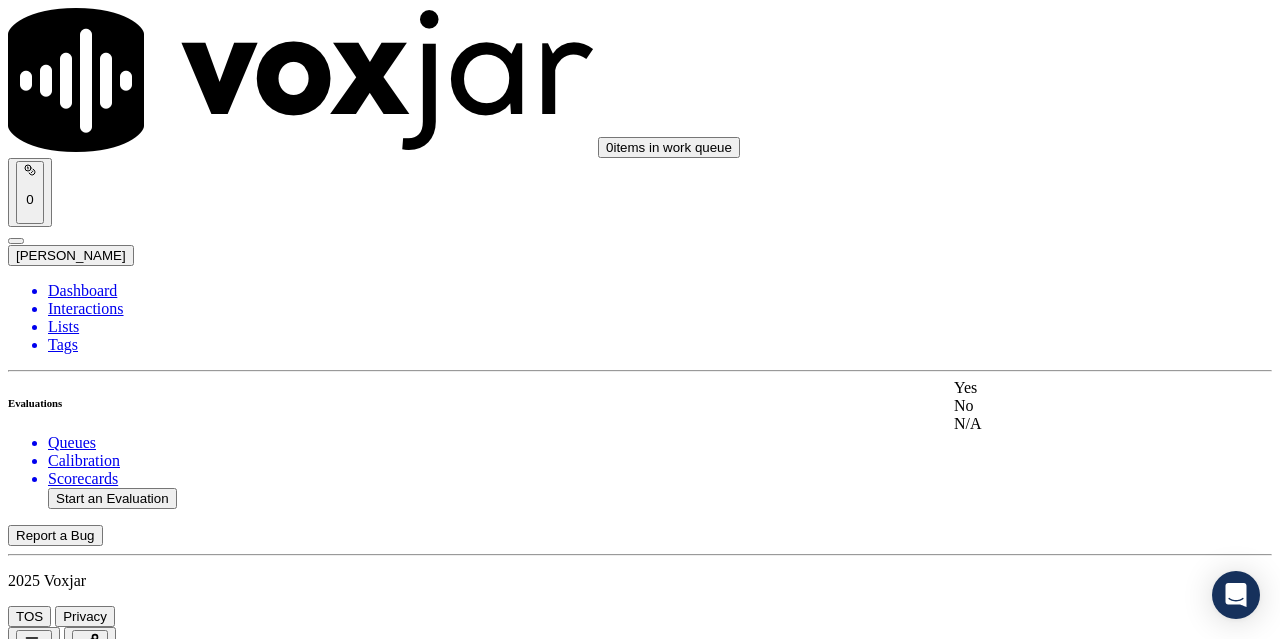 click on "Yes" at bounding box center (1067, 388) 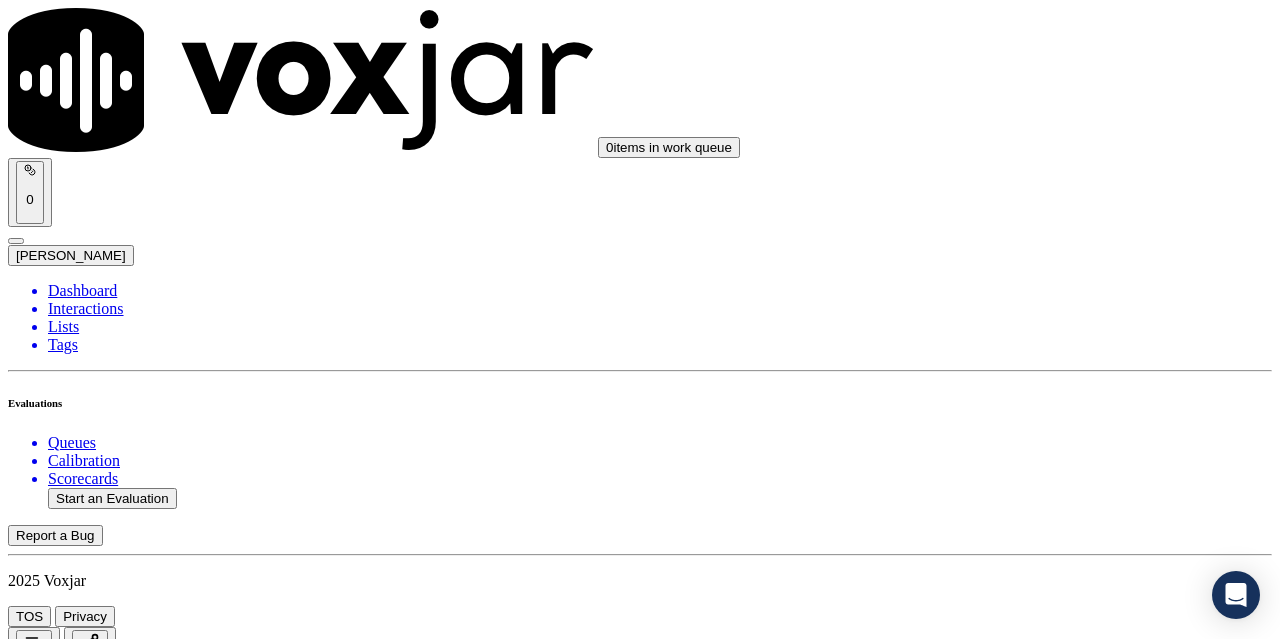 scroll, scrollTop: 3300, scrollLeft: 0, axis: vertical 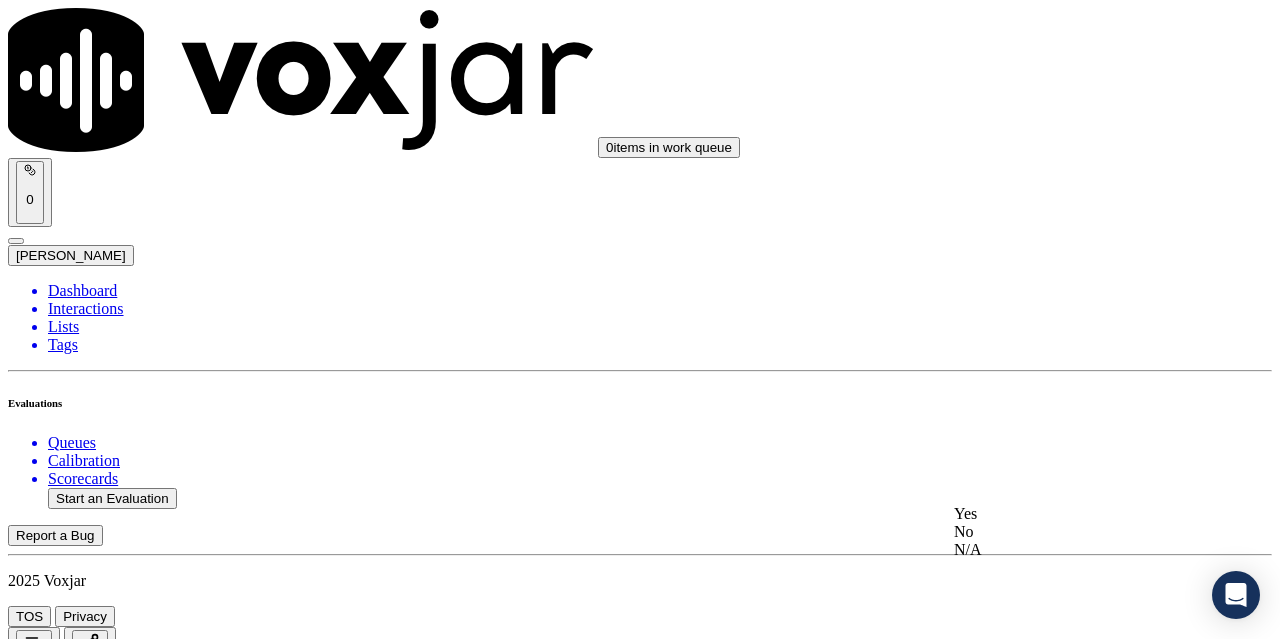 click on "Yes" at bounding box center [1067, 514] 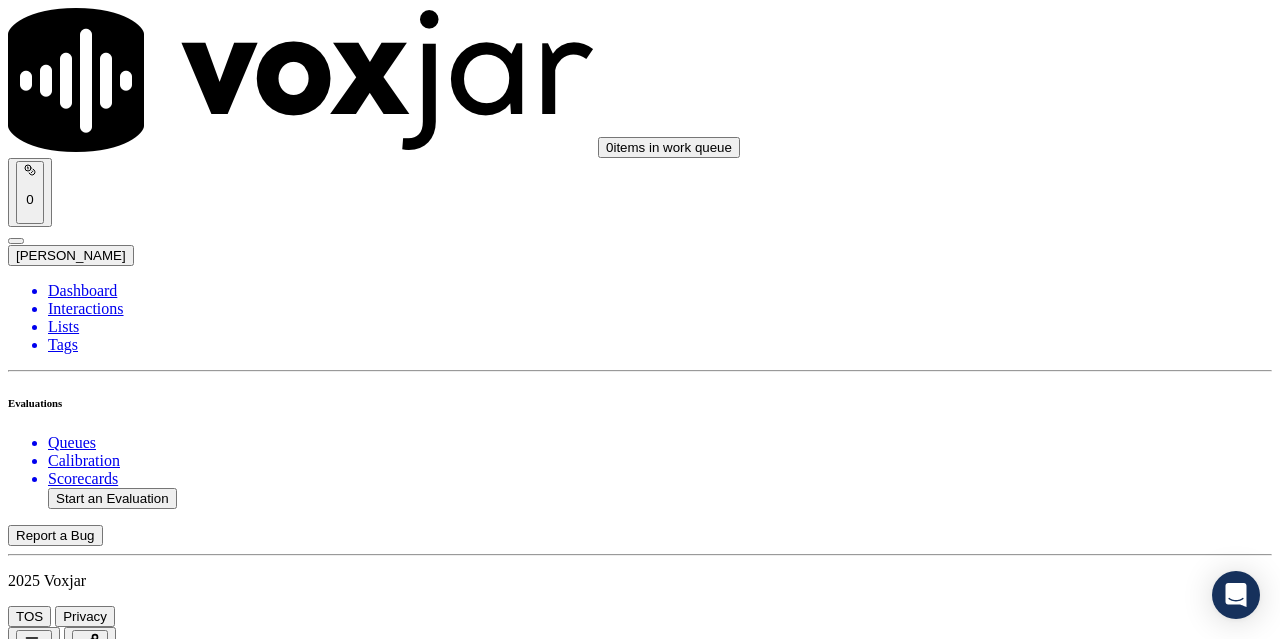 scroll, scrollTop: 3700, scrollLeft: 0, axis: vertical 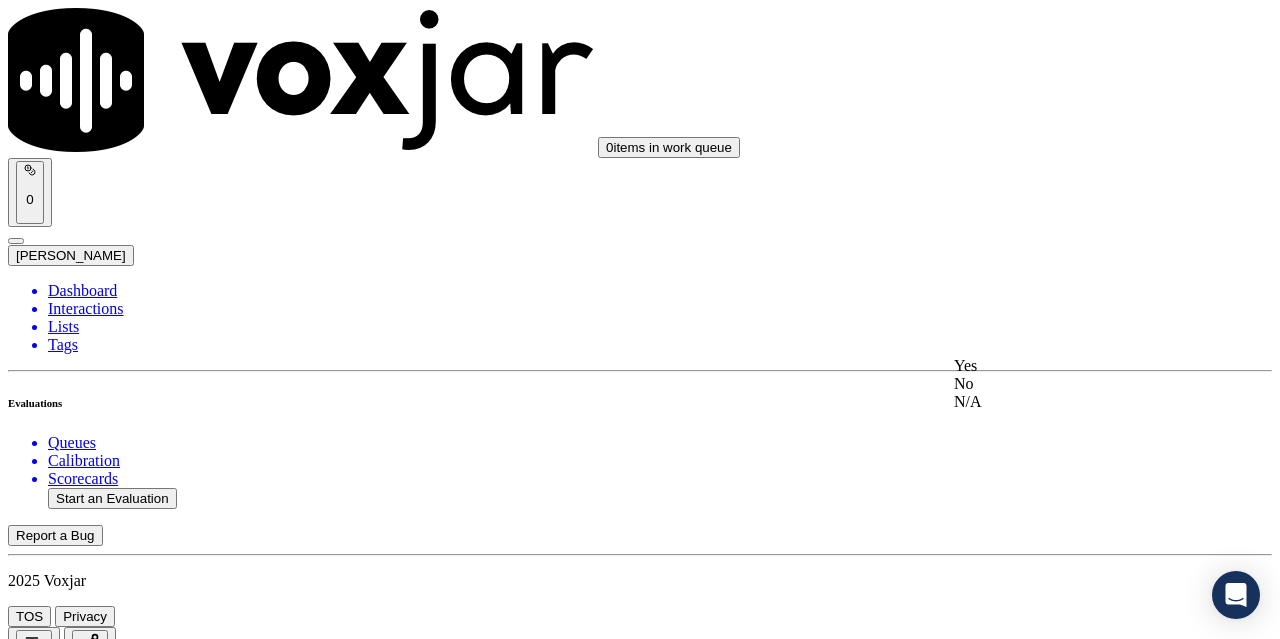 click on "Yes" at bounding box center [1067, 366] 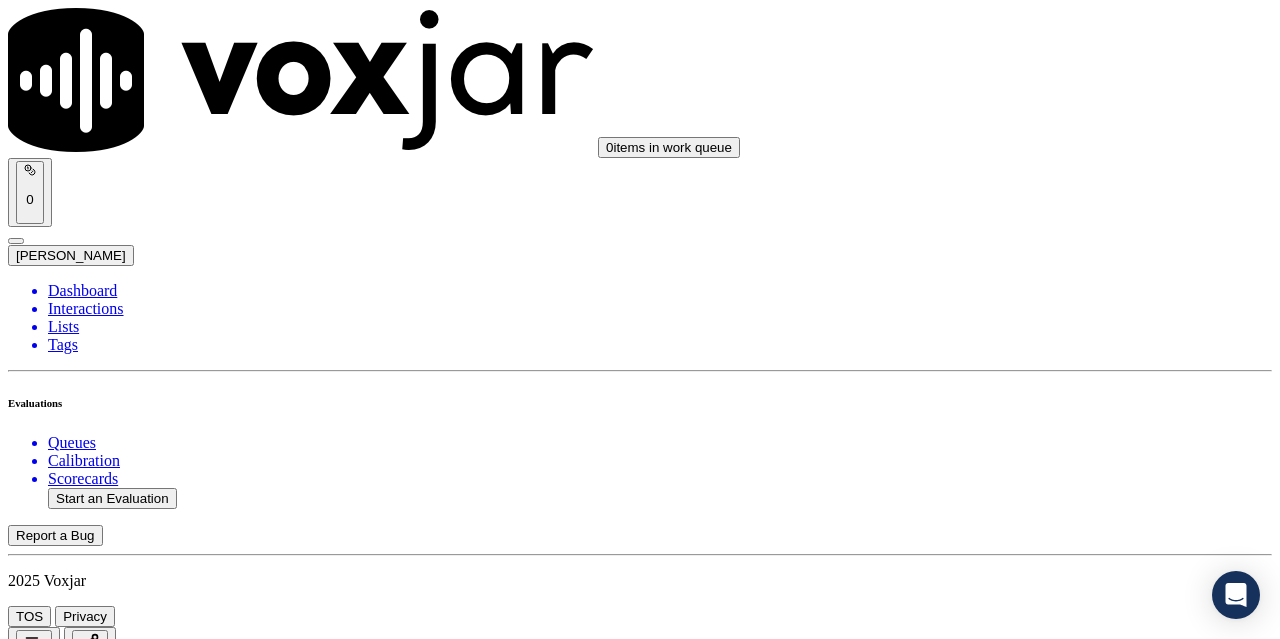 scroll, scrollTop: 4000, scrollLeft: 0, axis: vertical 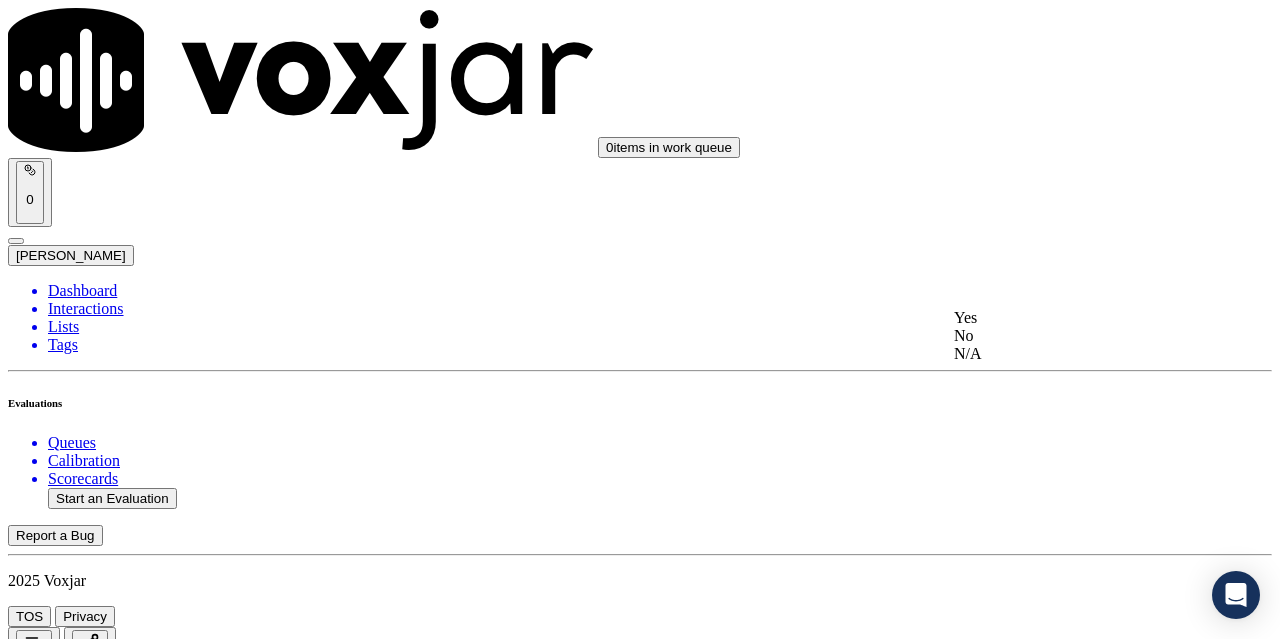 click on "Yes" at bounding box center [1067, 318] 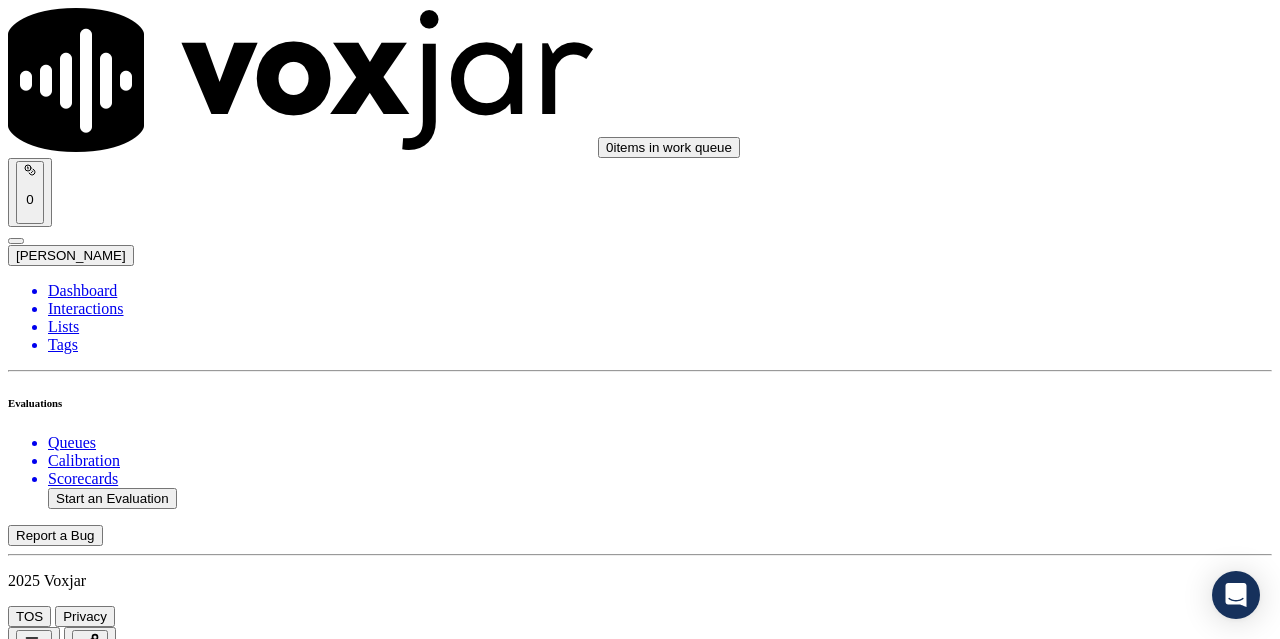 scroll, scrollTop: 4200, scrollLeft: 0, axis: vertical 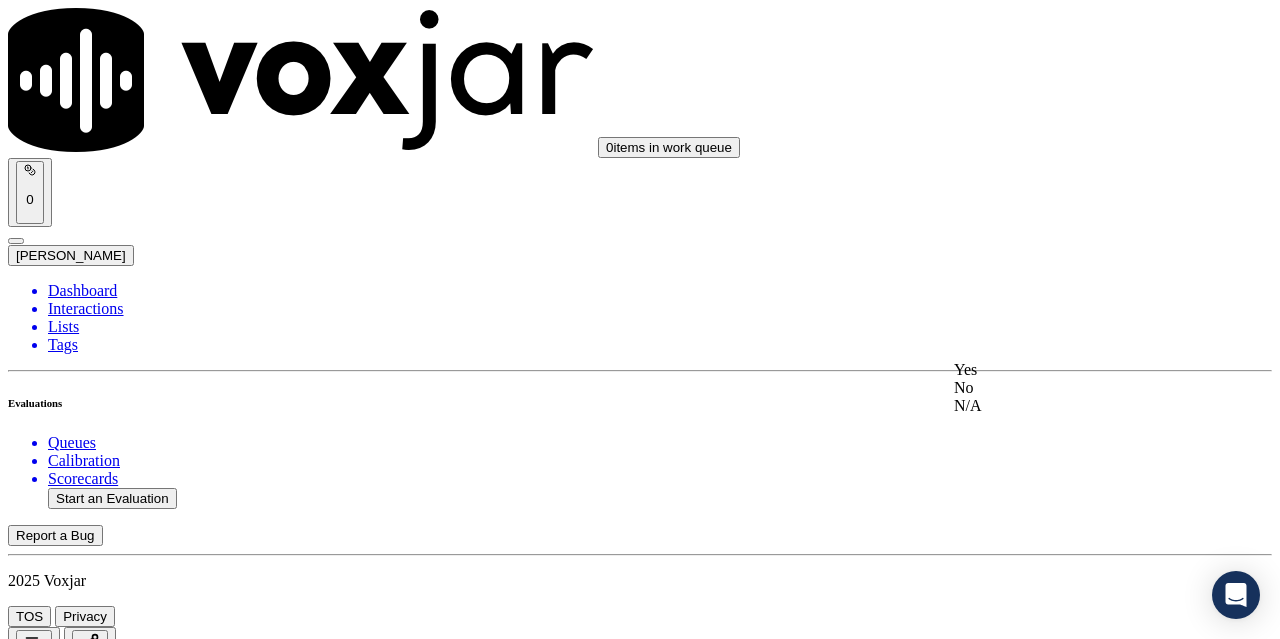 click on "Yes" at bounding box center (1067, 370) 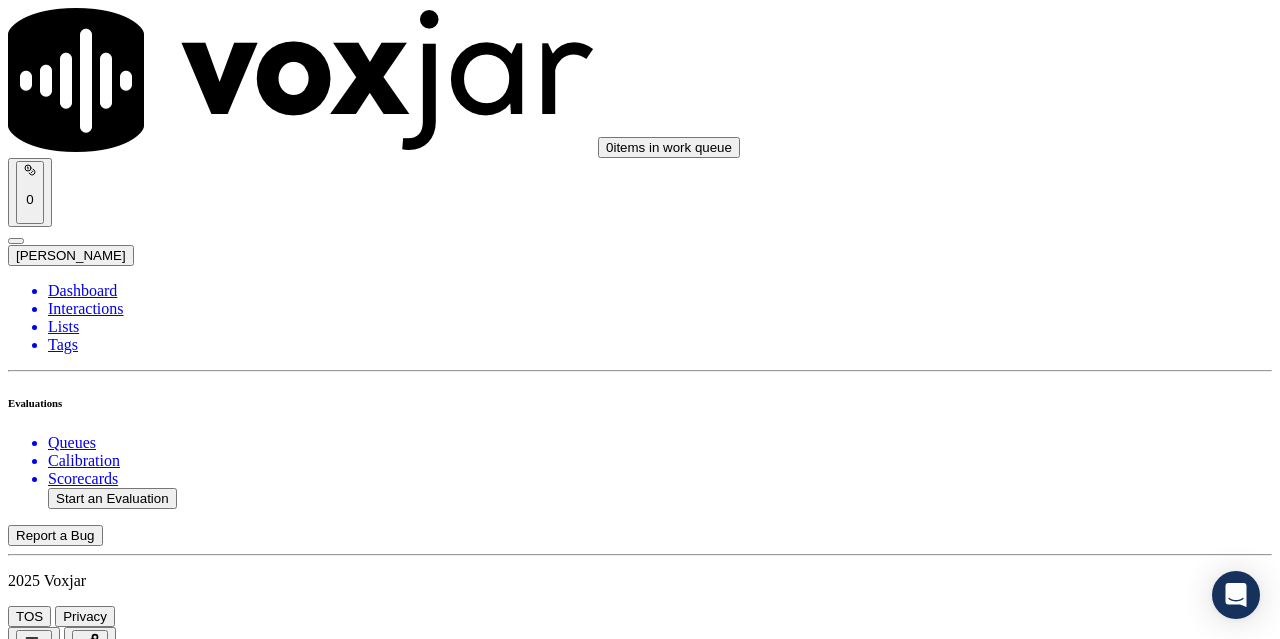 scroll, scrollTop: 4500, scrollLeft: 0, axis: vertical 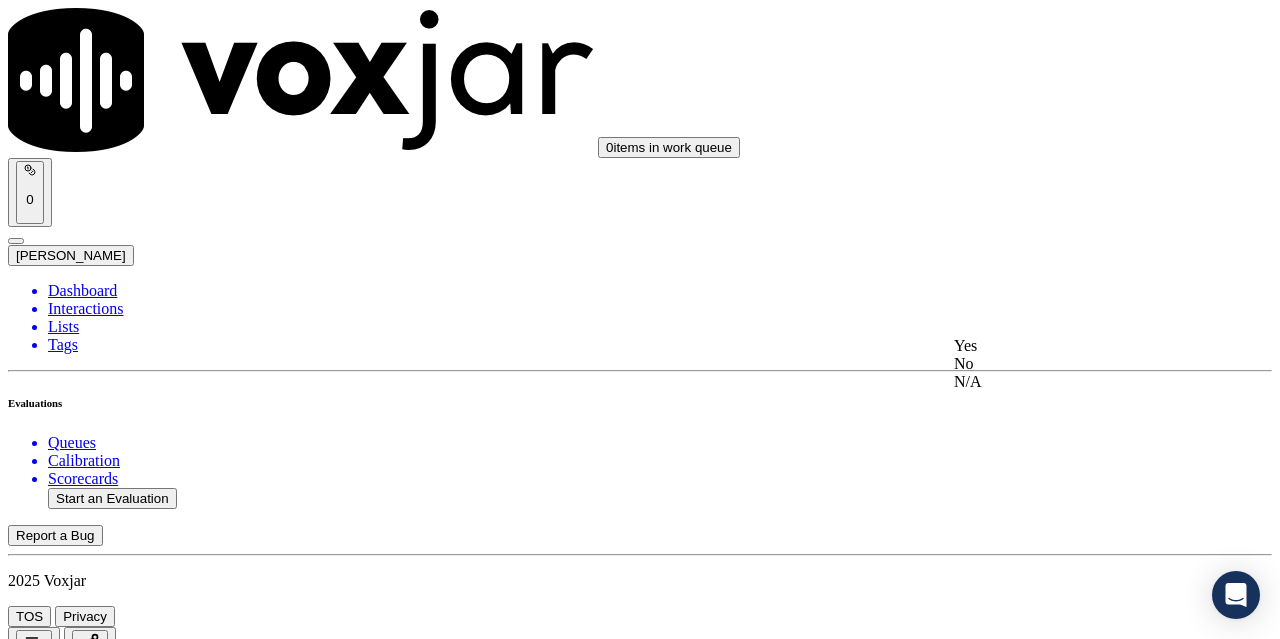 click on "Yes" at bounding box center (1067, 346) 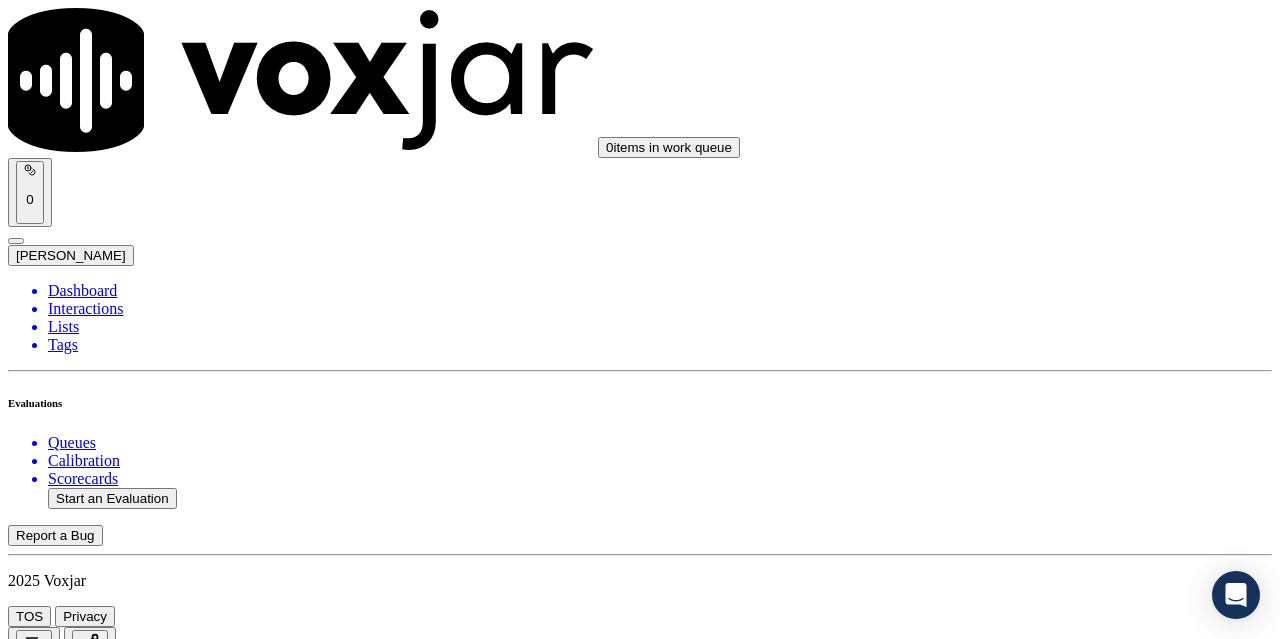 scroll, scrollTop: 4800, scrollLeft: 0, axis: vertical 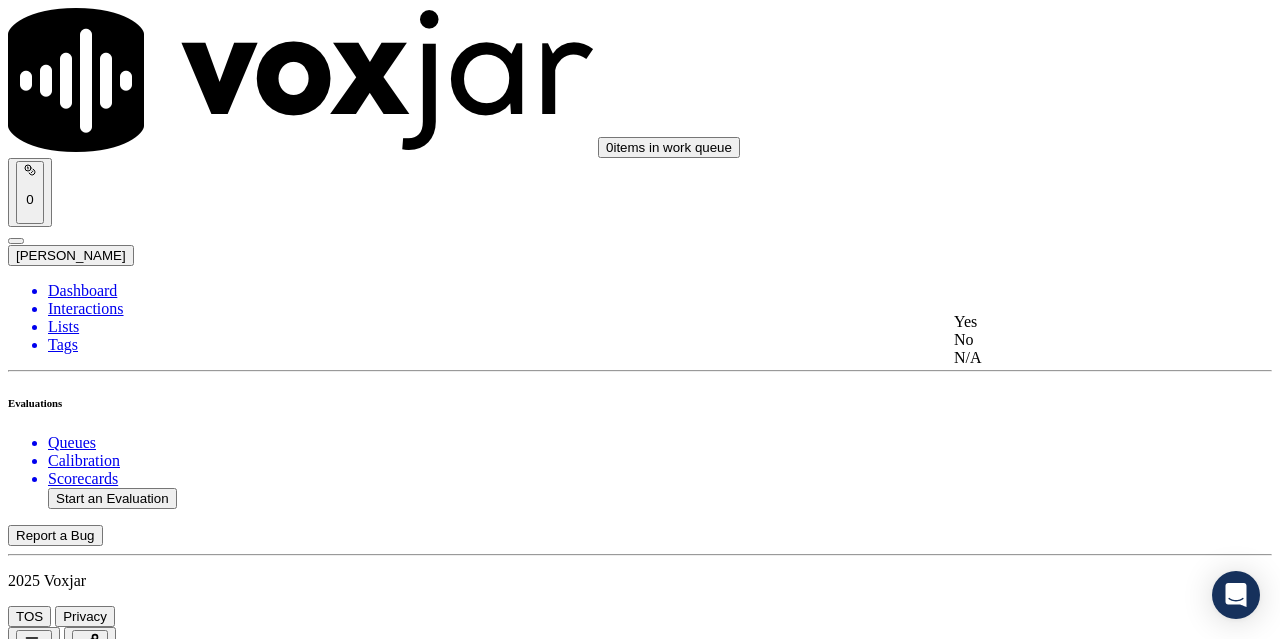click on "Yes" at bounding box center [1067, 322] 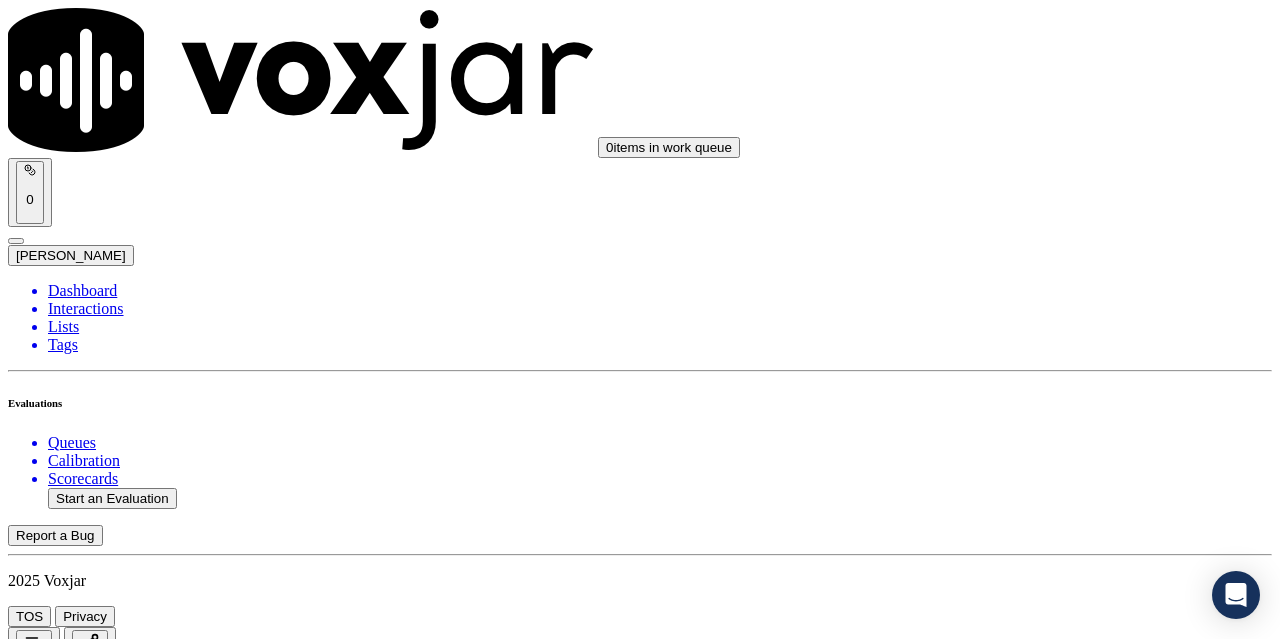 scroll, scrollTop: 5000, scrollLeft: 0, axis: vertical 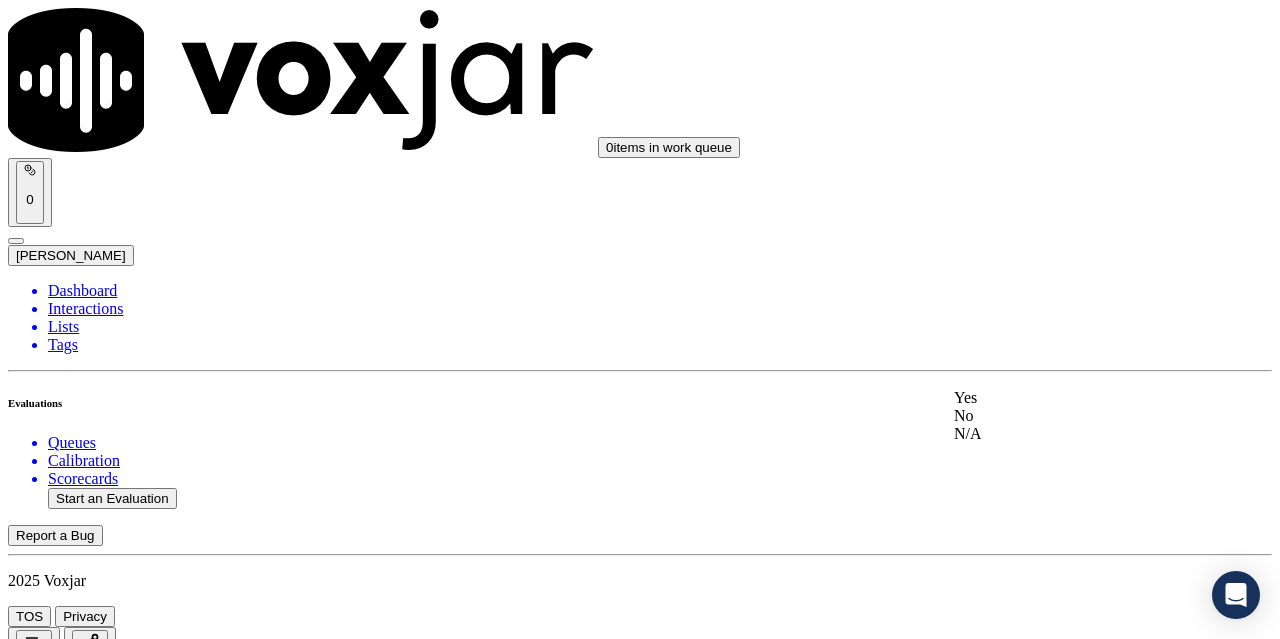 click on "Yes" at bounding box center (1067, 398) 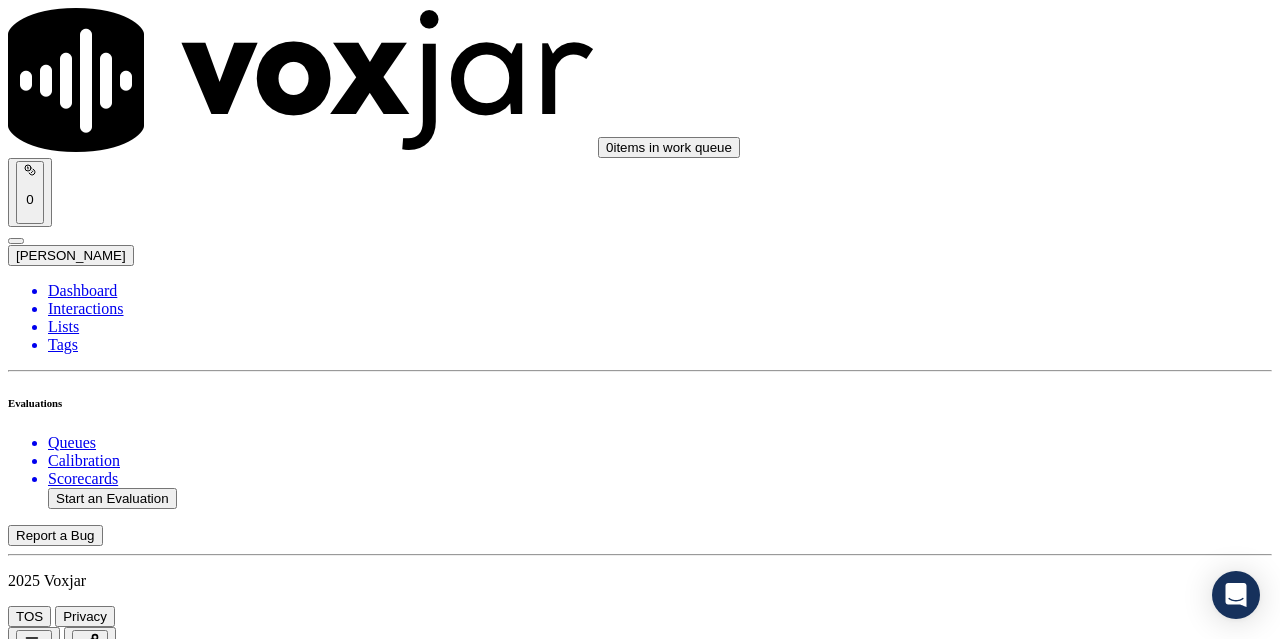 scroll, scrollTop: 5400, scrollLeft: 0, axis: vertical 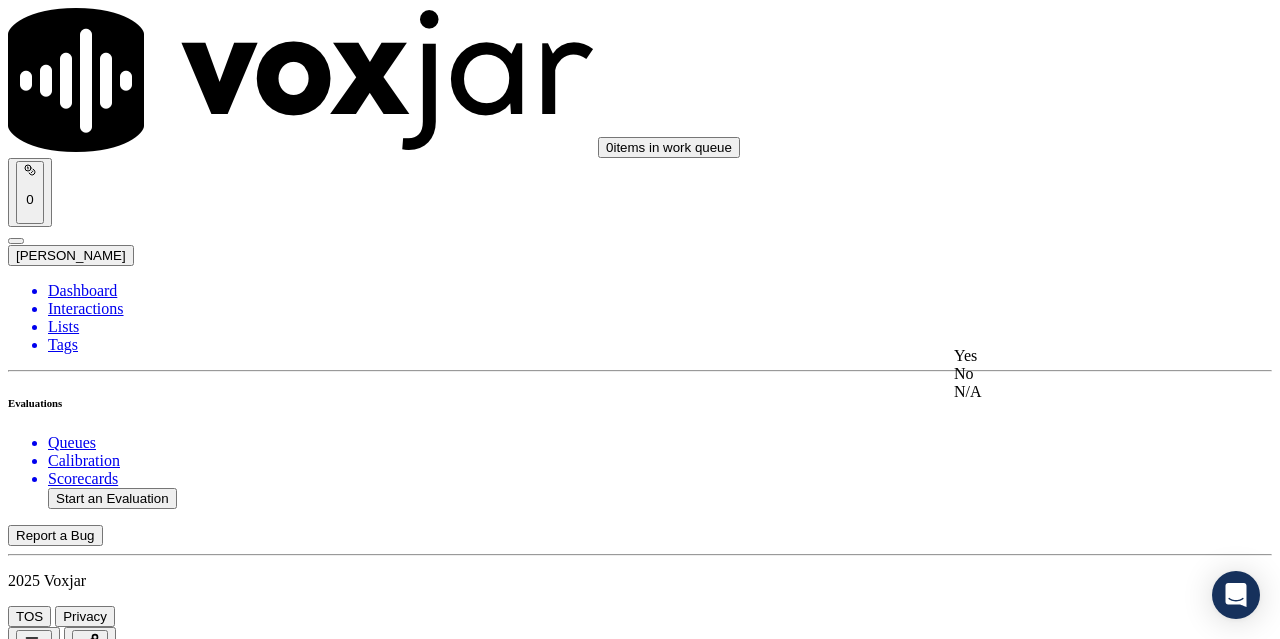 click on "Yes" at bounding box center [1067, 356] 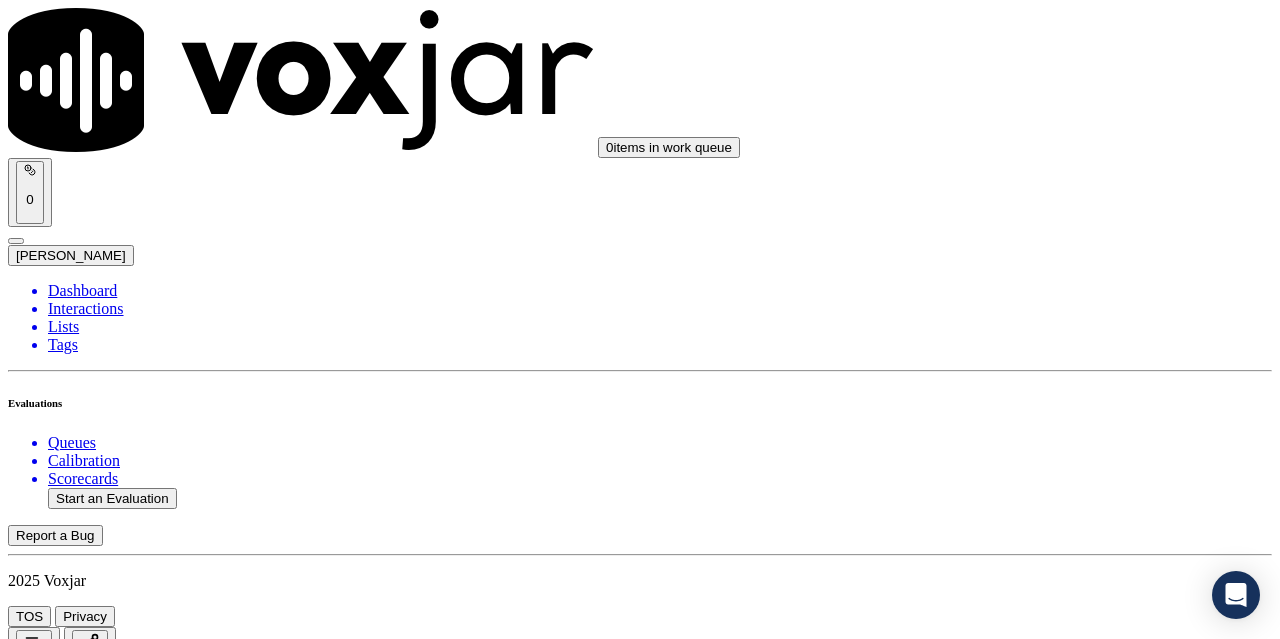 scroll, scrollTop: 5600, scrollLeft: 0, axis: vertical 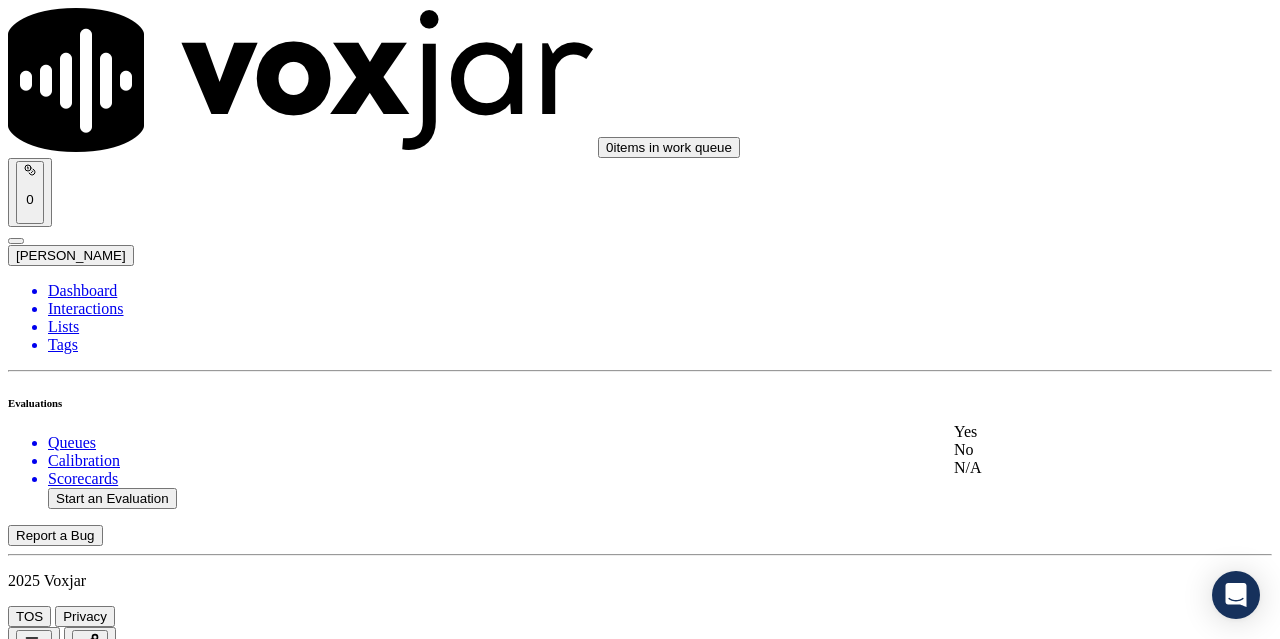 click on "Yes" at bounding box center [1067, 432] 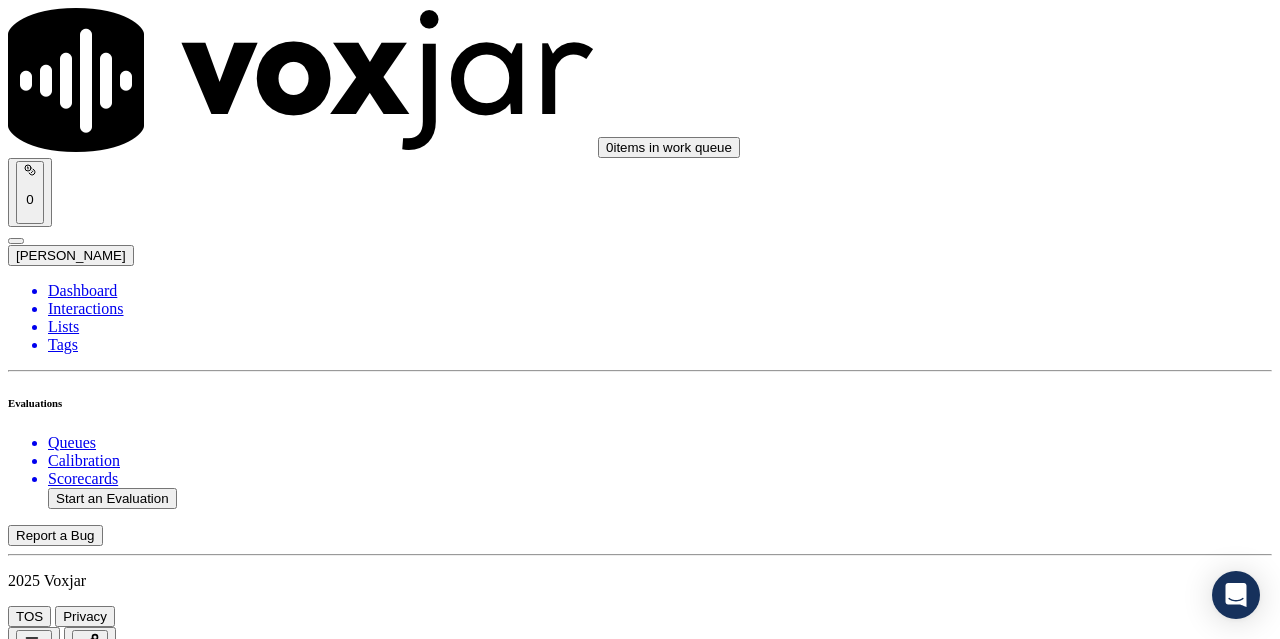 scroll, scrollTop: 5800, scrollLeft: 0, axis: vertical 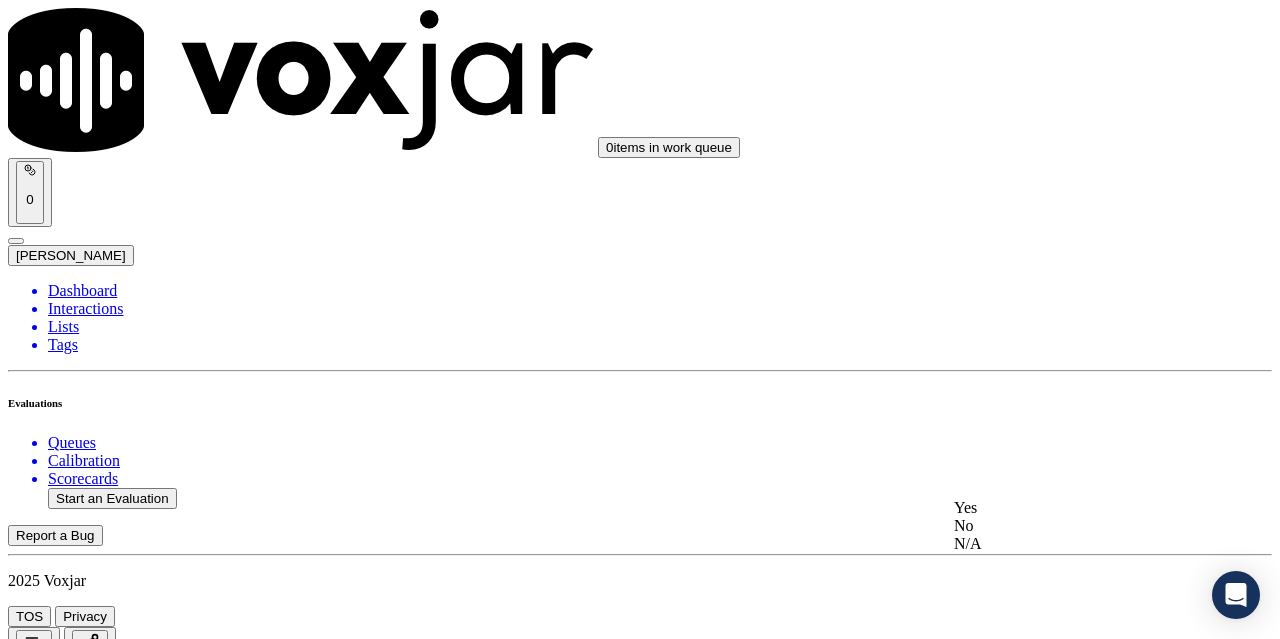 click on "Yes" at bounding box center (1067, 508) 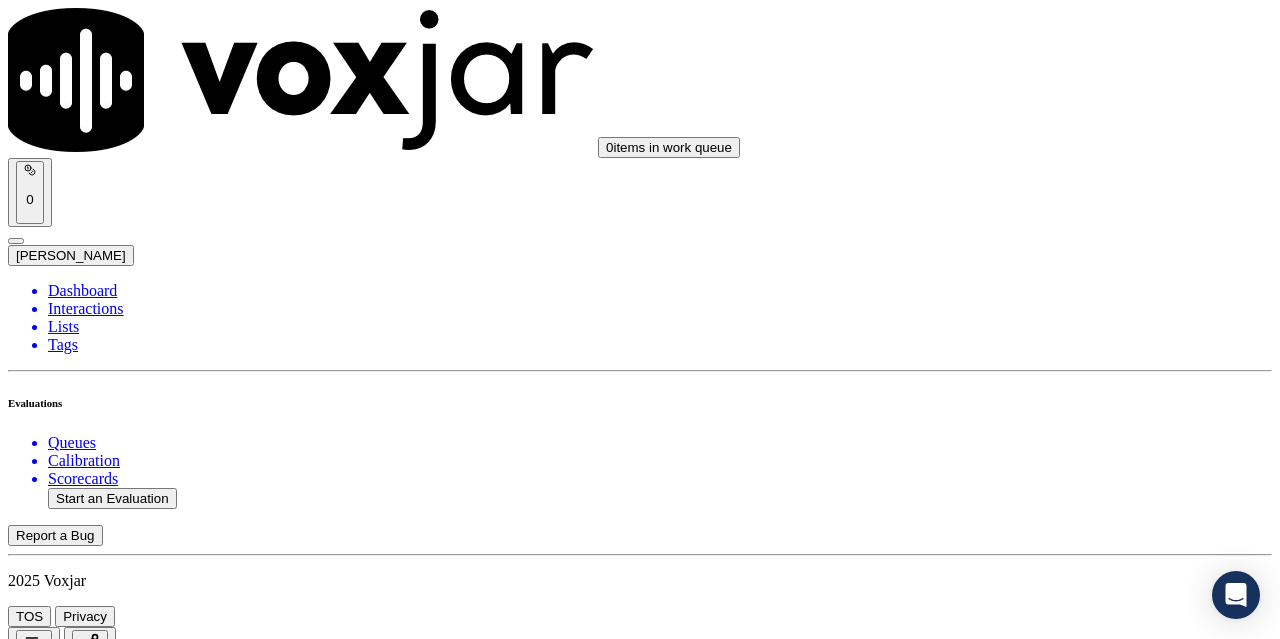 scroll, scrollTop: 300, scrollLeft: 0, axis: vertical 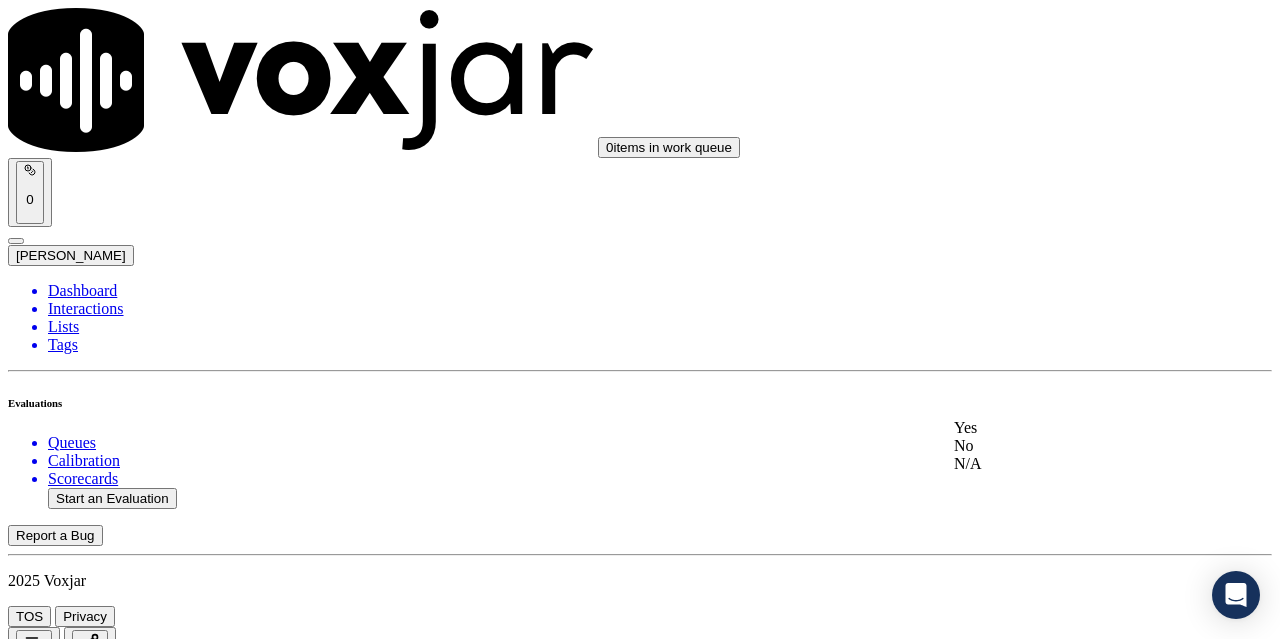 click on "Yes" at bounding box center (1067, 428) 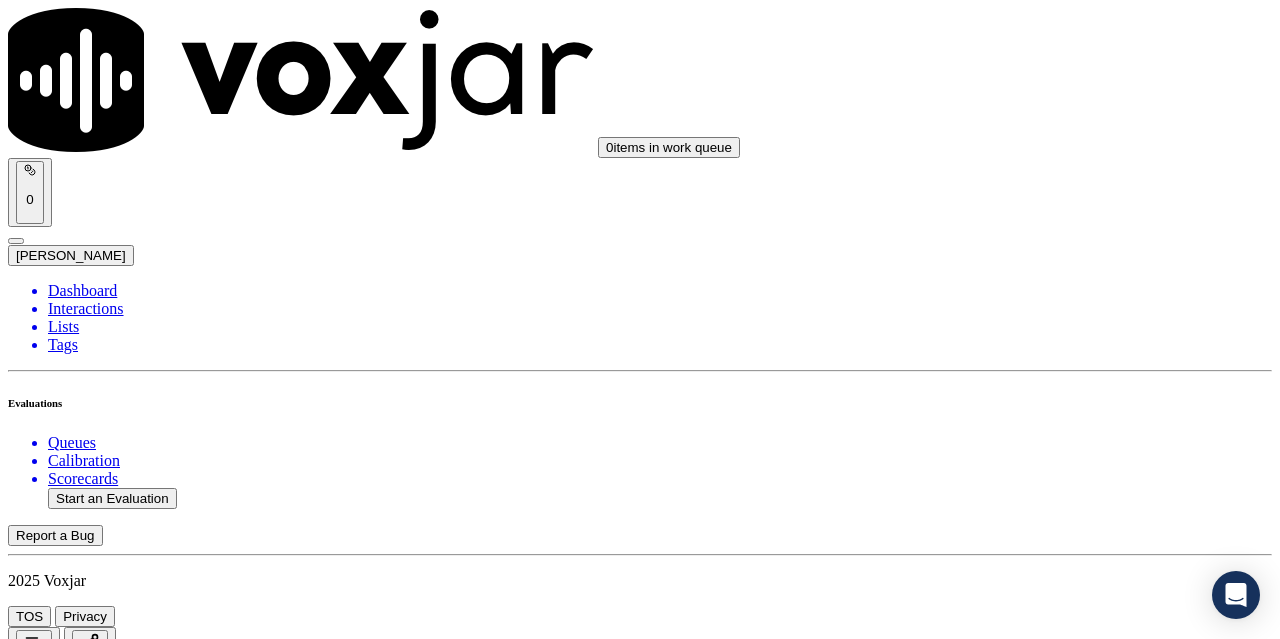 scroll, scrollTop: 400, scrollLeft: 0, axis: vertical 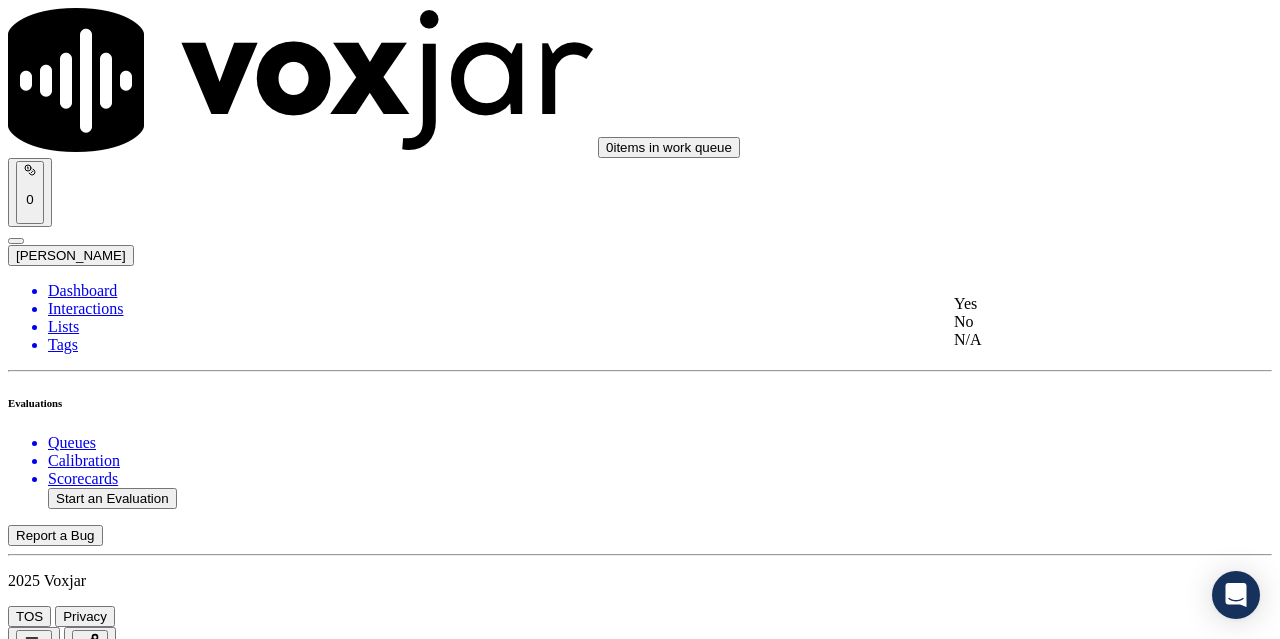 click on "Yes" at bounding box center [1067, 304] 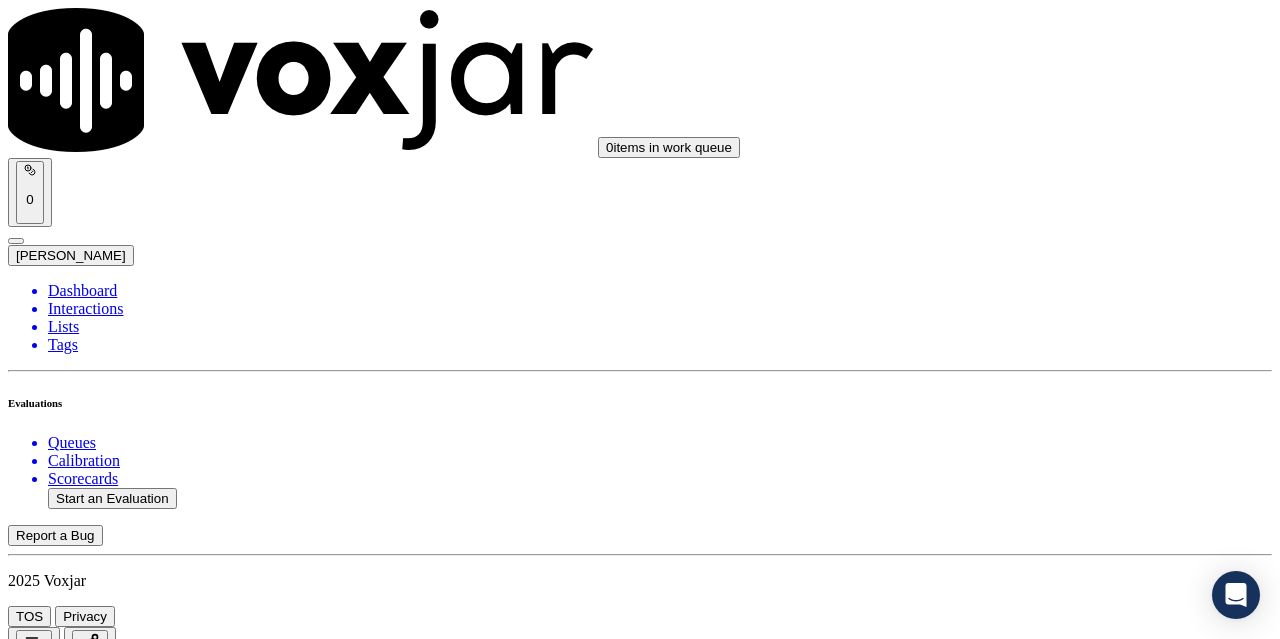 scroll, scrollTop: 700, scrollLeft: 0, axis: vertical 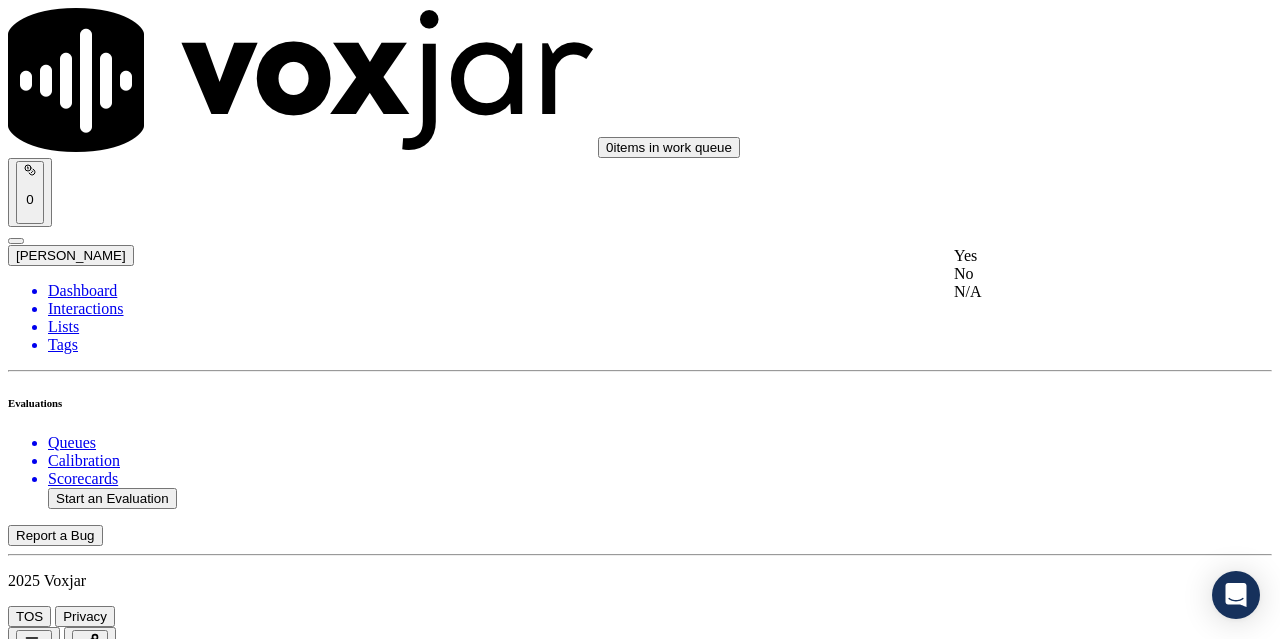click on "Yes" at bounding box center (1067, 256) 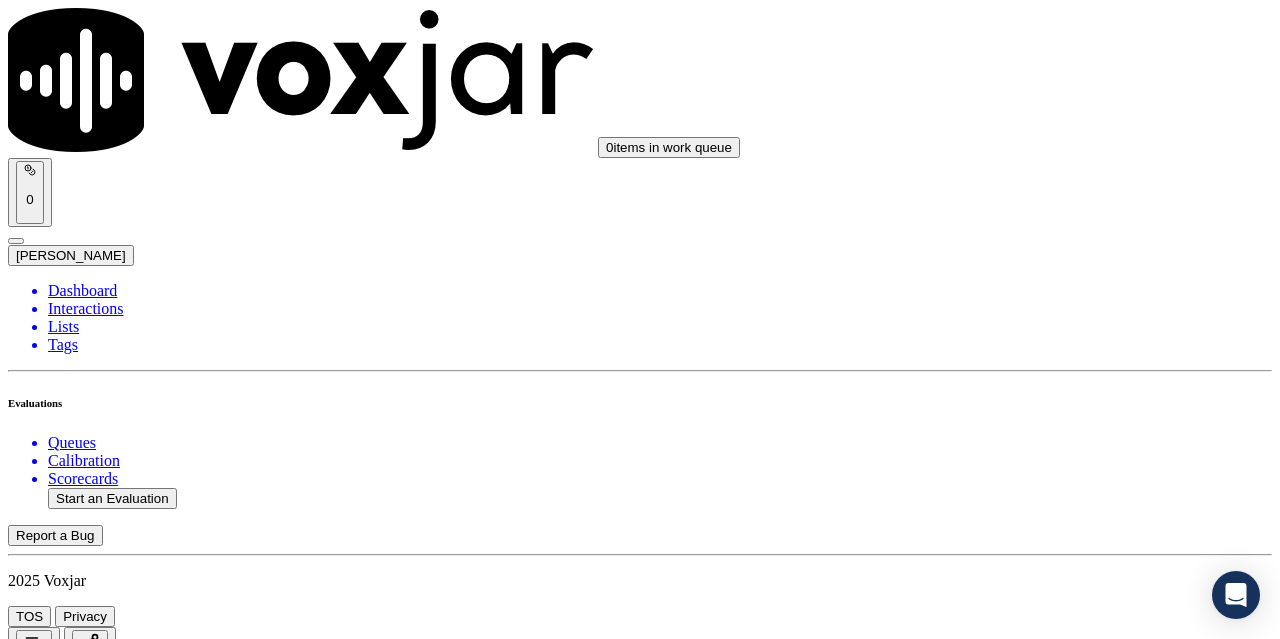 click on "Select an answer" at bounding box center (67, 3098) 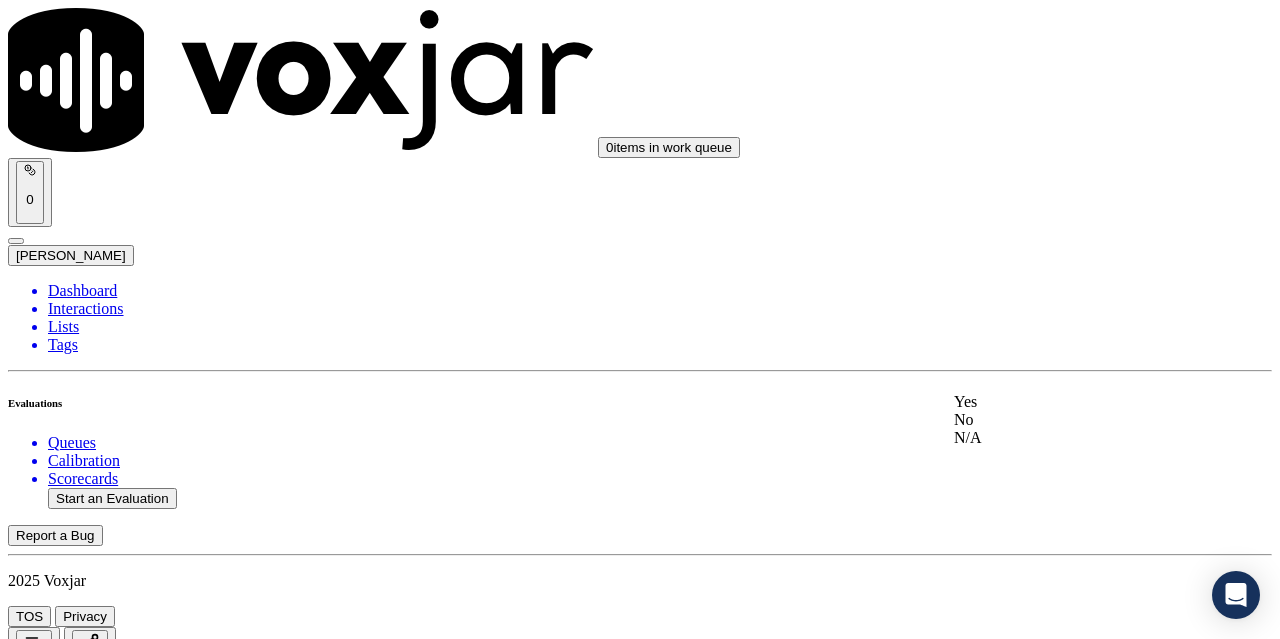 click on "N/A" 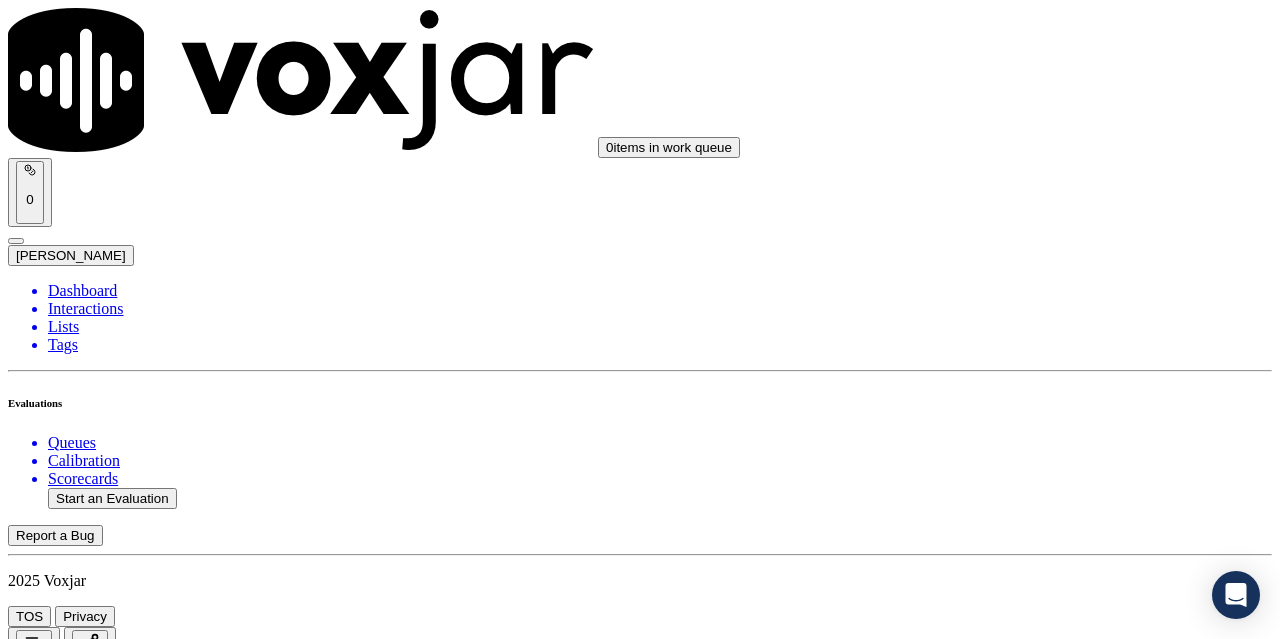 scroll, scrollTop: 1200, scrollLeft: 0, axis: vertical 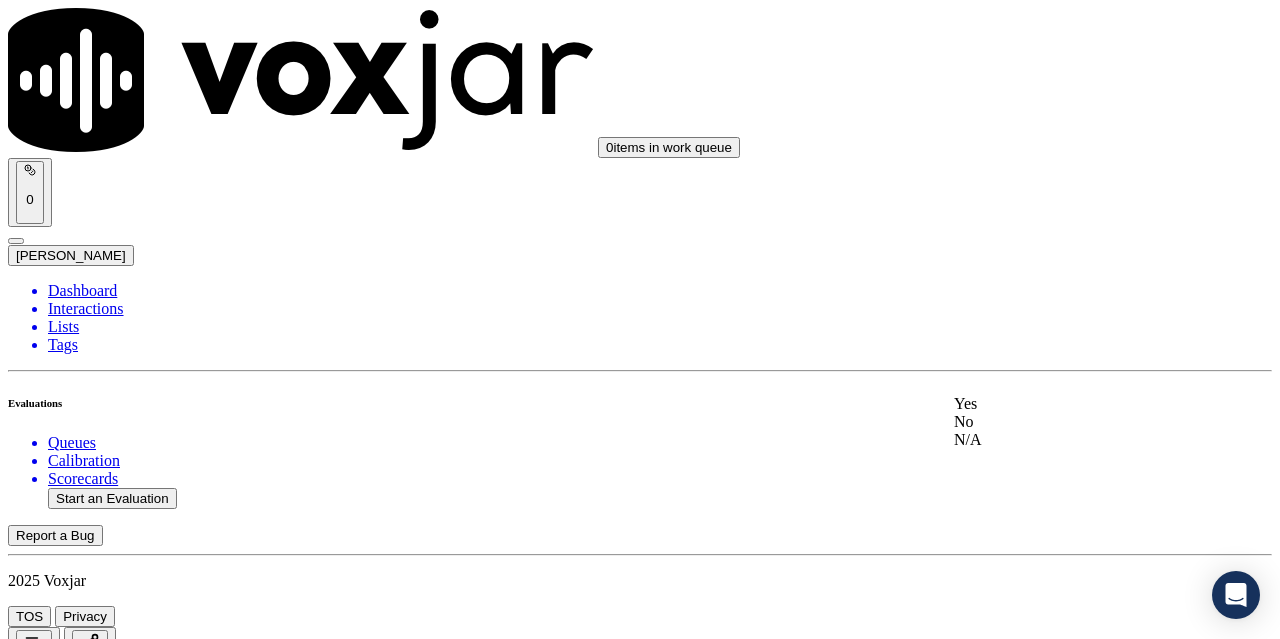 click on "N/A" 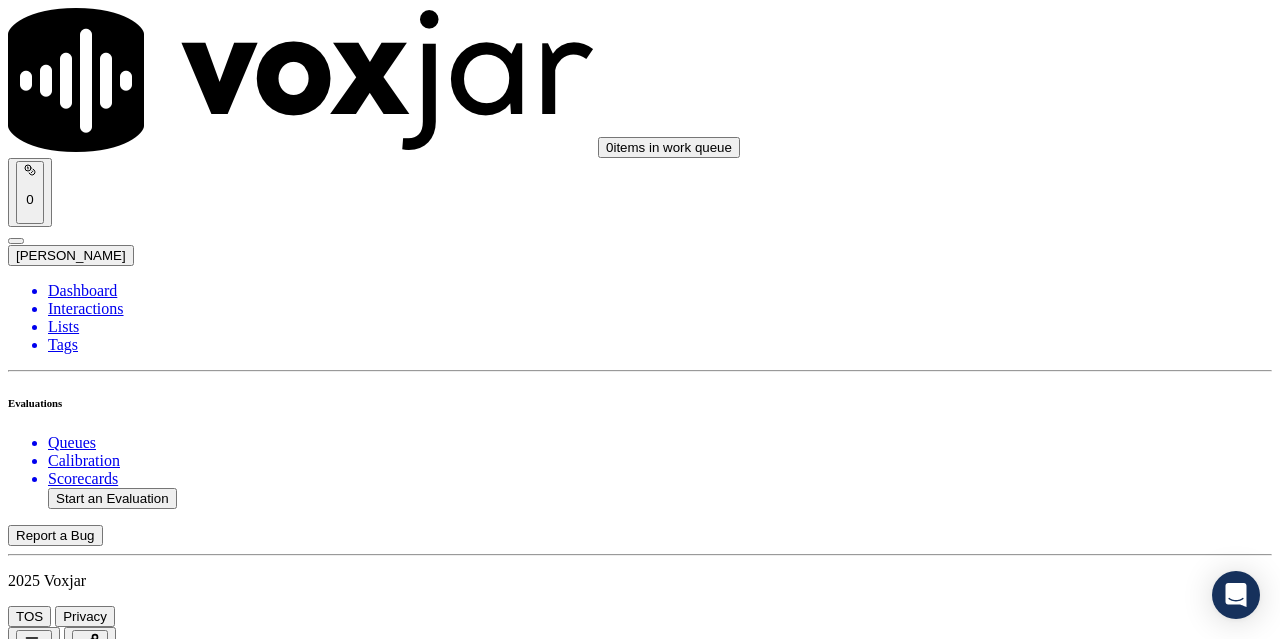 scroll, scrollTop: 1500, scrollLeft: 0, axis: vertical 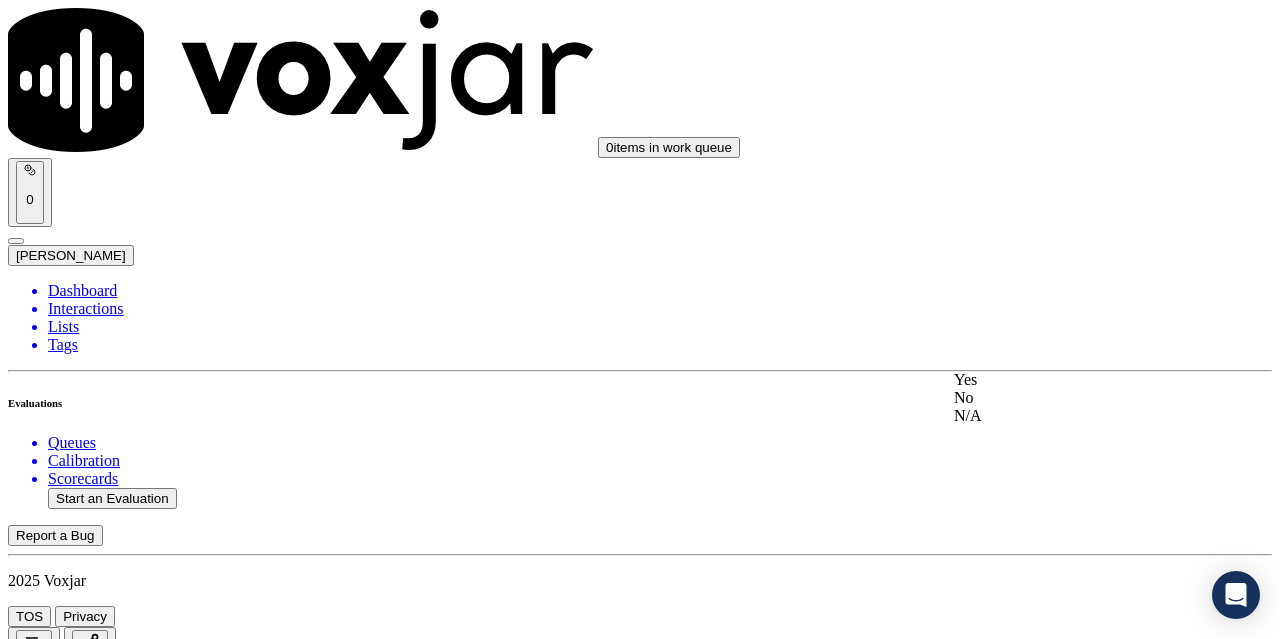 click on "Yes" at bounding box center [1067, 380] 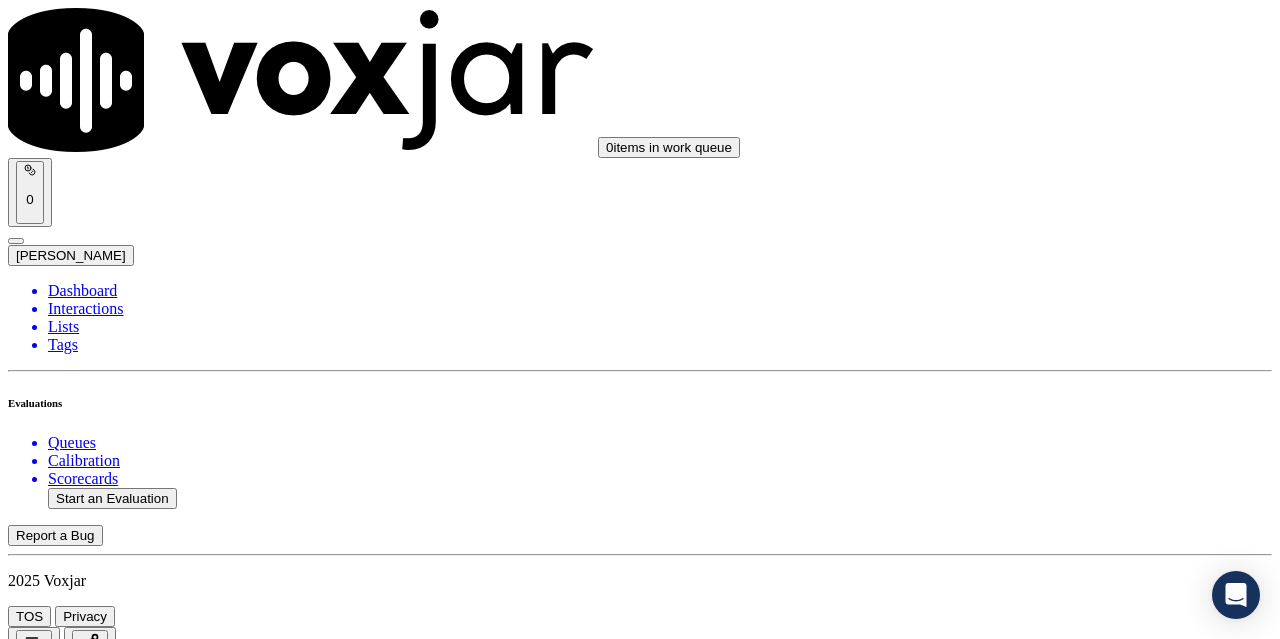 scroll, scrollTop: 2000, scrollLeft: 0, axis: vertical 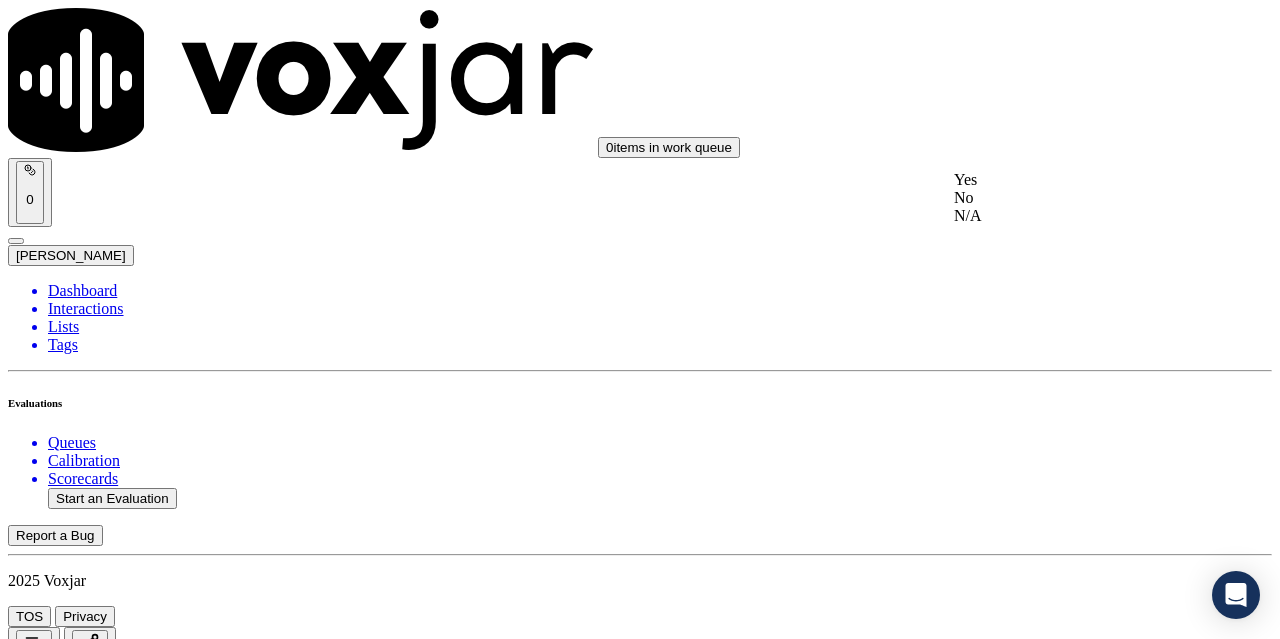 click on "Yes" at bounding box center [1067, 180] 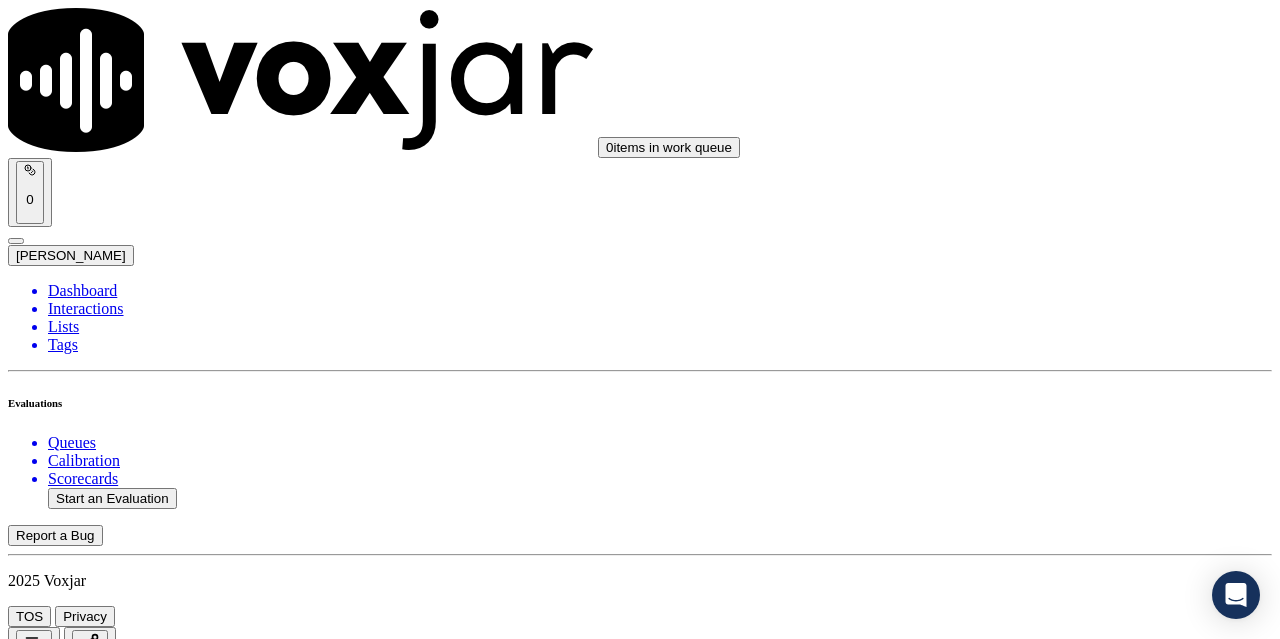 scroll, scrollTop: 2300, scrollLeft: 0, axis: vertical 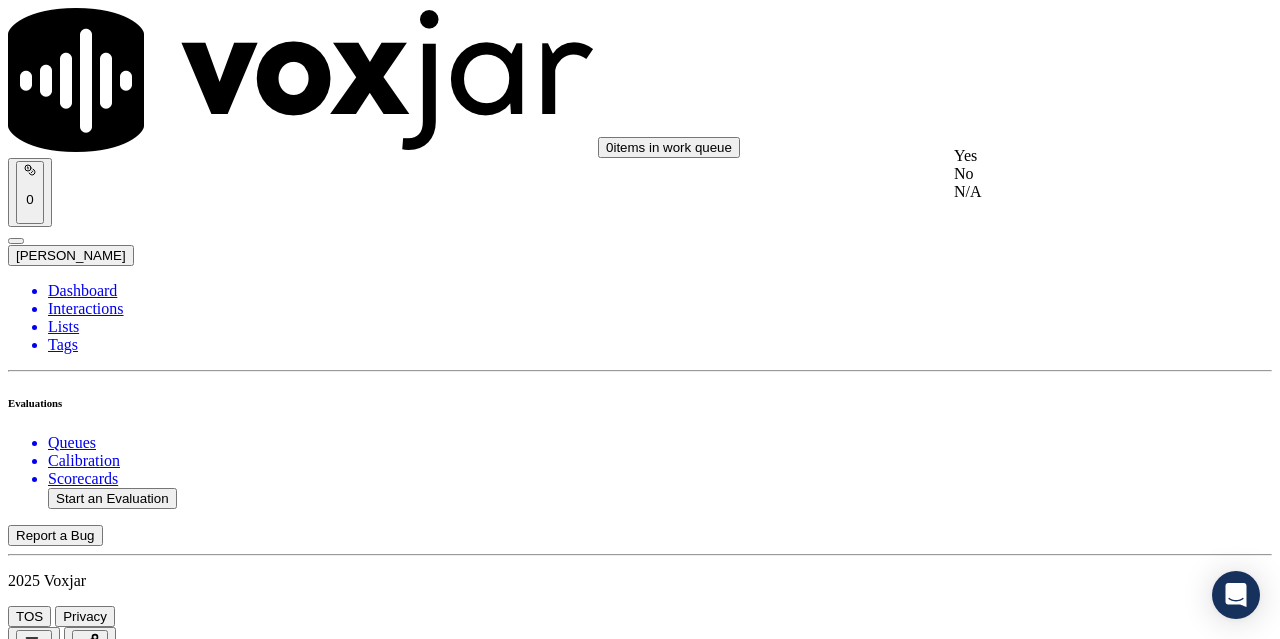 click on "Yes" at bounding box center [1067, 156] 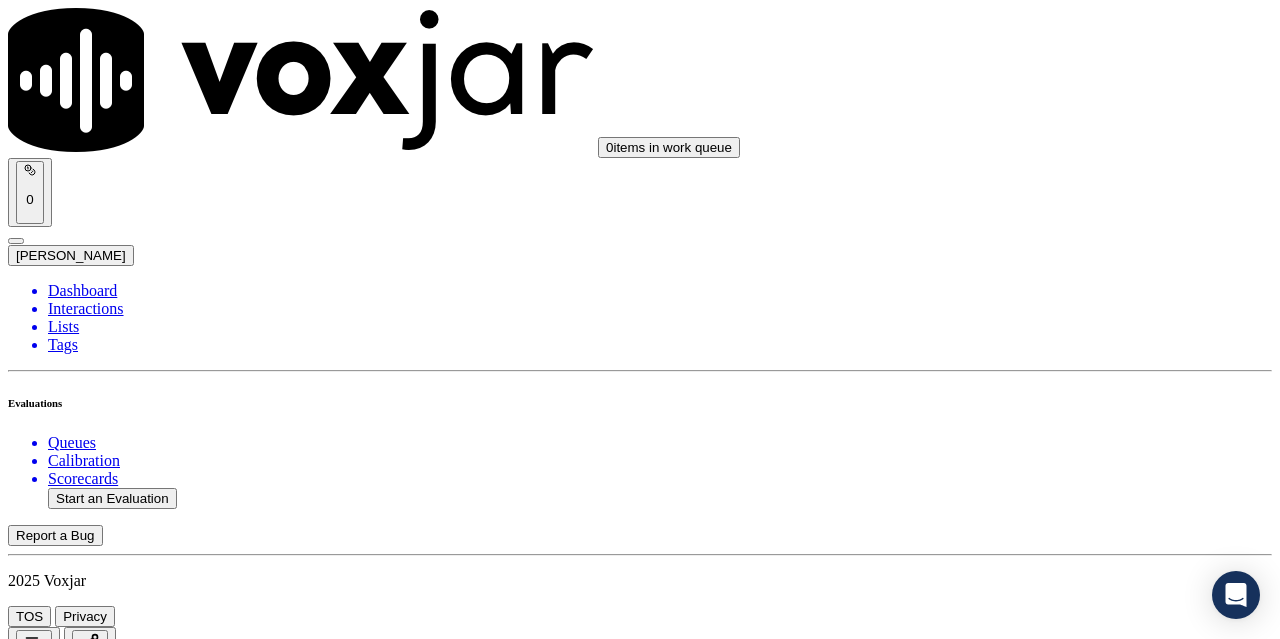 scroll, scrollTop: 2400, scrollLeft: 0, axis: vertical 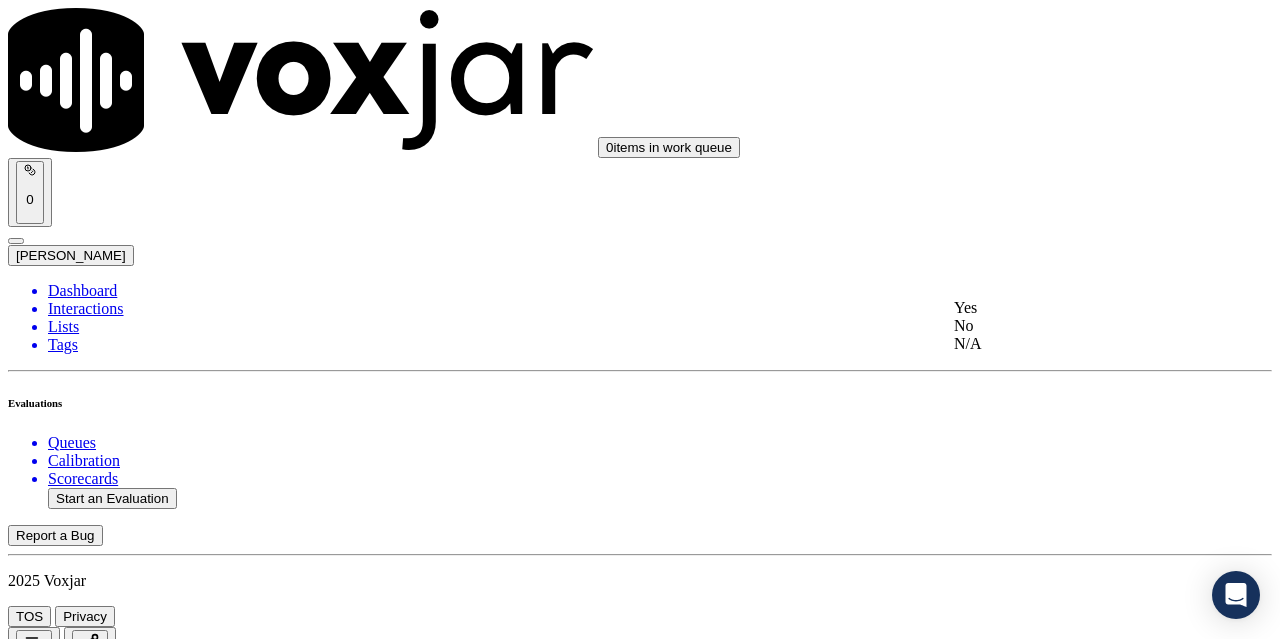 click on "Yes" at bounding box center [1067, 308] 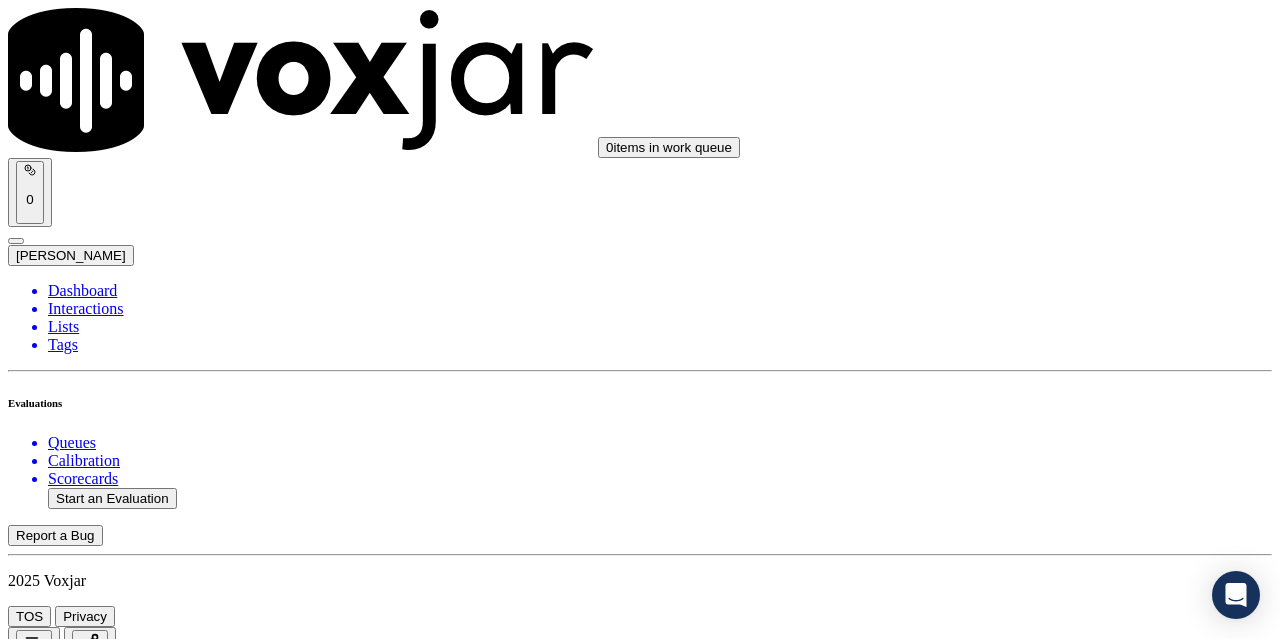 scroll, scrollTop: 2700, scrollLeft: 0, axis: vertical 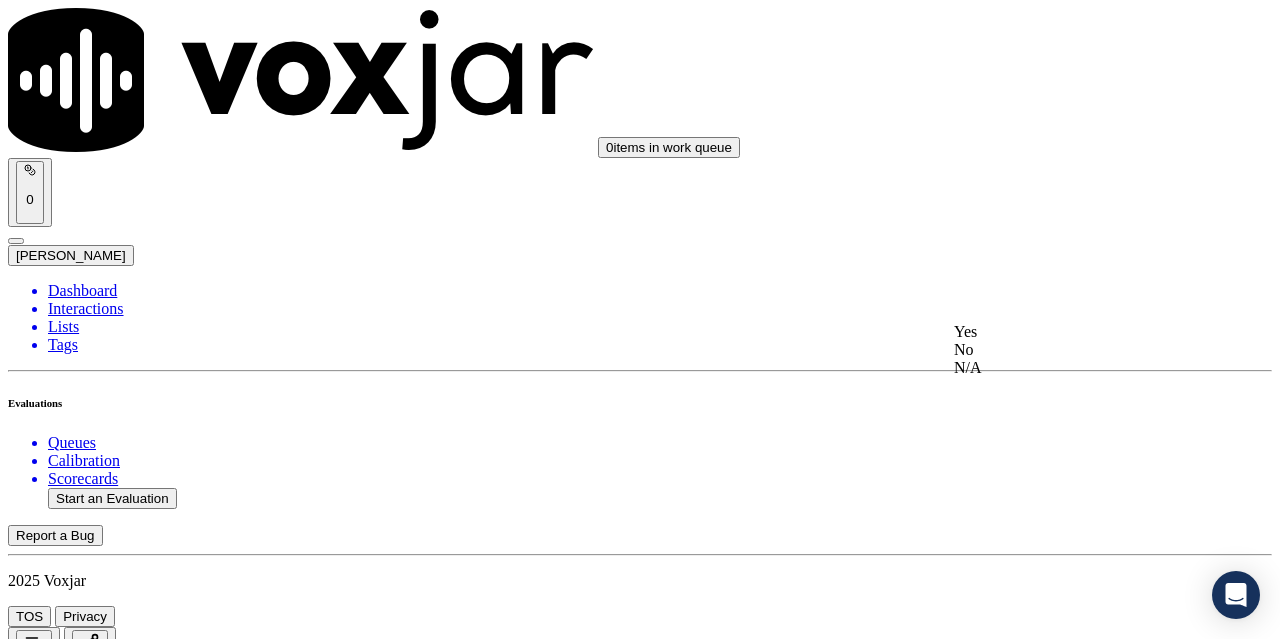click on "Yes" at bounding box center [1067, 332] 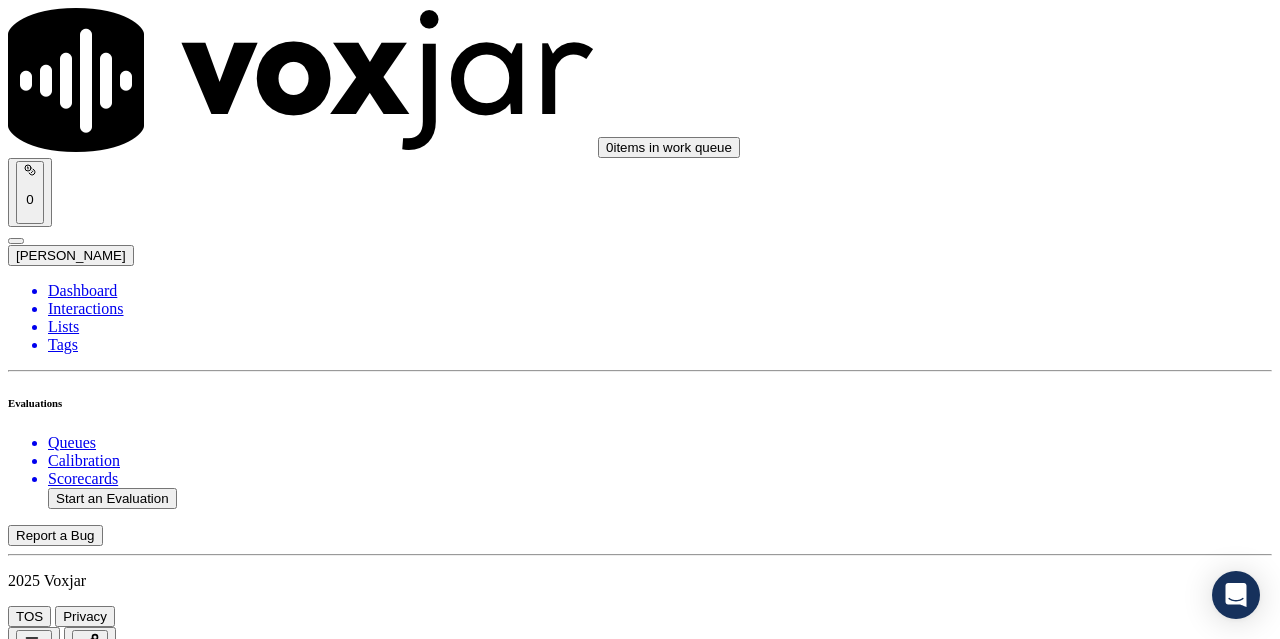 scroll, scrollTop: 2900, scrollLeft: 0, axis: vertical 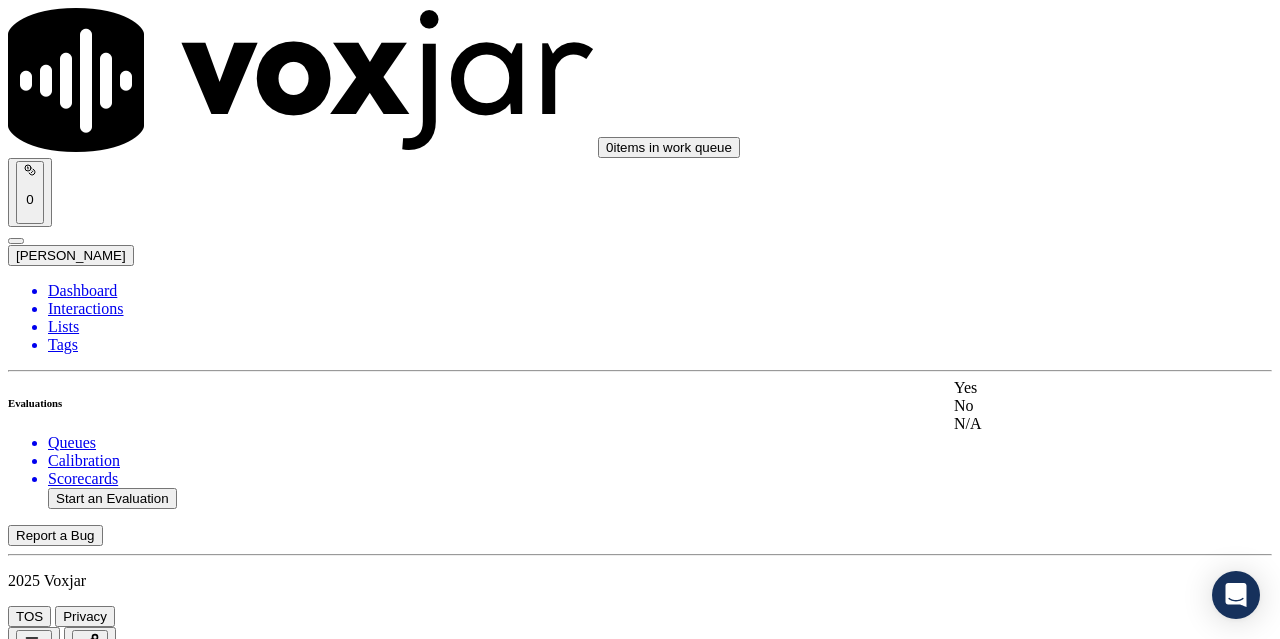 click on "Yes" at bounding box center (1067, 388) 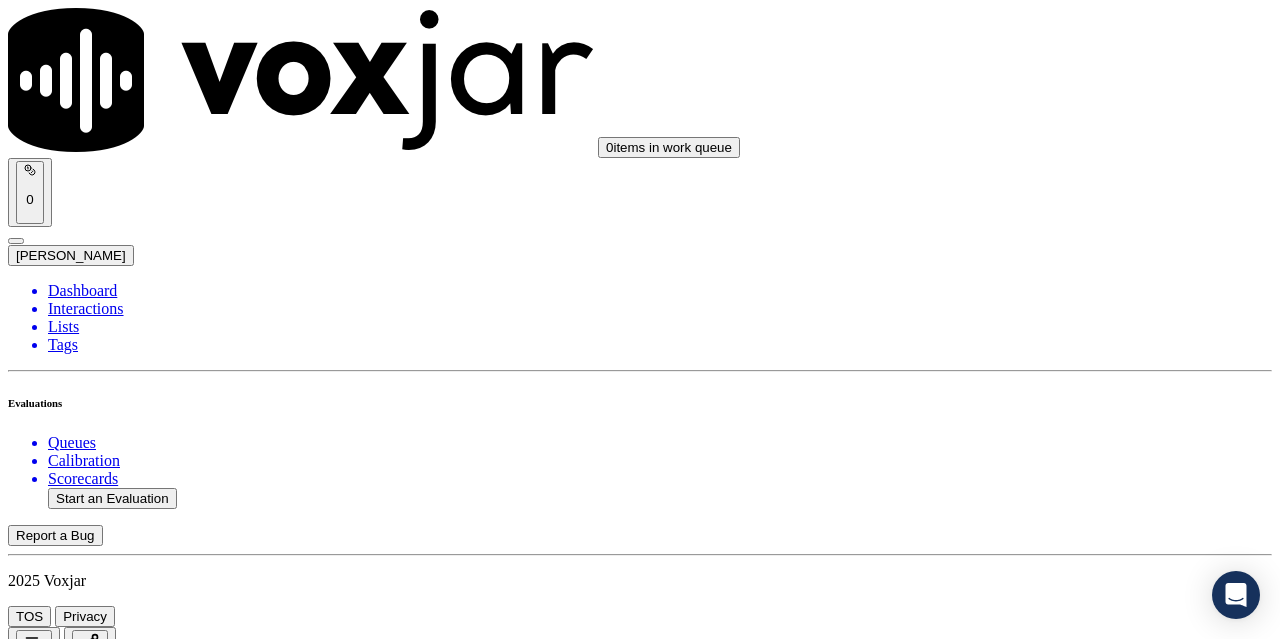 scroll, scrollTop: 3300, scrollLeft: 0, axis: vertical 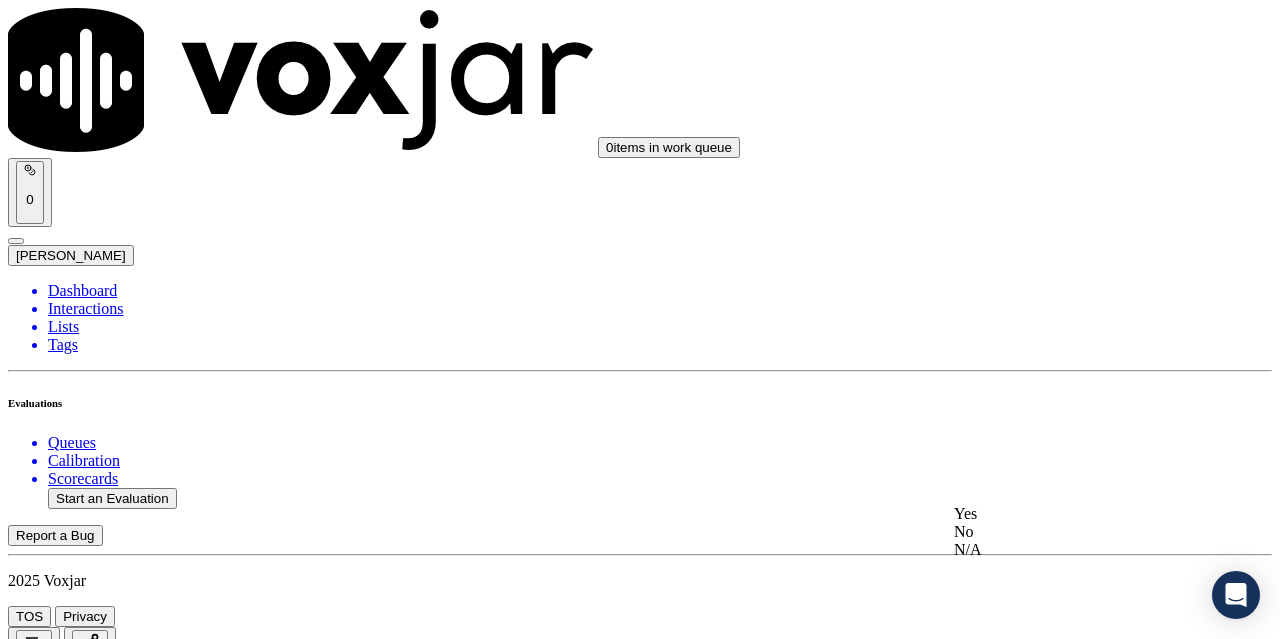 click on "Yes" at bounding box center (1067, 514) 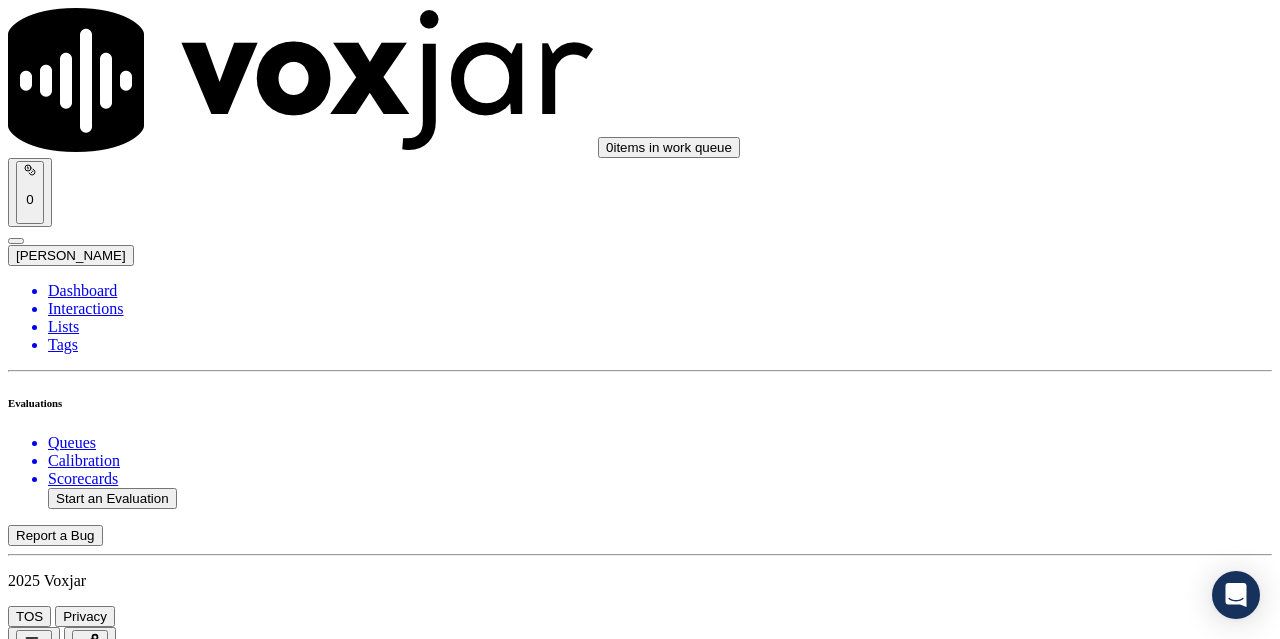 scroll, scrollTop: 3600, scrollLeft: 0, axis: vertical 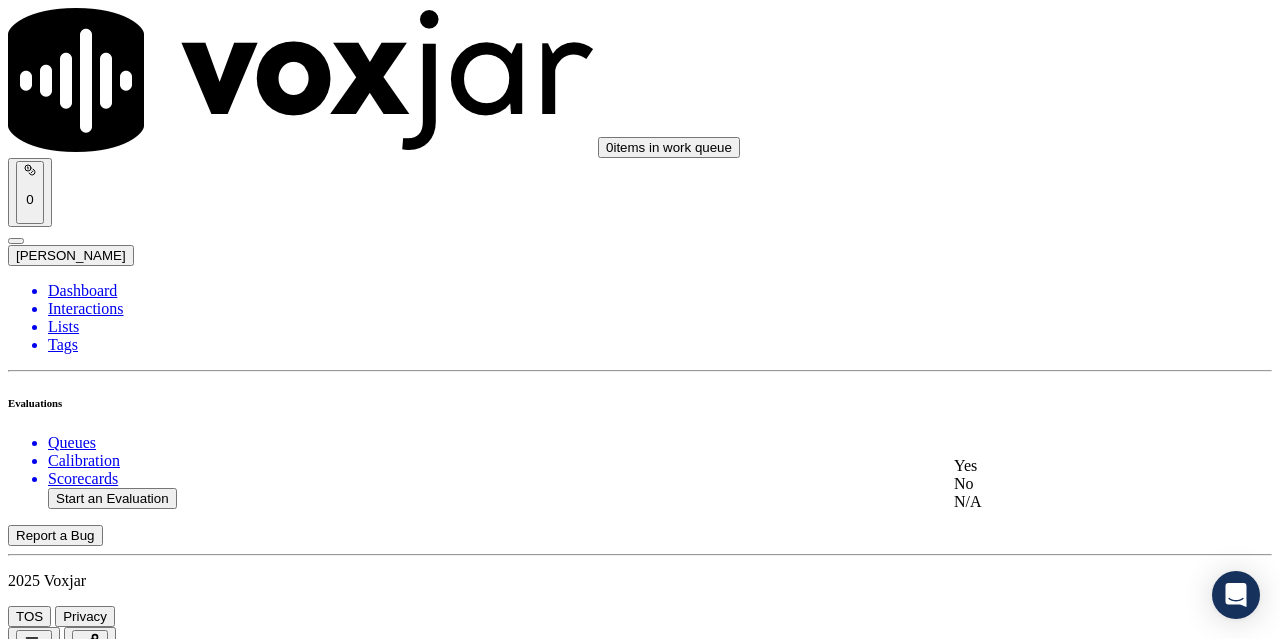 click on "Yes" at bounding box center (1067, 466) 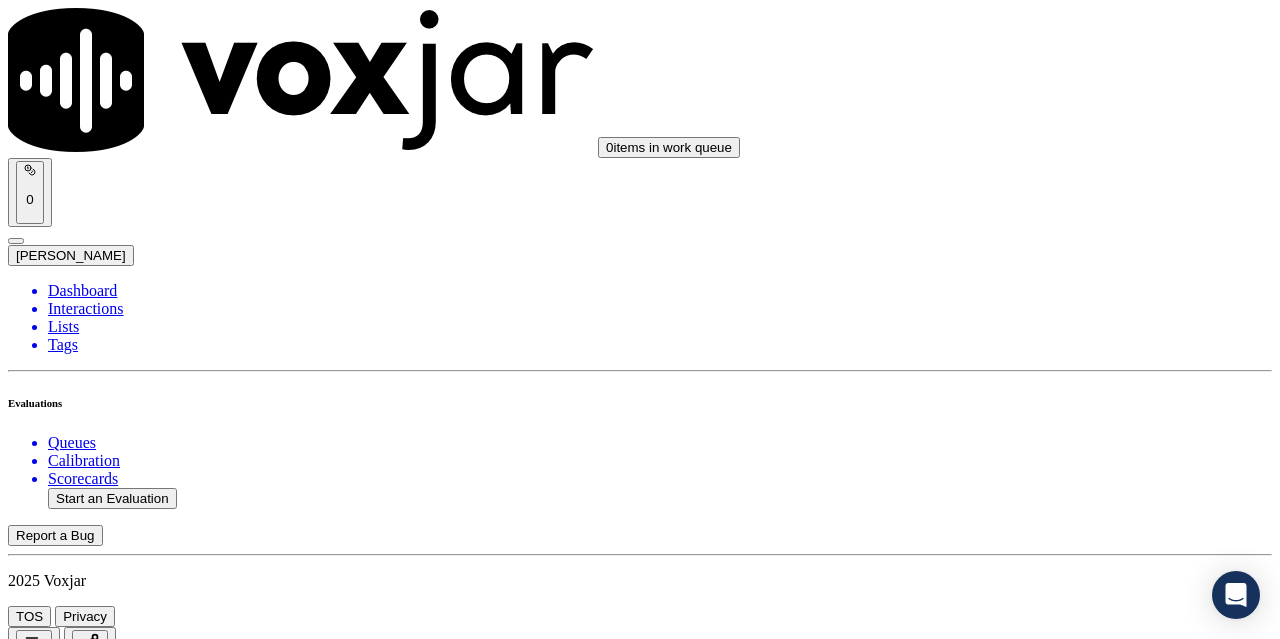 scroll, scrollTop: 3900, scrollLeft: 0, axis: vertical 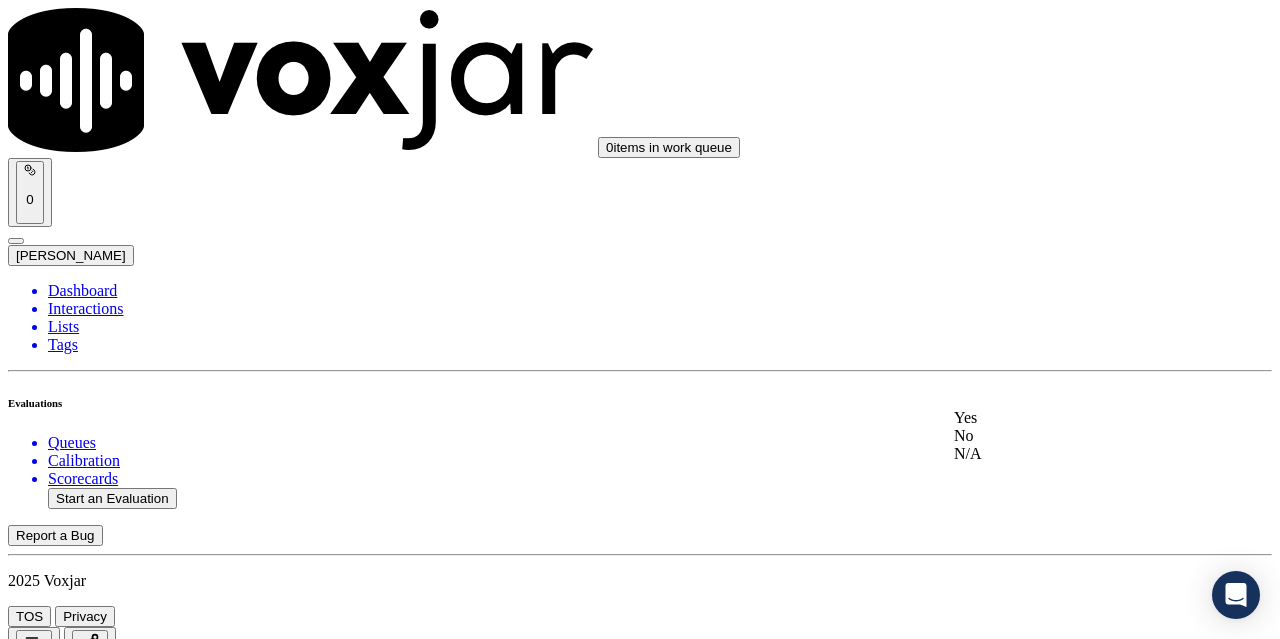 click on "Yes" at bounding box center (1067, 418) 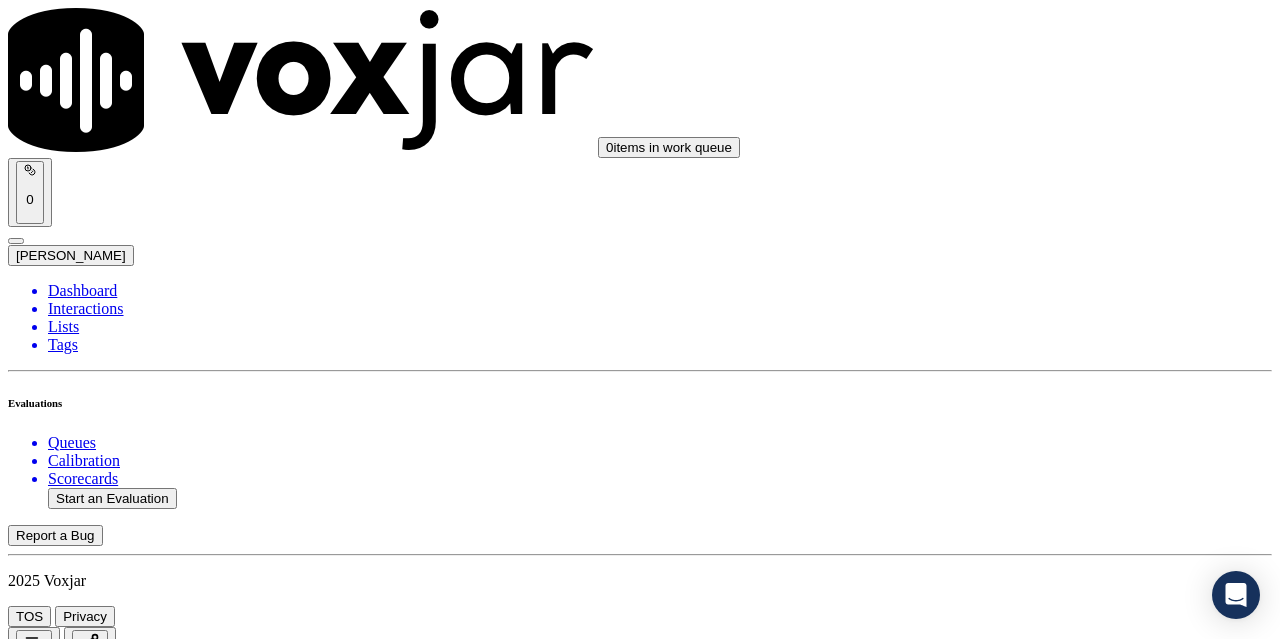 scroll, scrollTop: 4300, scrollLeft: 0, axis: vertical 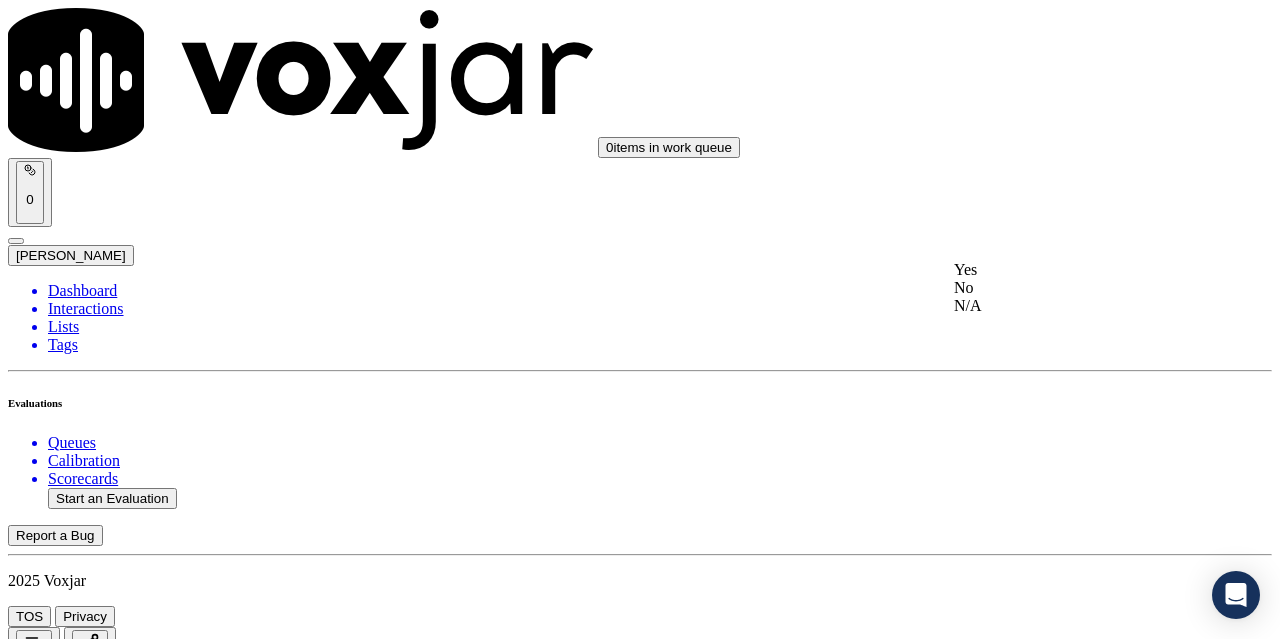 click on "Yes" at bounding box center (1067, 270) 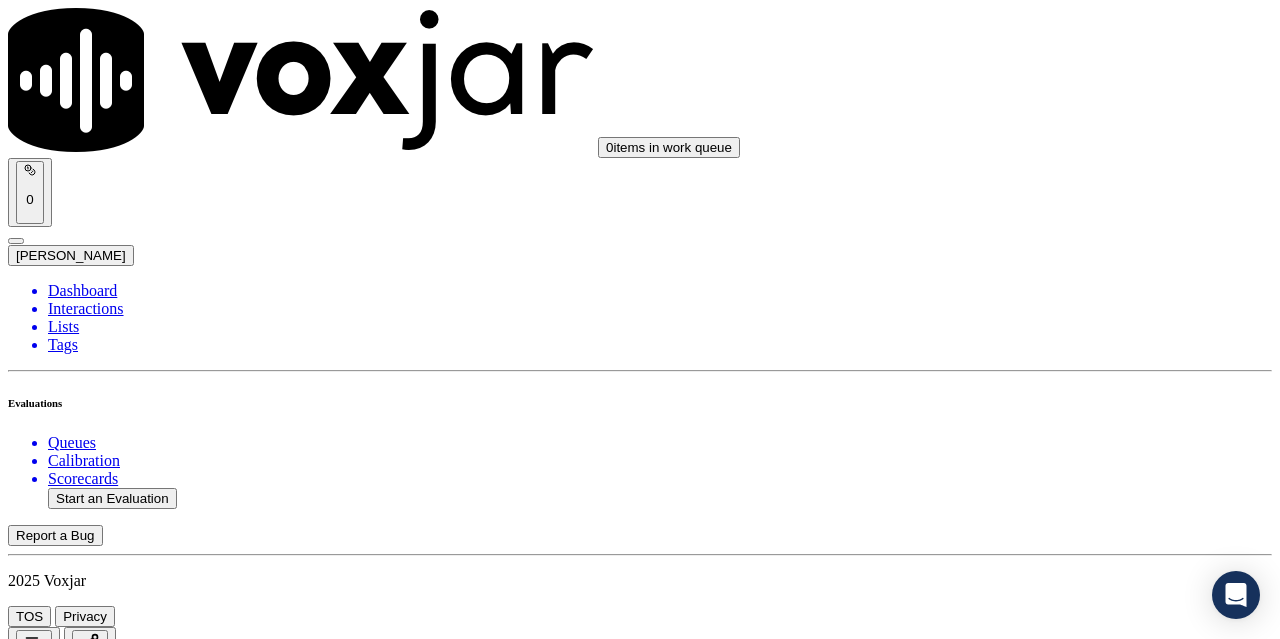 scroll, scrollTop: 4400, scrollLeft: 0, axis: vertical 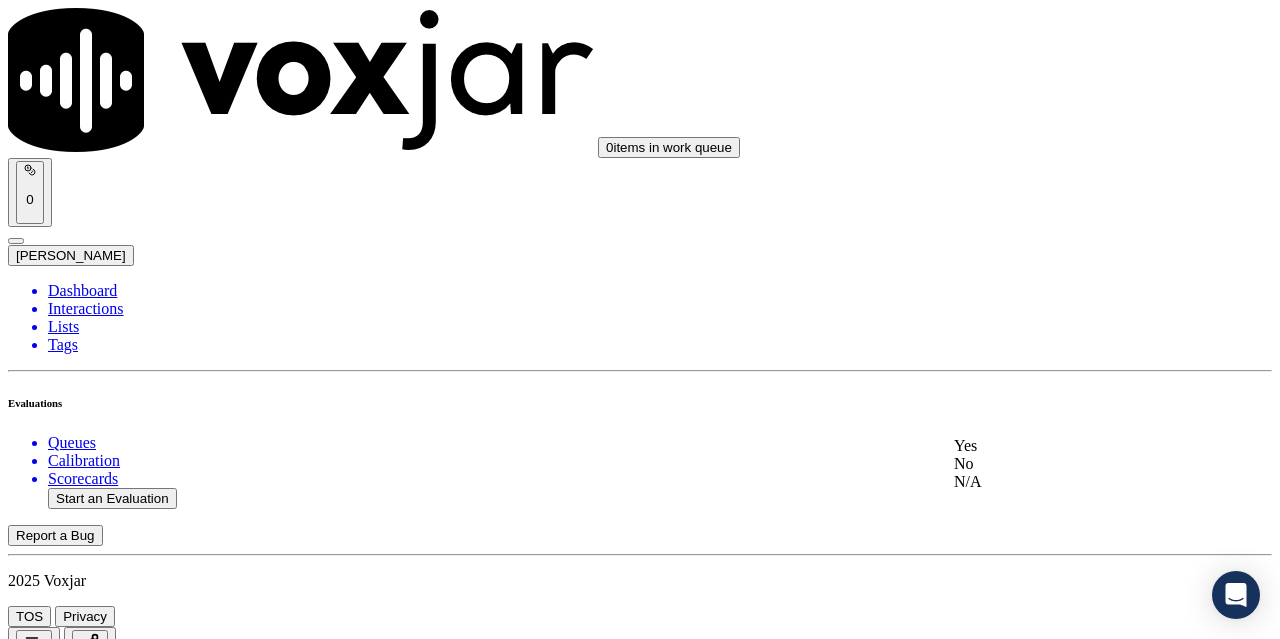 click on "Yes" at bounding box center [1067, 446] 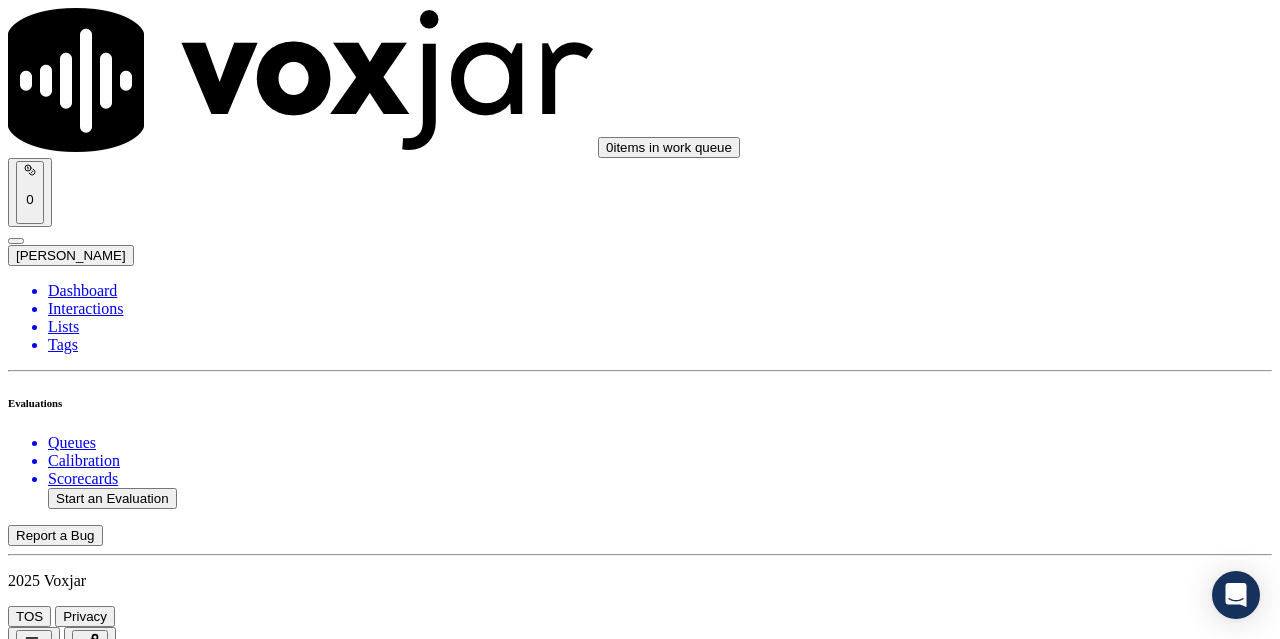 scroll, scrollTop: 4800, scrollLeft: 0, axis: vertical 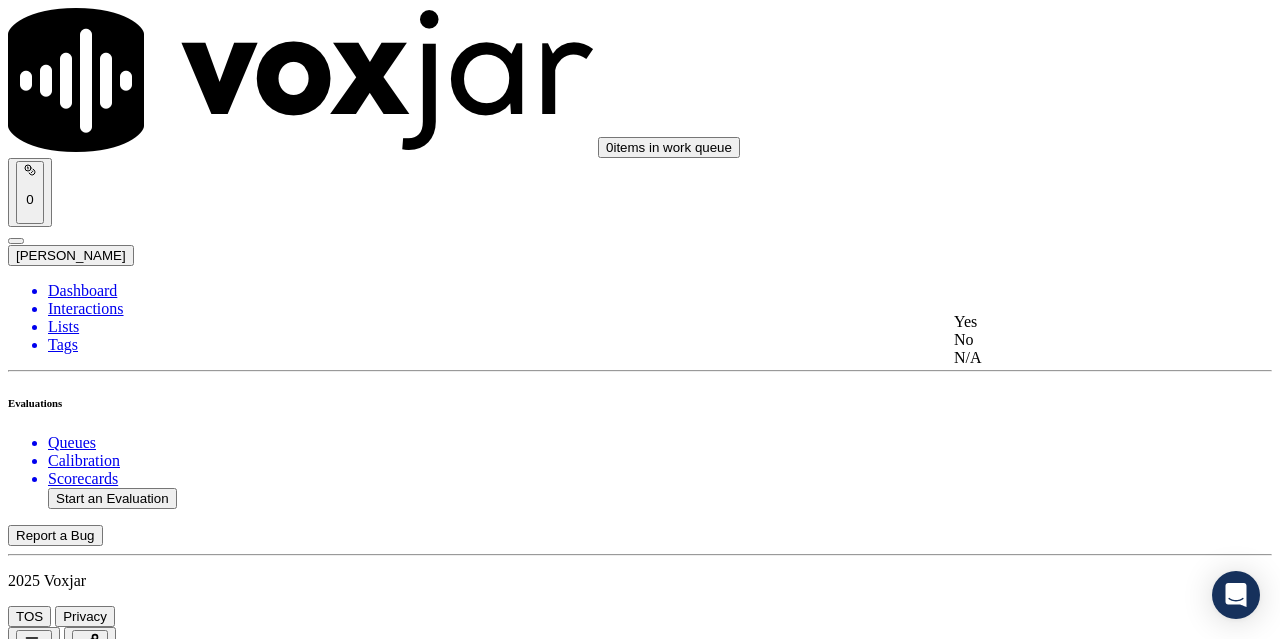 click on "Yes" at bounding box center [1067, 322] 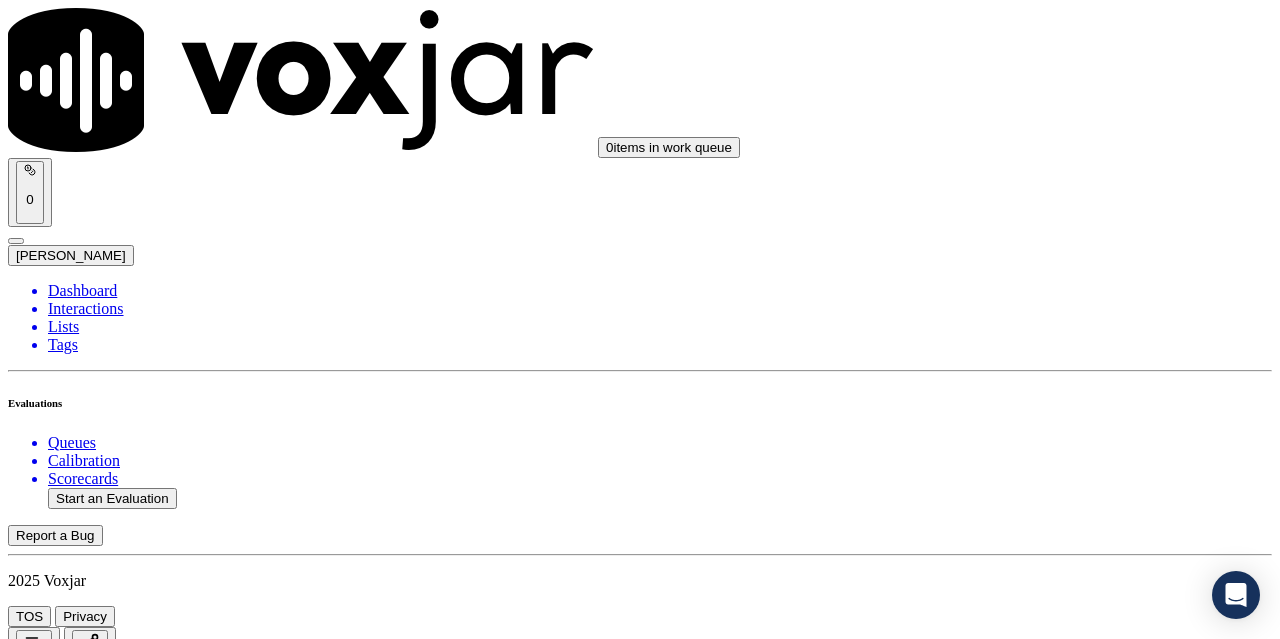 scroll, scrollTop: 5100, scrollLeft: 0, axis: vertical 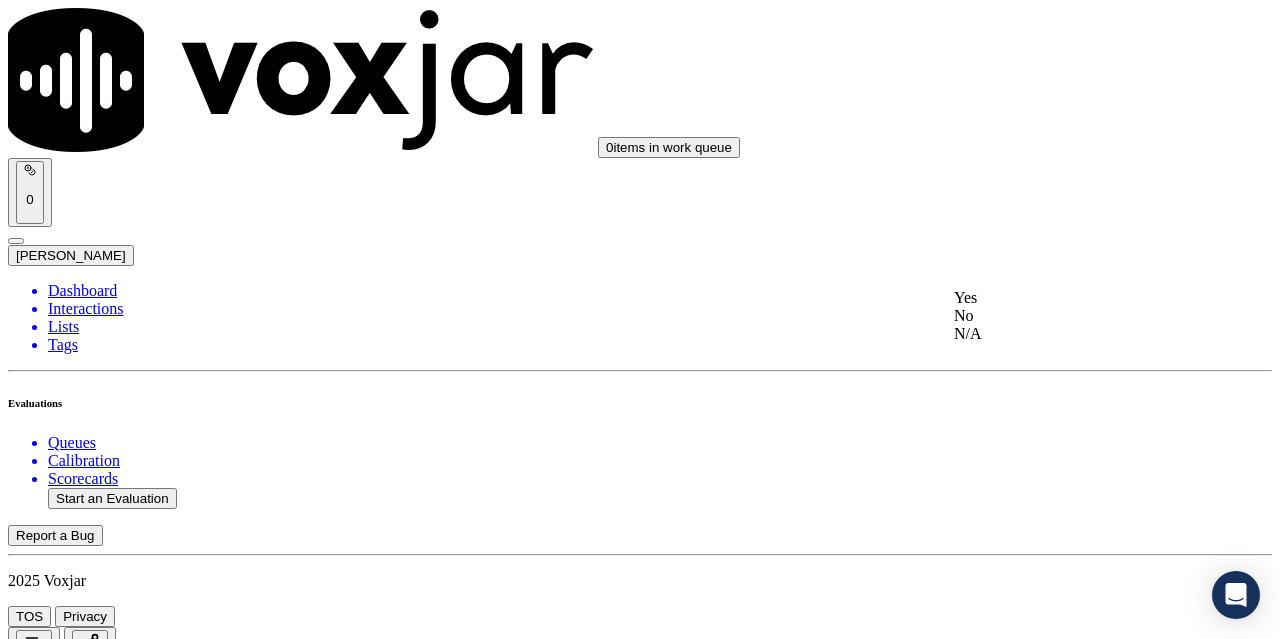click on "Yes" at bounding box center (1067, 298) 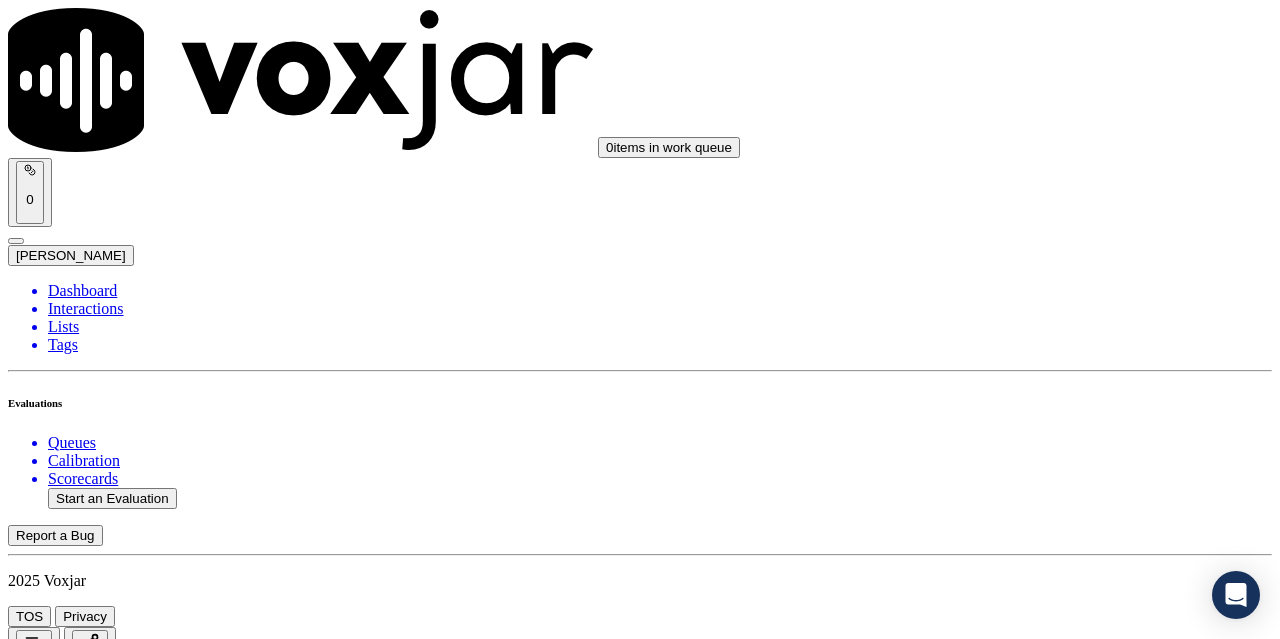 scroll, scrollTop: 5400, scrollLeft: 0, axis: vertical 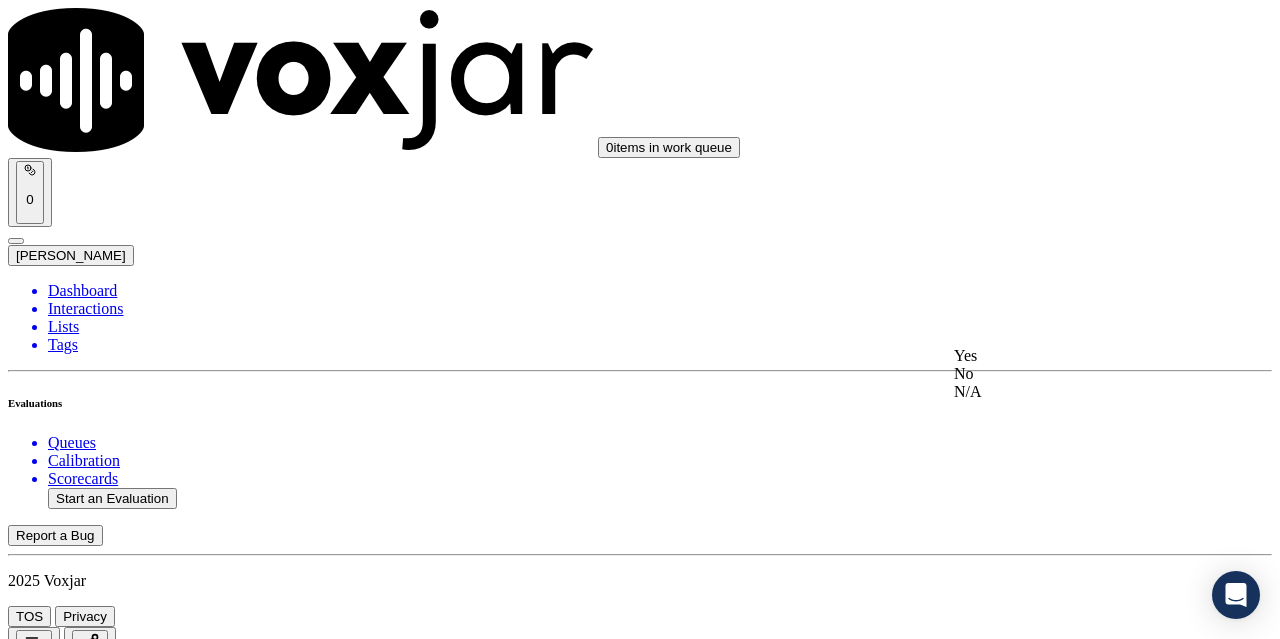 click on "Yes" at bounding box center (1067, 356) 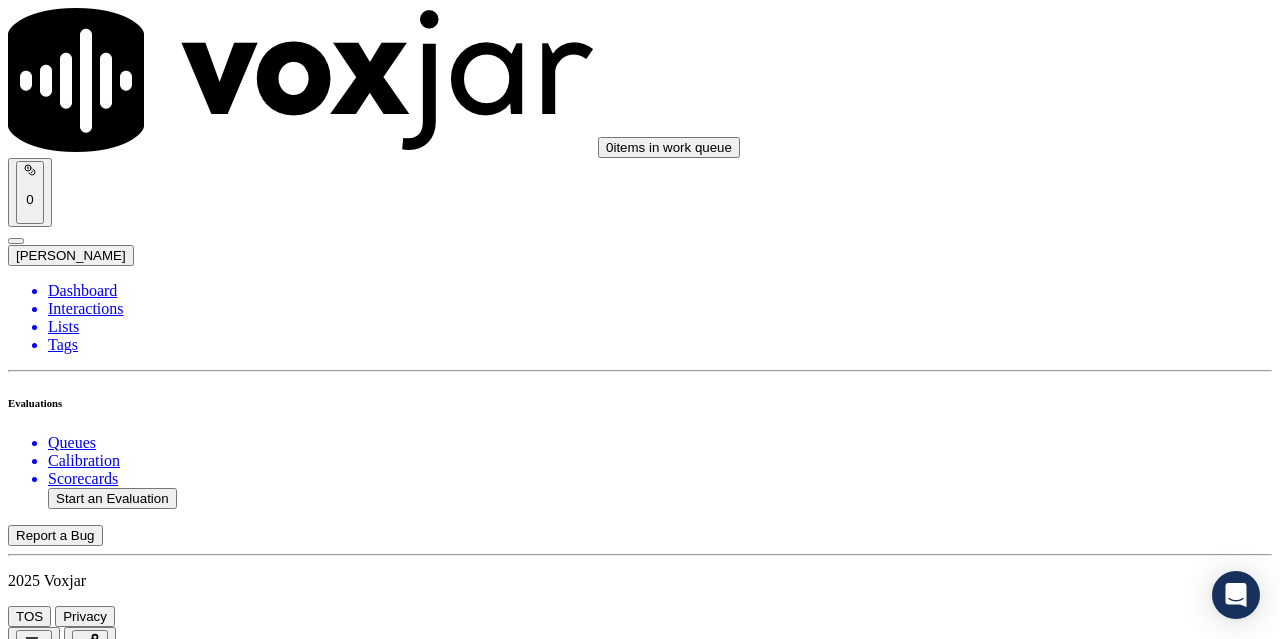 scroll, scrollTop: 5800, scrollLeft: 0, axis: vertical 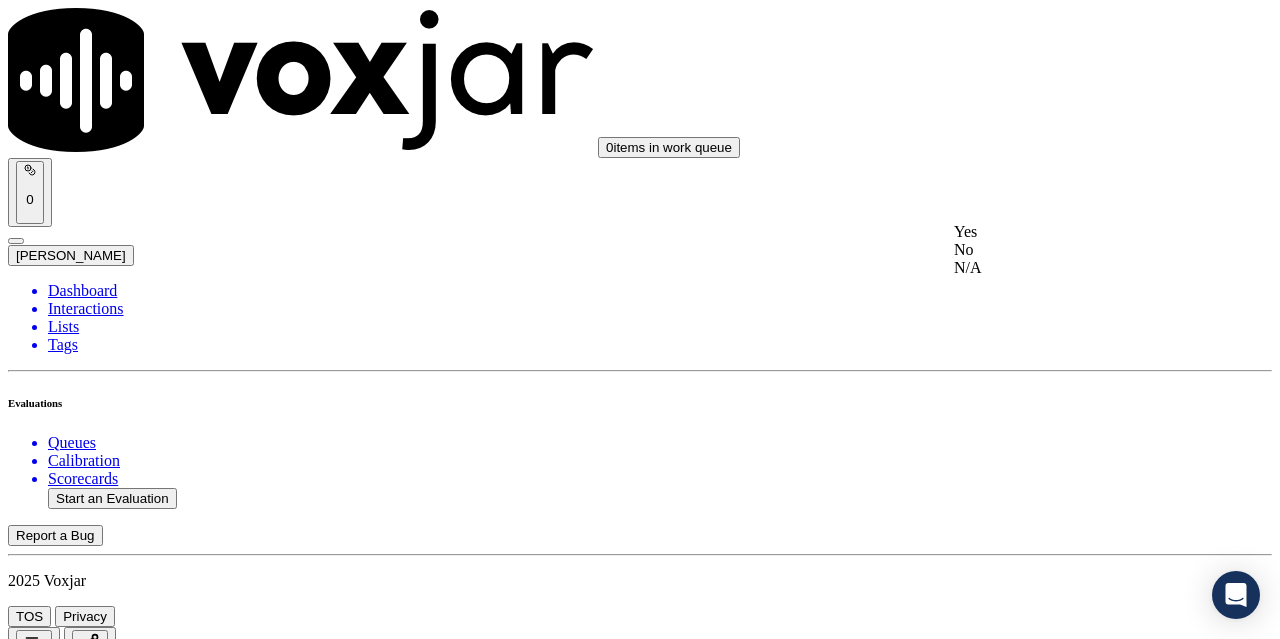 click on "Yes" at bounding box center [1067, 232] 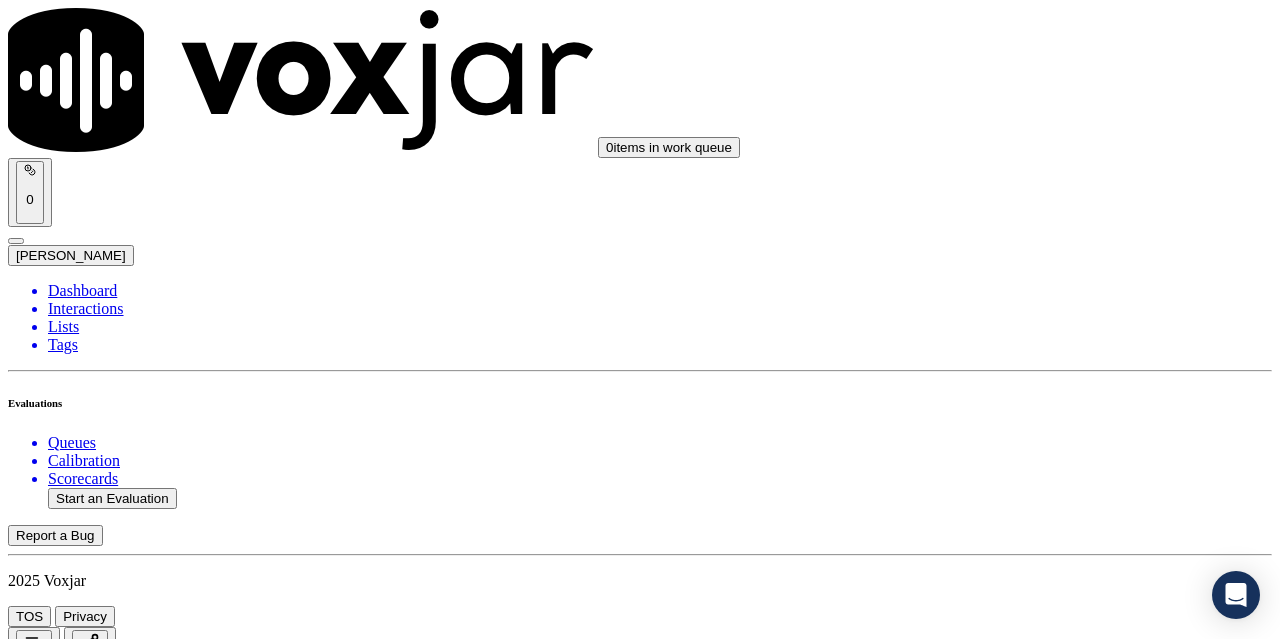 scroll, scrollTop: 5896, scrollLeft: 0, axis: vertical 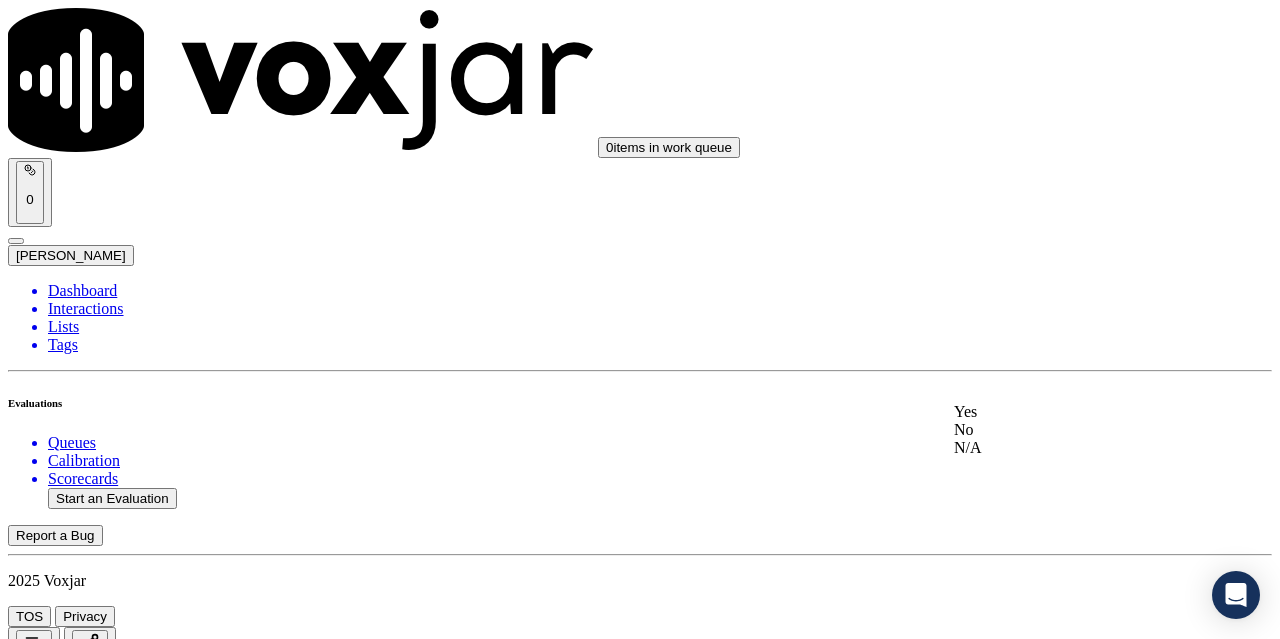 click on "Yes" at bounding box center [1067, 412] 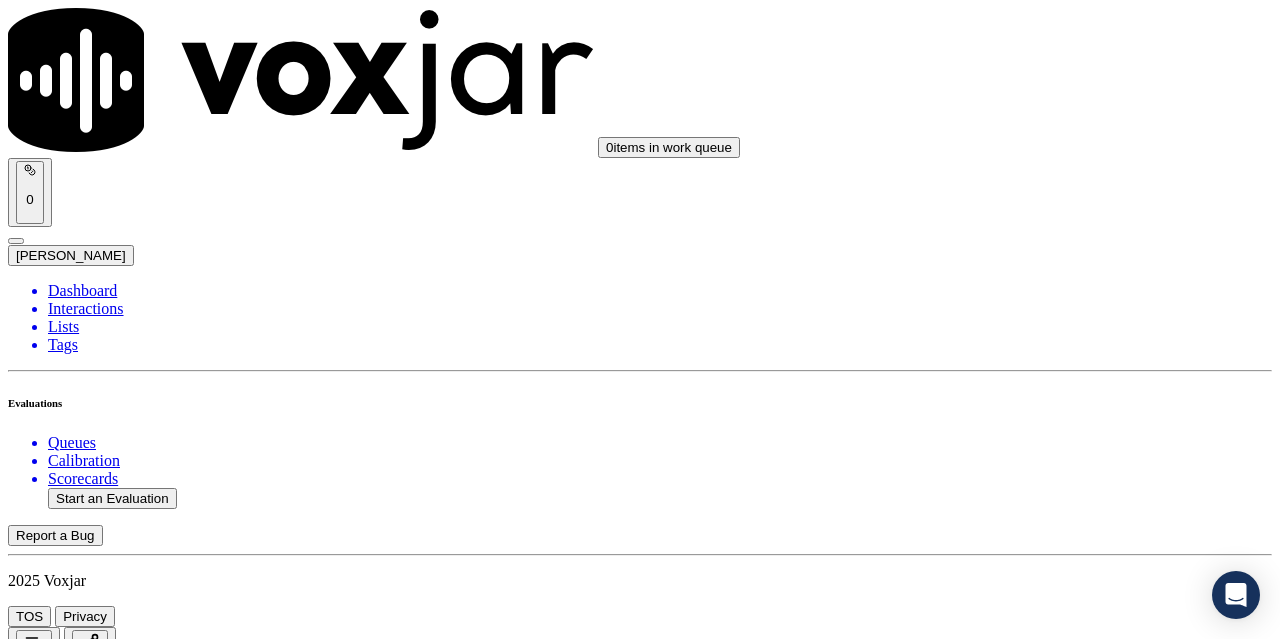click on "Submit Scores" at bounding box center (59, 7345) 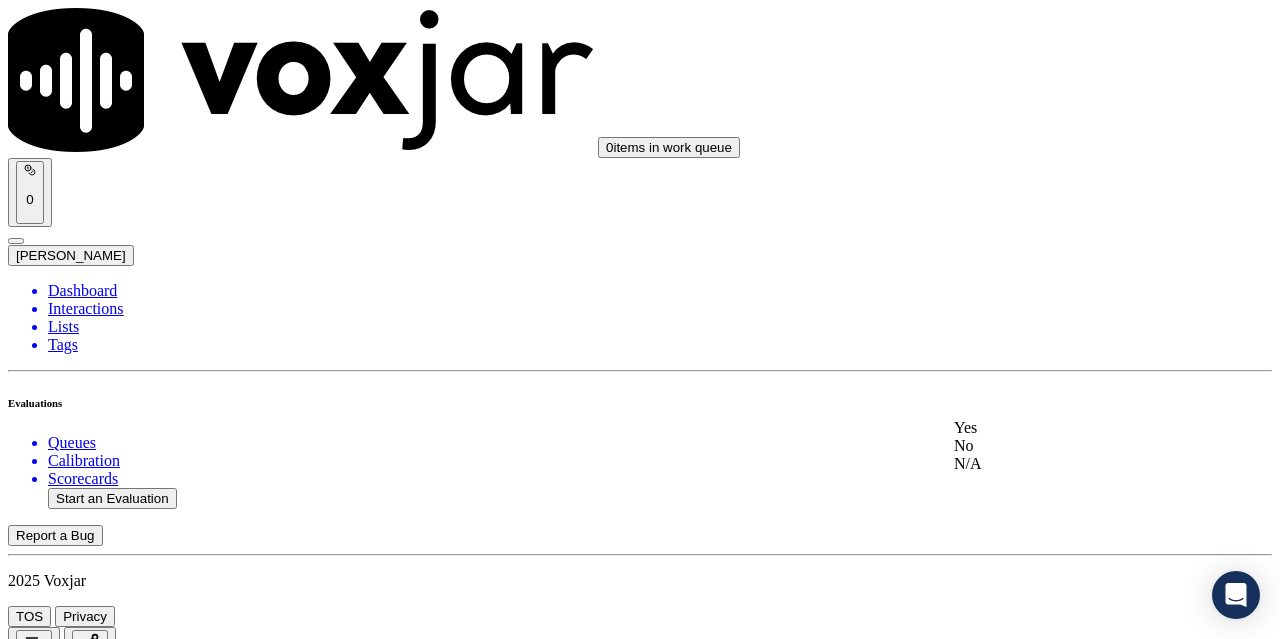 click on "Yes" at bounding box center (1067, 428) 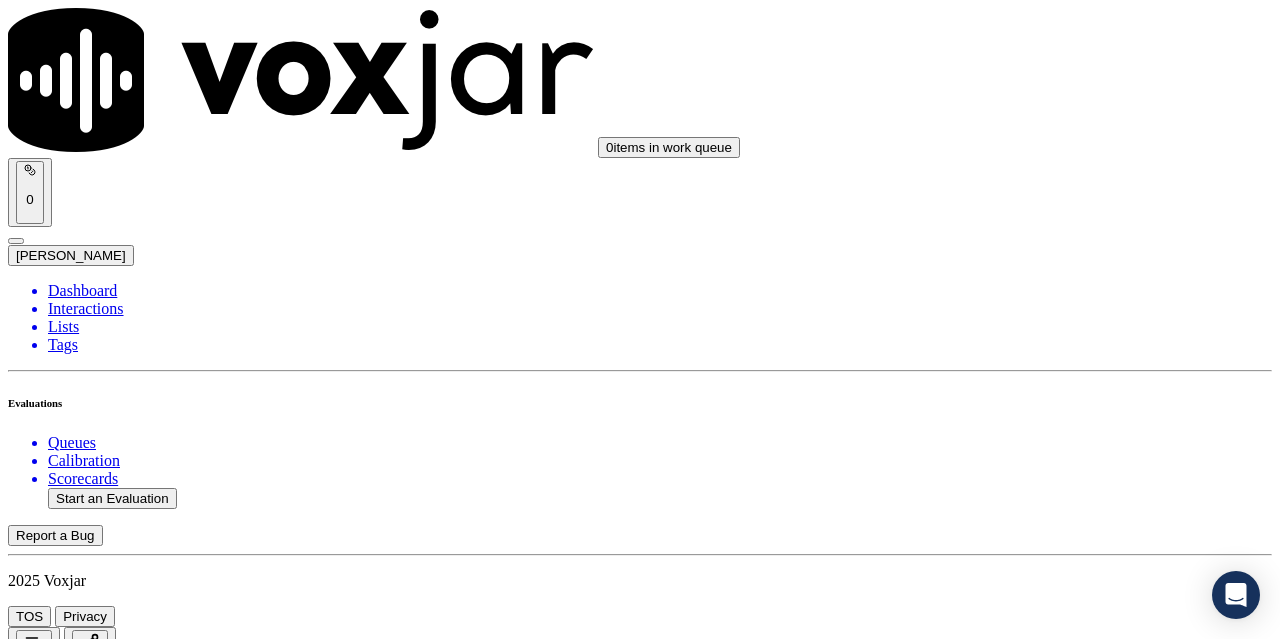 scroll, scrollTop: 200, scrollLeft: 0, axis: vertical 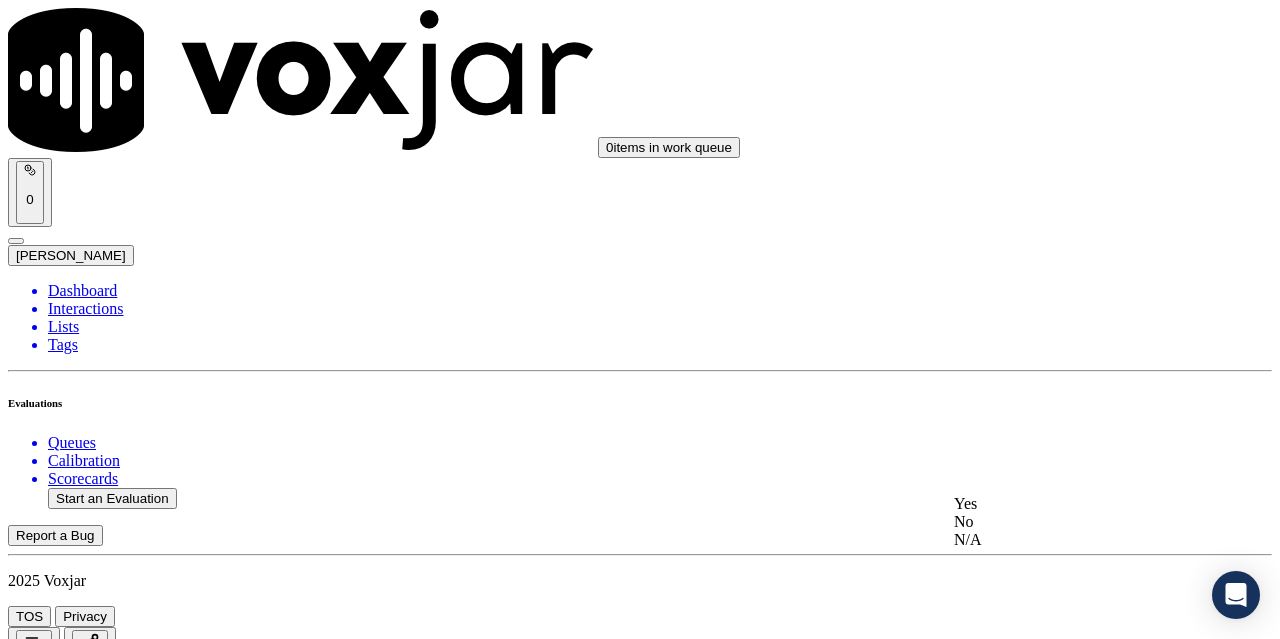 click on "Yes" at bounding box center [1067, 504] 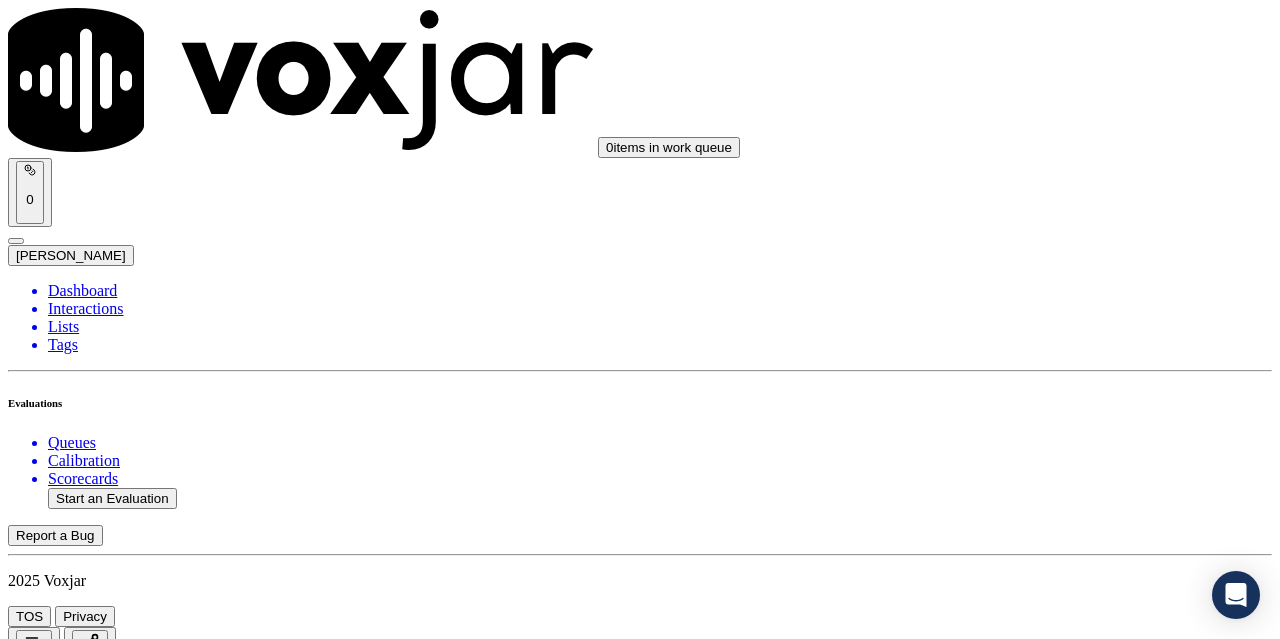 scroll, scrollTop: 600, scrollLeft: 0, axis: vertical 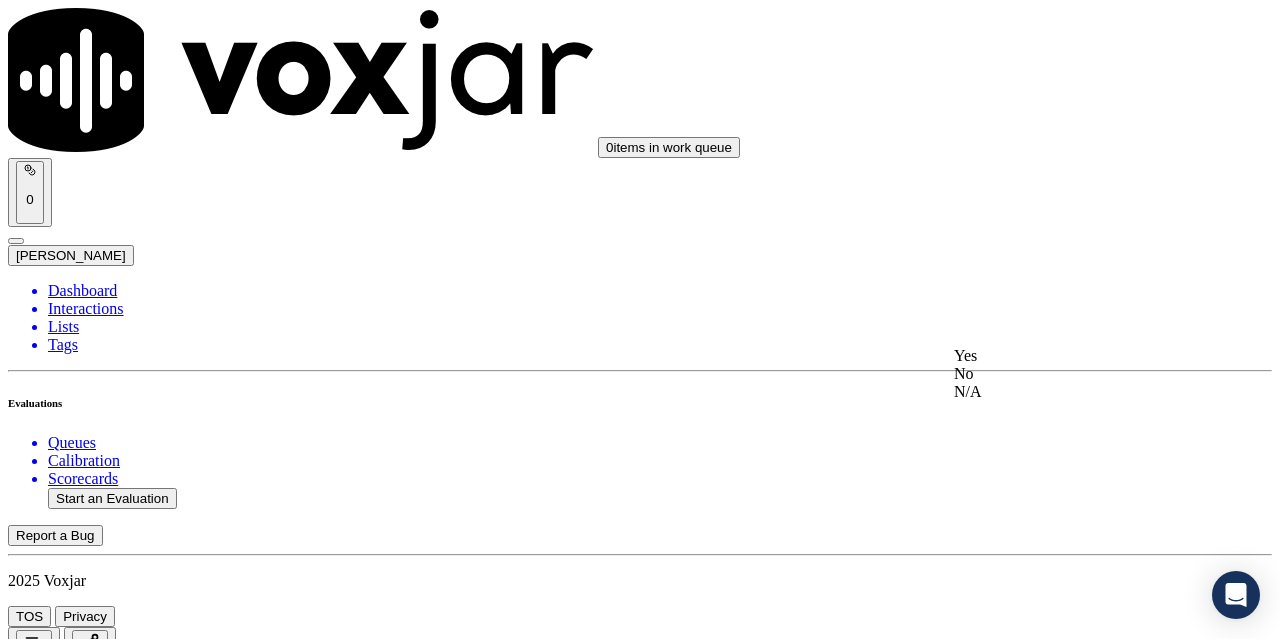 click on "Yes" at bounding box center [1067, 356] 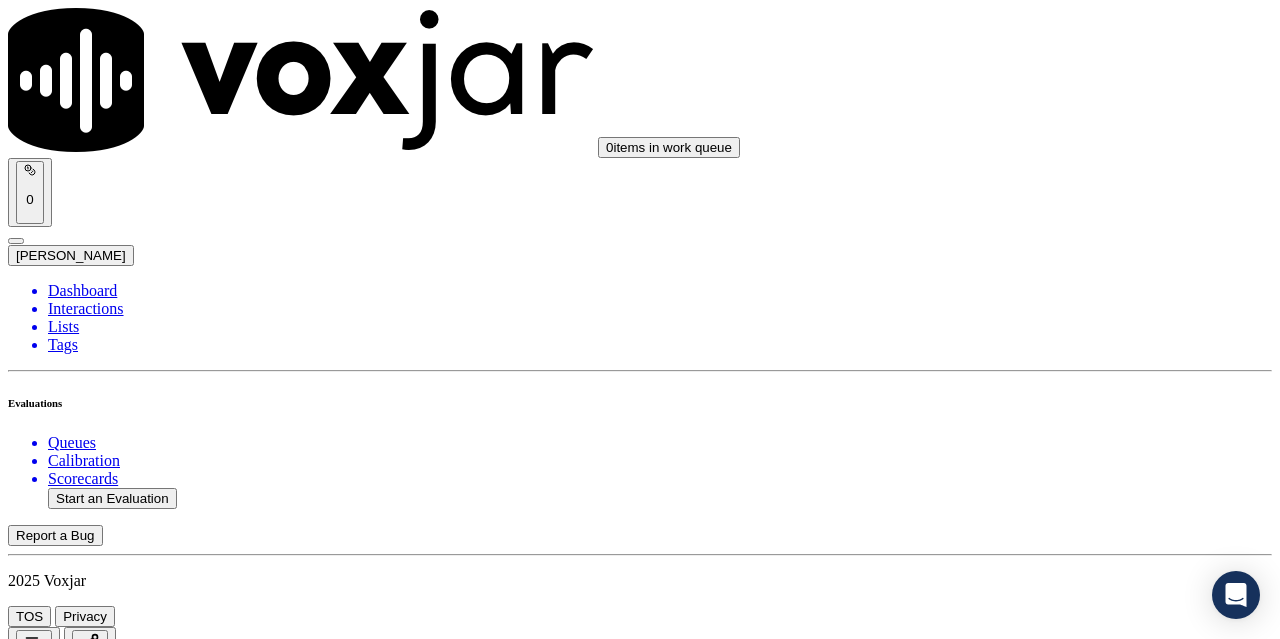 scroll, scrollTop: 900, scrollLeft: 0, axis: vertical 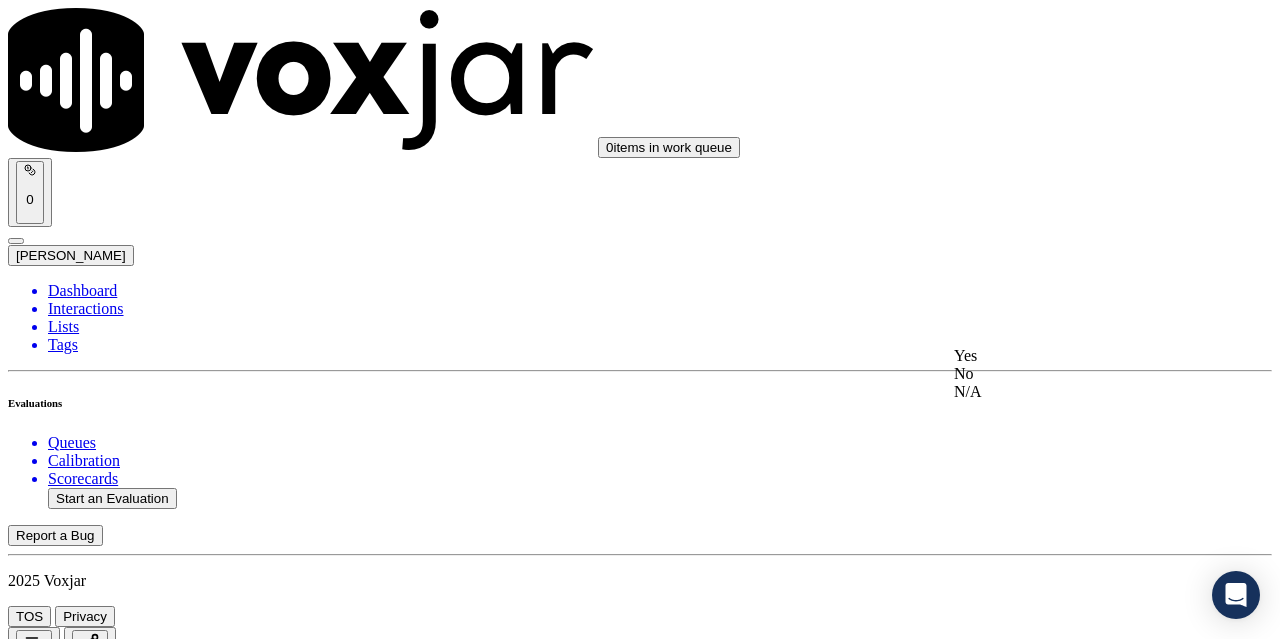 click on "N/A" 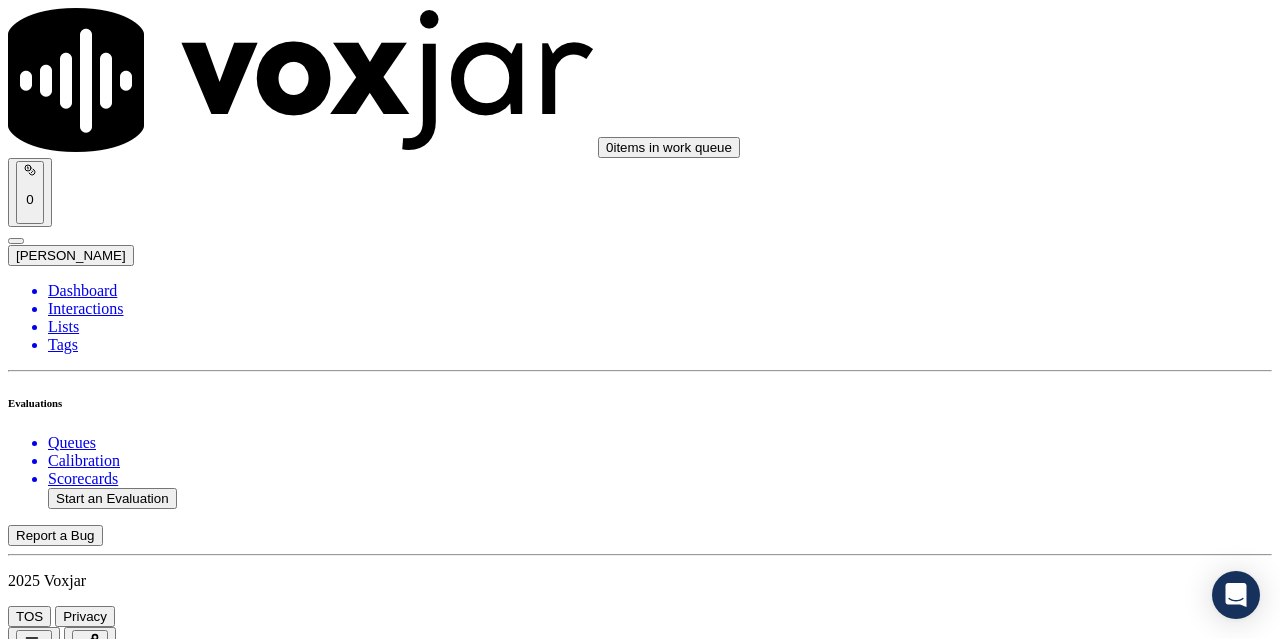 scroll, scrollTop: 1100, scrollLeft: 0, axis: vertical 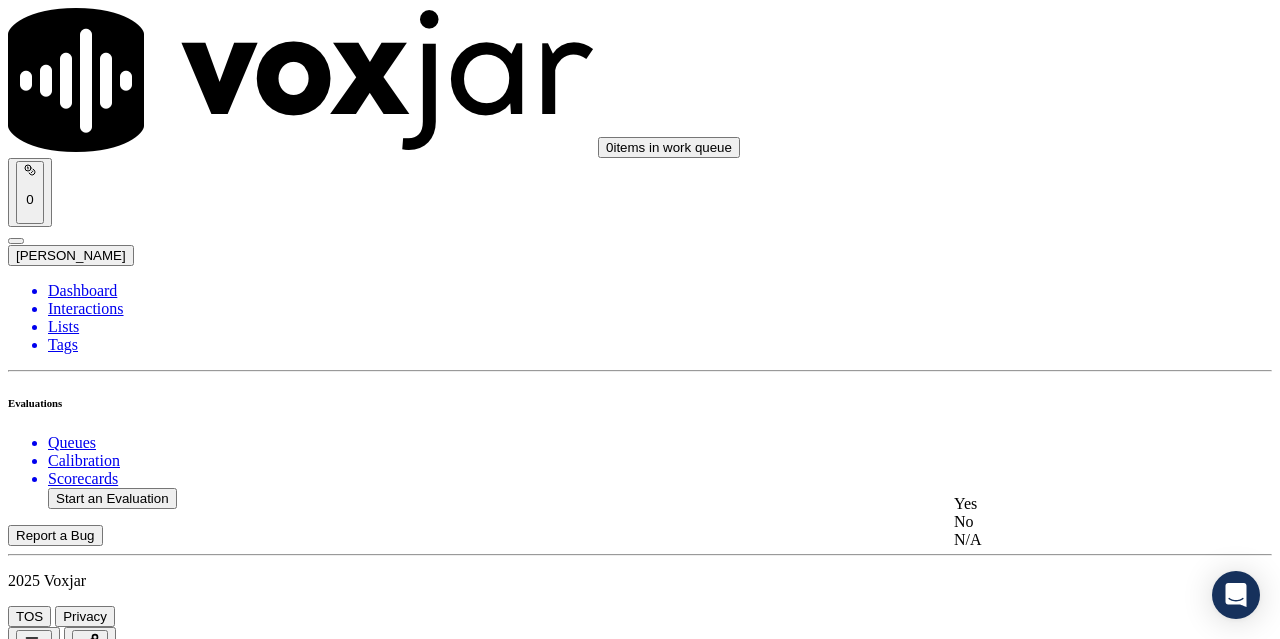 click on "N/A" 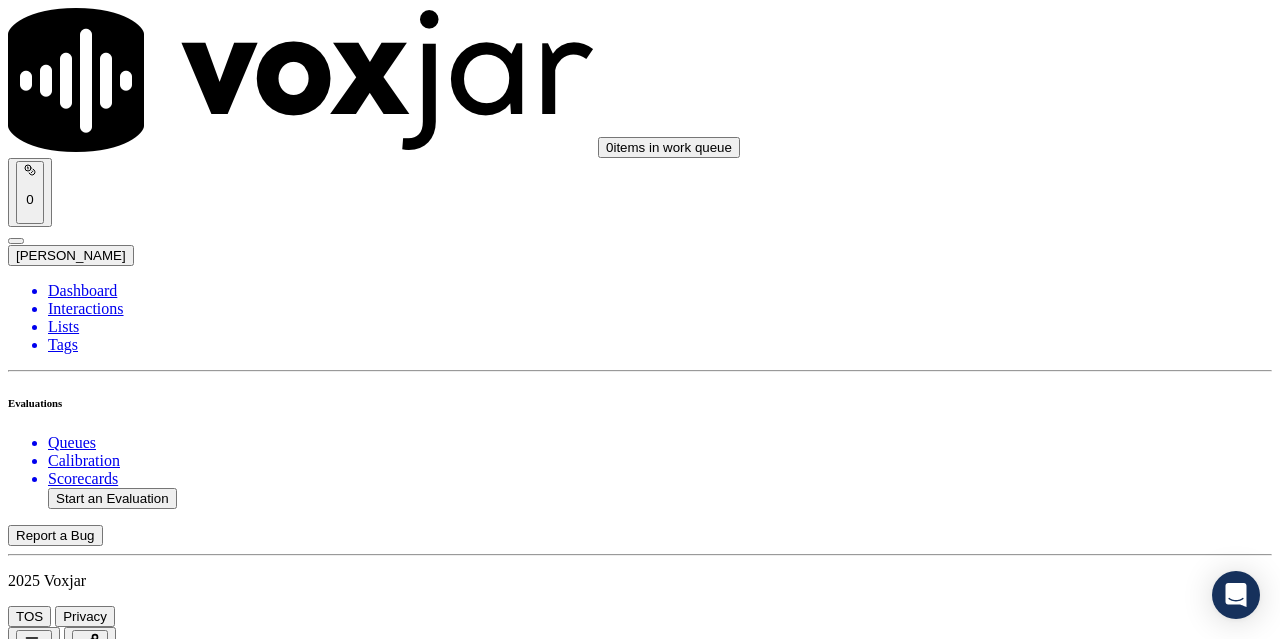 scroll, scrollTop: 1400, scrollLeft: 0, axis: vertical 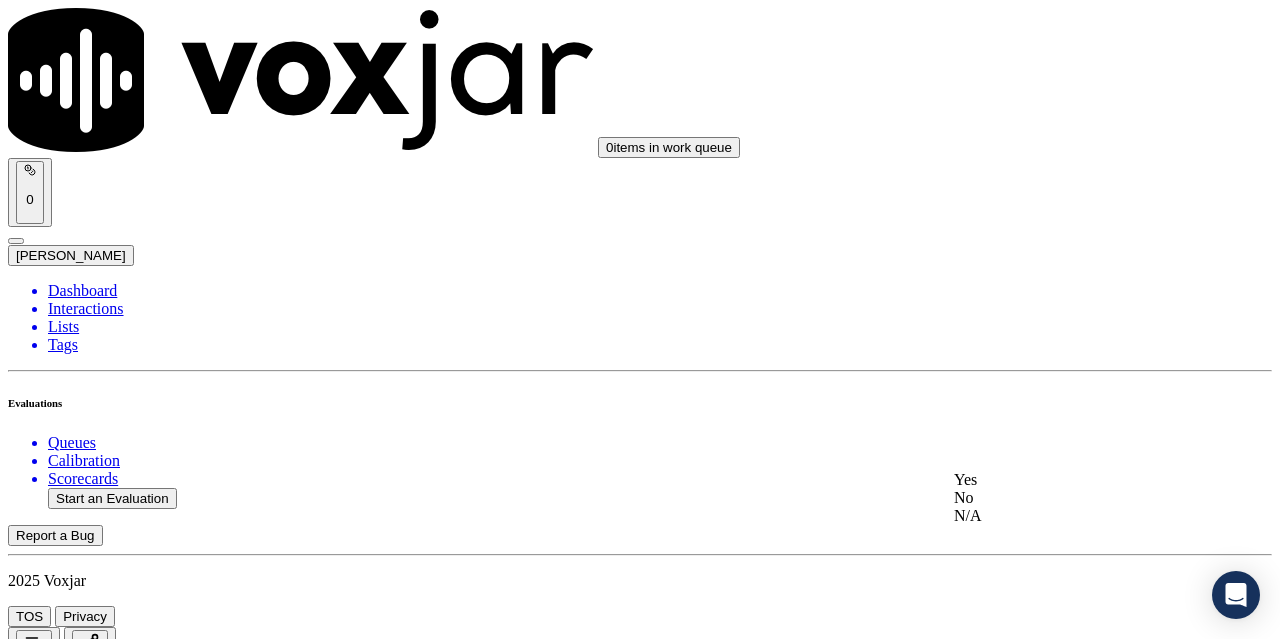 click on "Yes" at bounding box center [1067, 480] 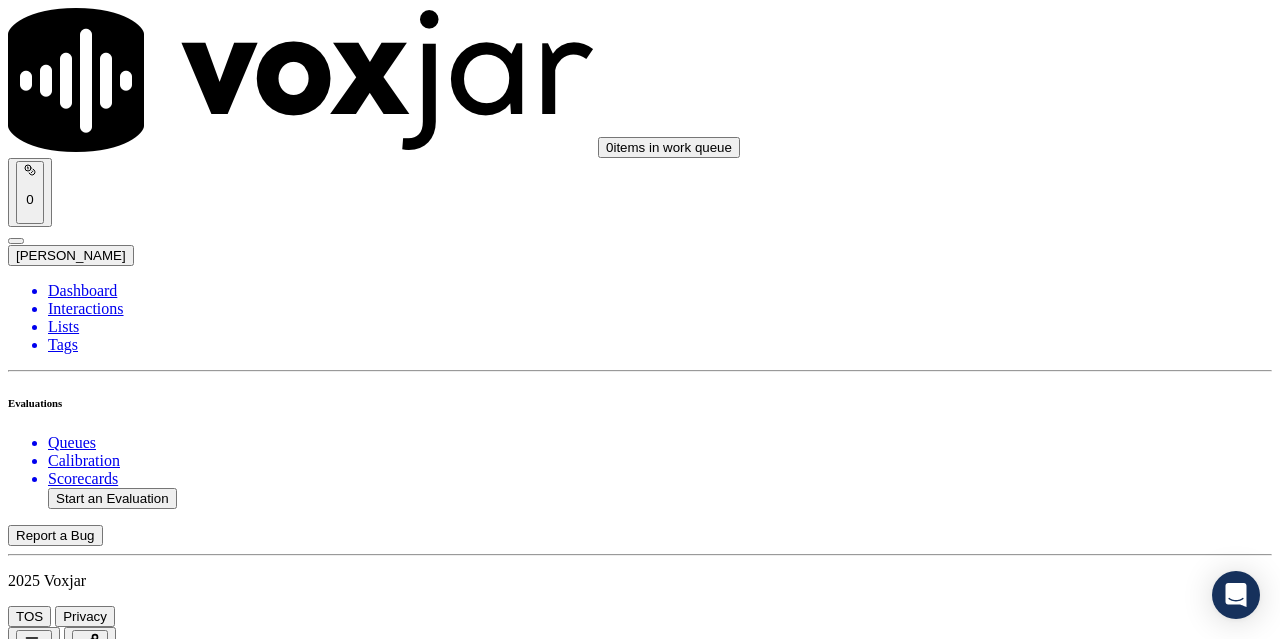 scroll, scrollTop: 1700, scrollLeft: 0, axis: vertical 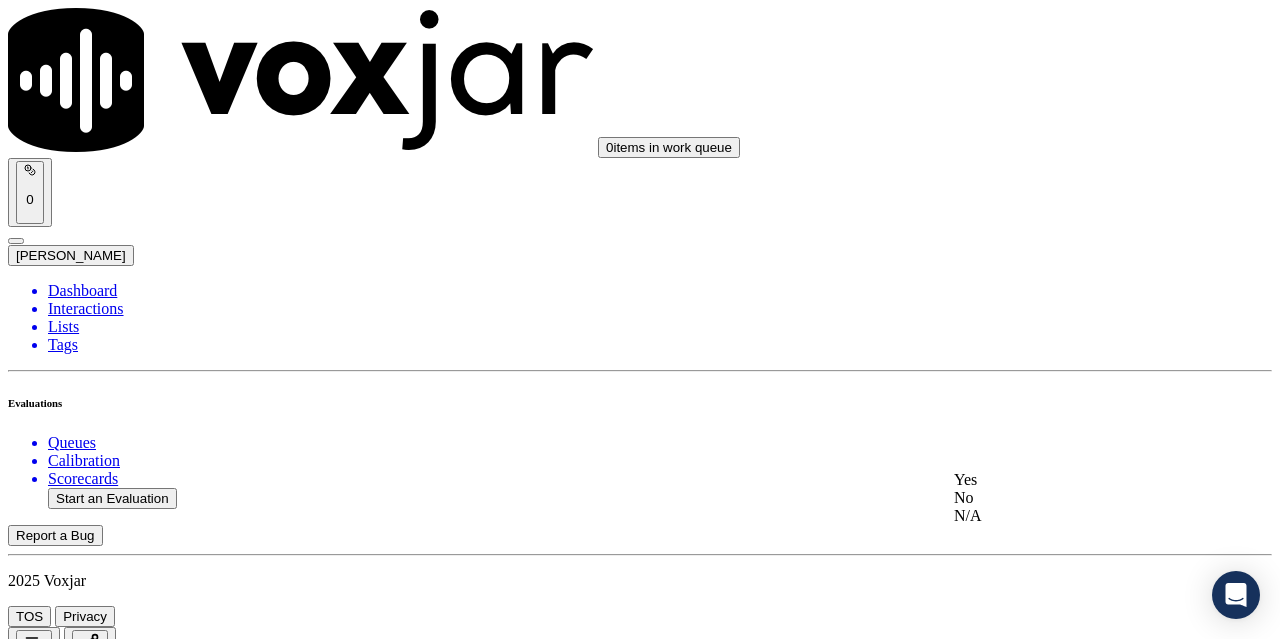 click on "Yes" at bounding box center [1067, 480] 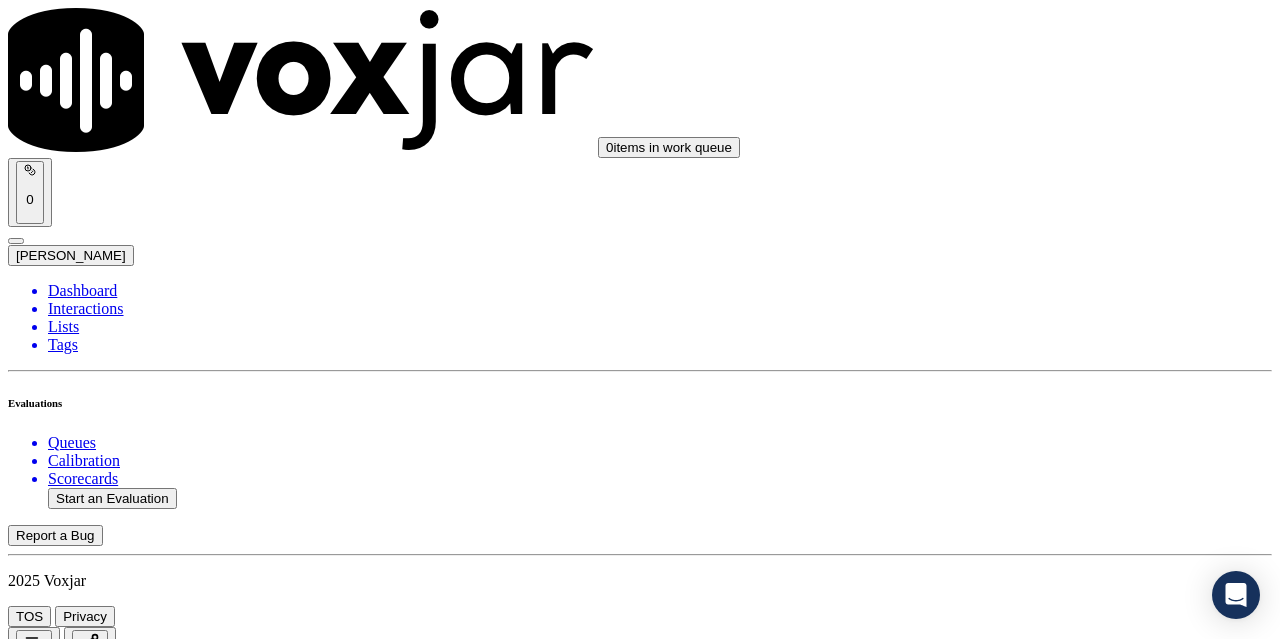 scroll, scrollTop: 2000, scrollLeft: 0, axis: vertical 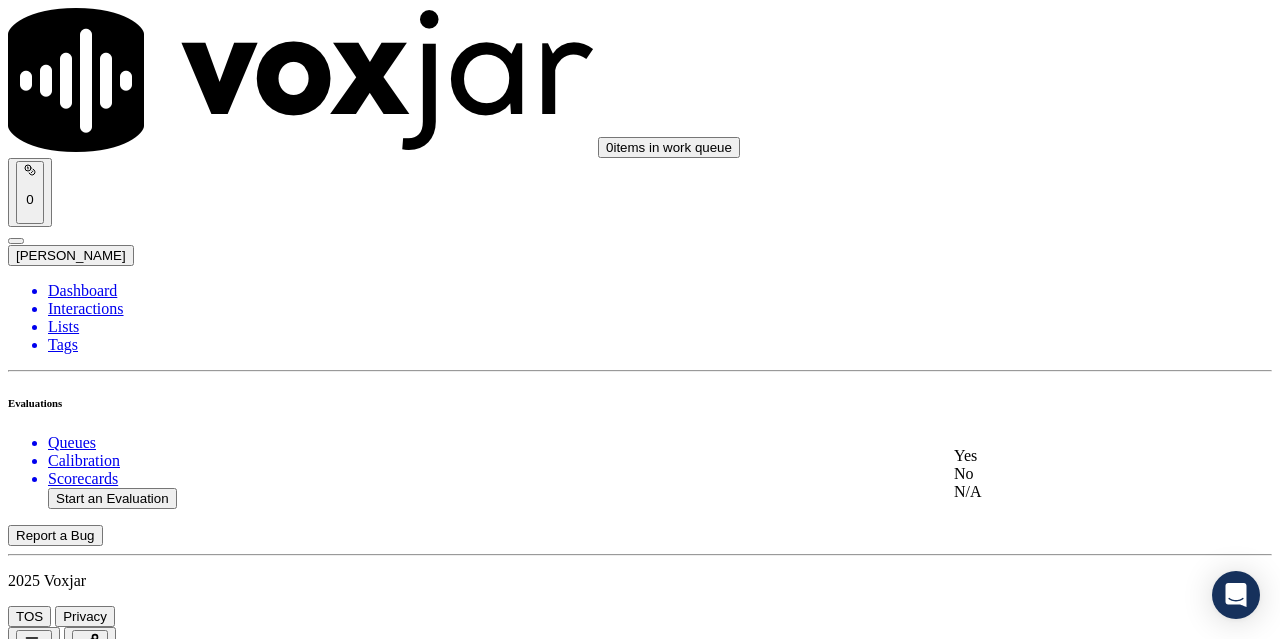 click on "Yes" at bounding box center (1067, 456) 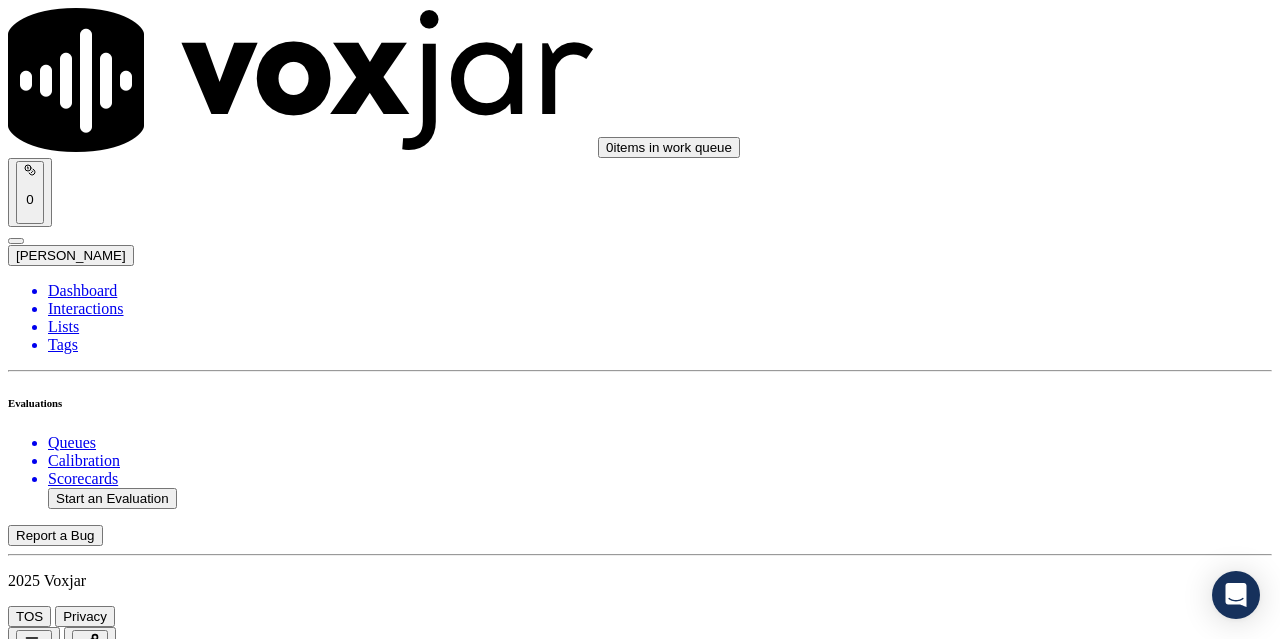 scroll, scrollTop: 2200, scrollLeft: 0, axis: vertical 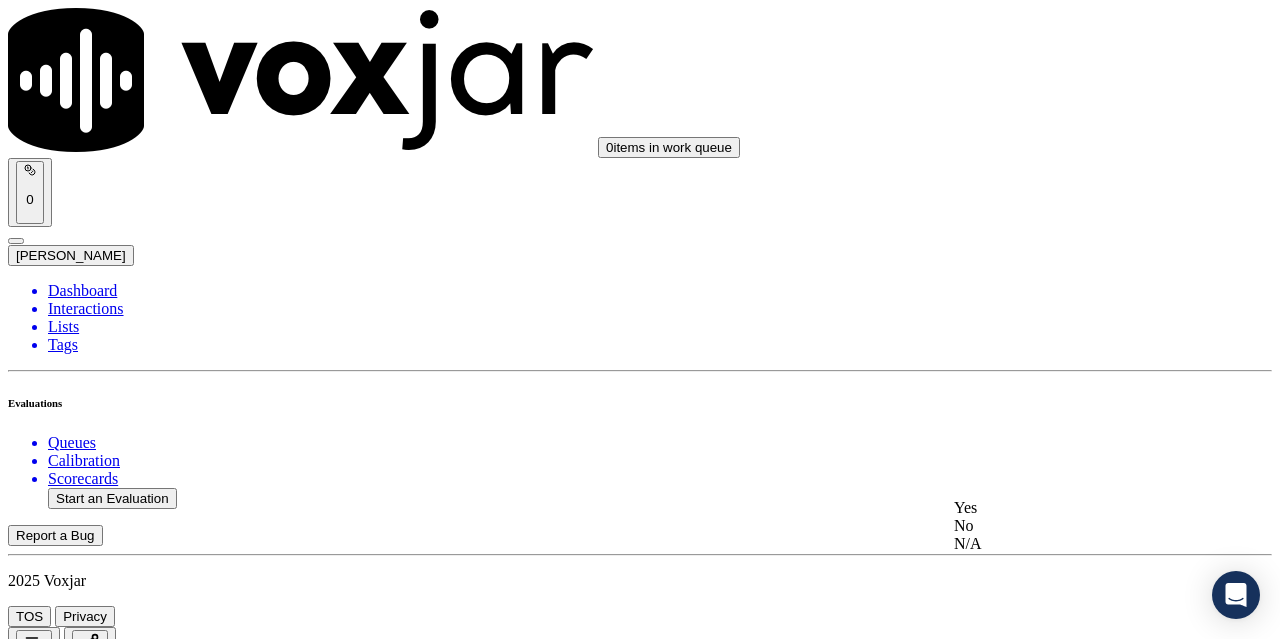 click on "Yes" at bounding box center (1067, 508) 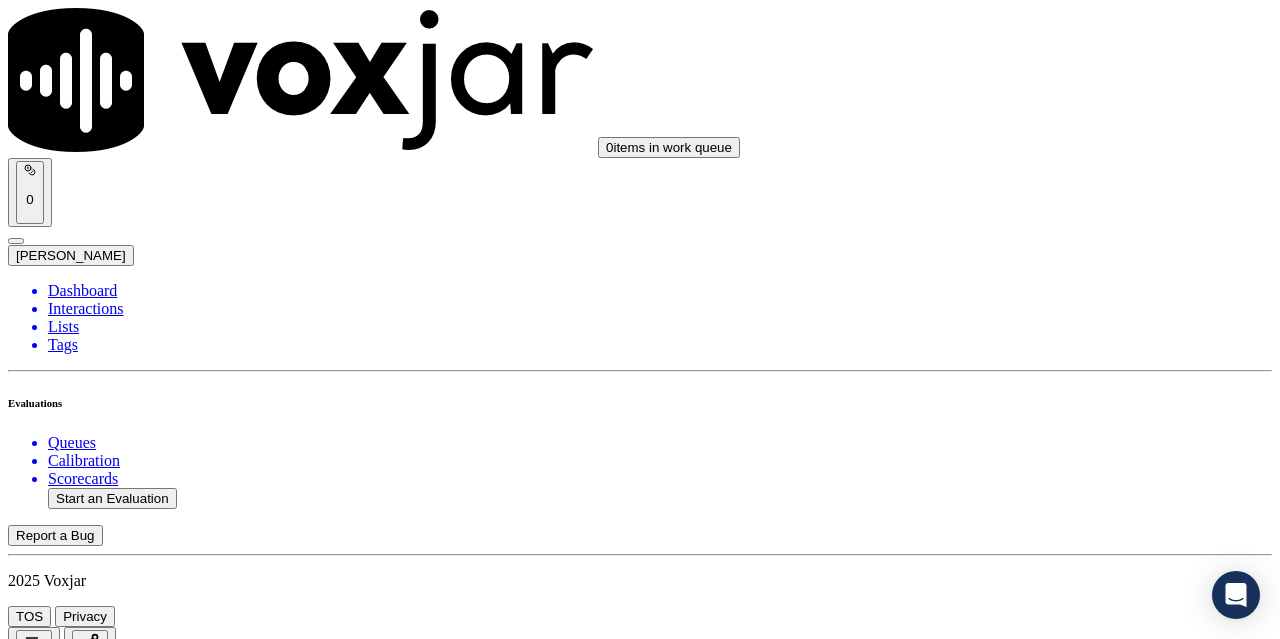 scroll, scrollTop: 2500, scrollLeft: 0, axis: vertical 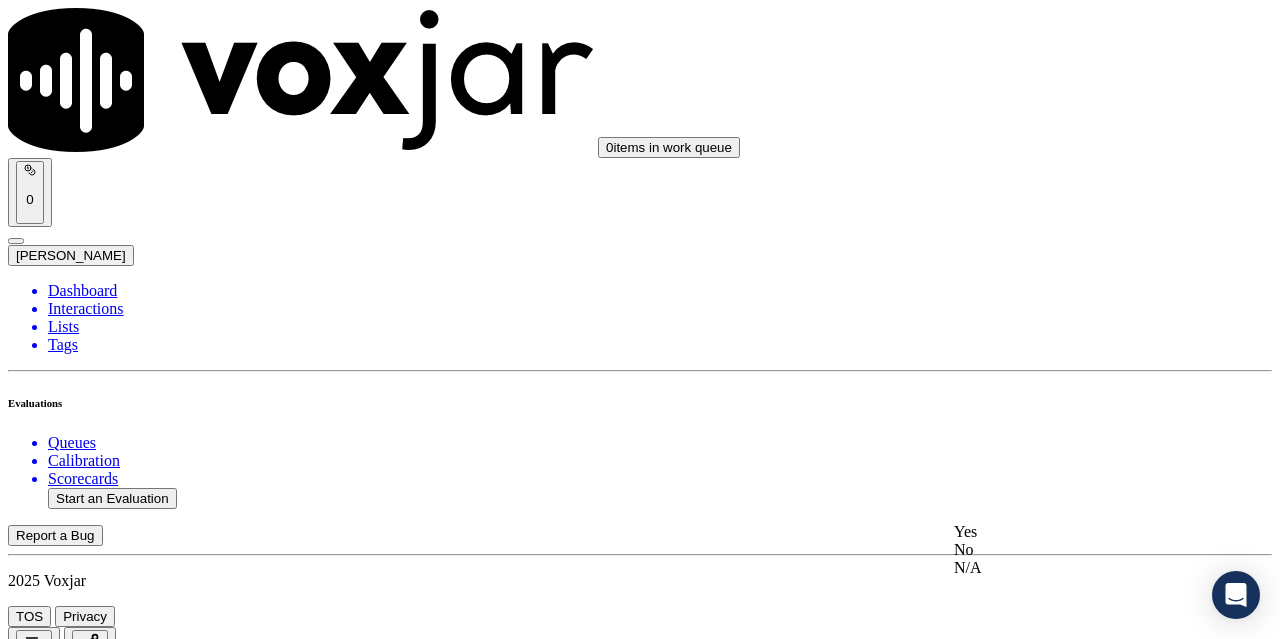 click on "Yes" at bounding box center [1067, 532] 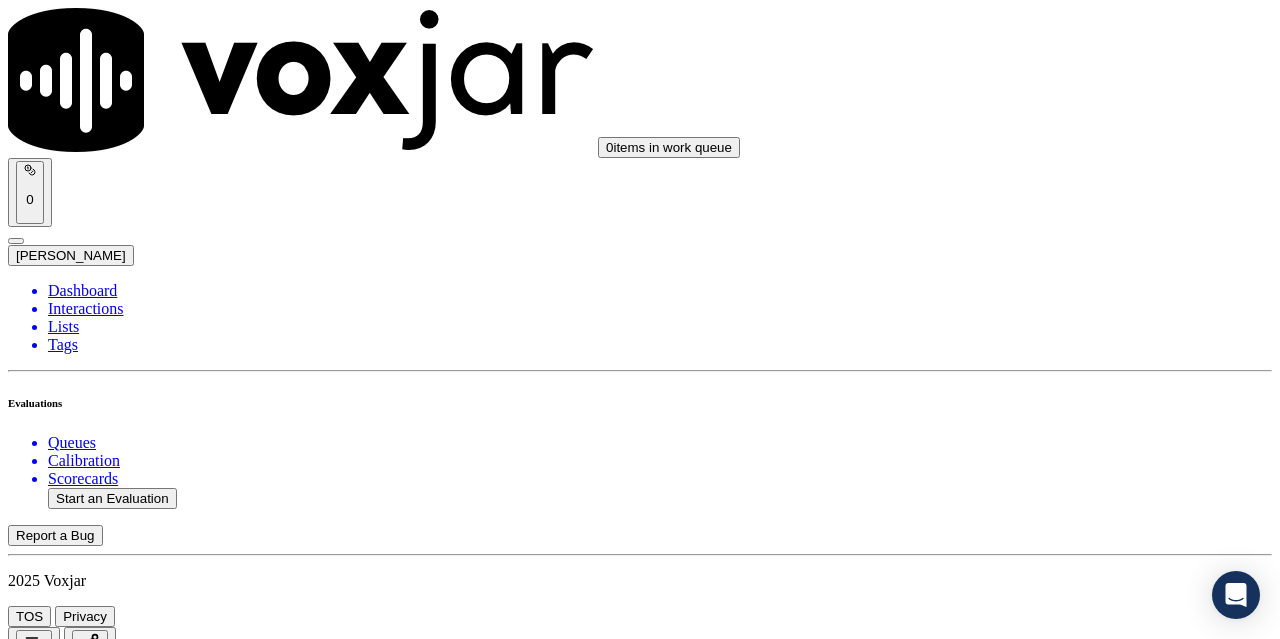 scroll, scrollTop: 3100, scrollLeft: 0, axis: vertical 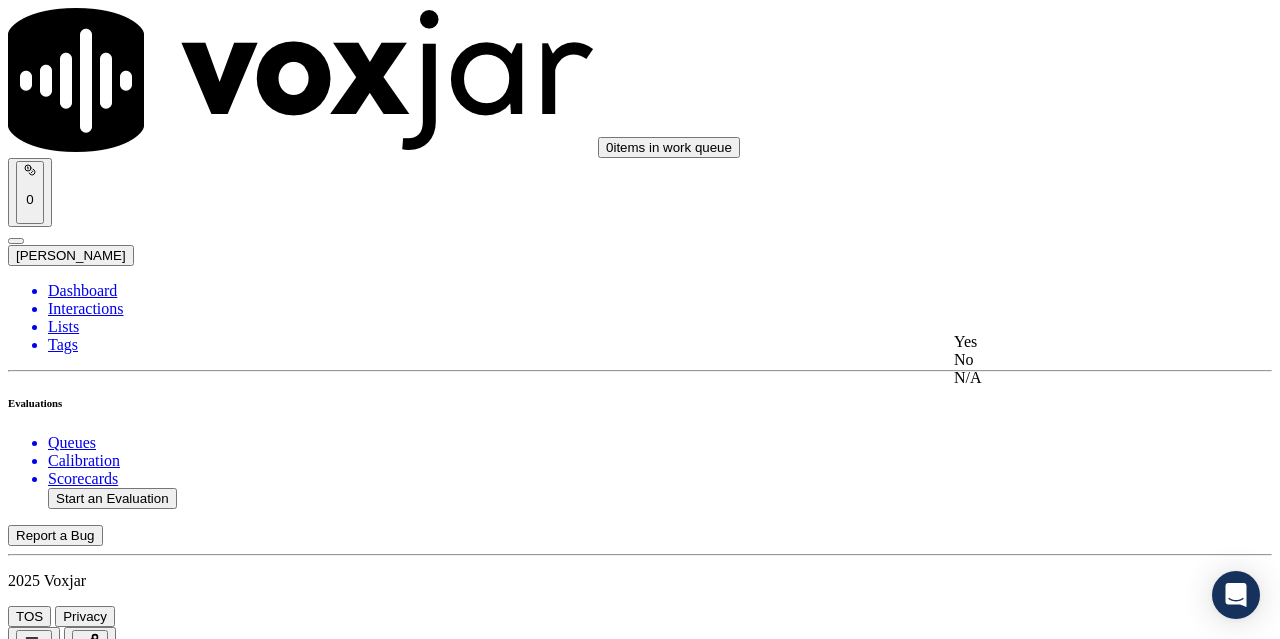 click on "Yes" at bounding box center (1067, 342) 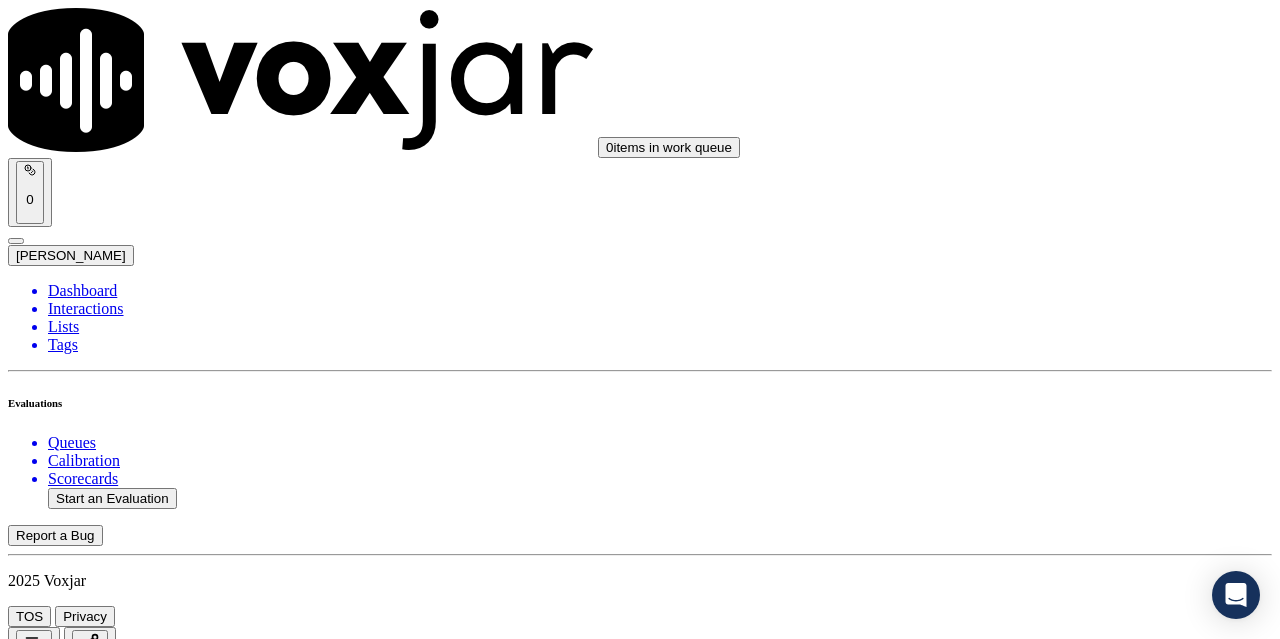 scroll, scrollTop: 3400, scrollLeft: 0, axis: vertical 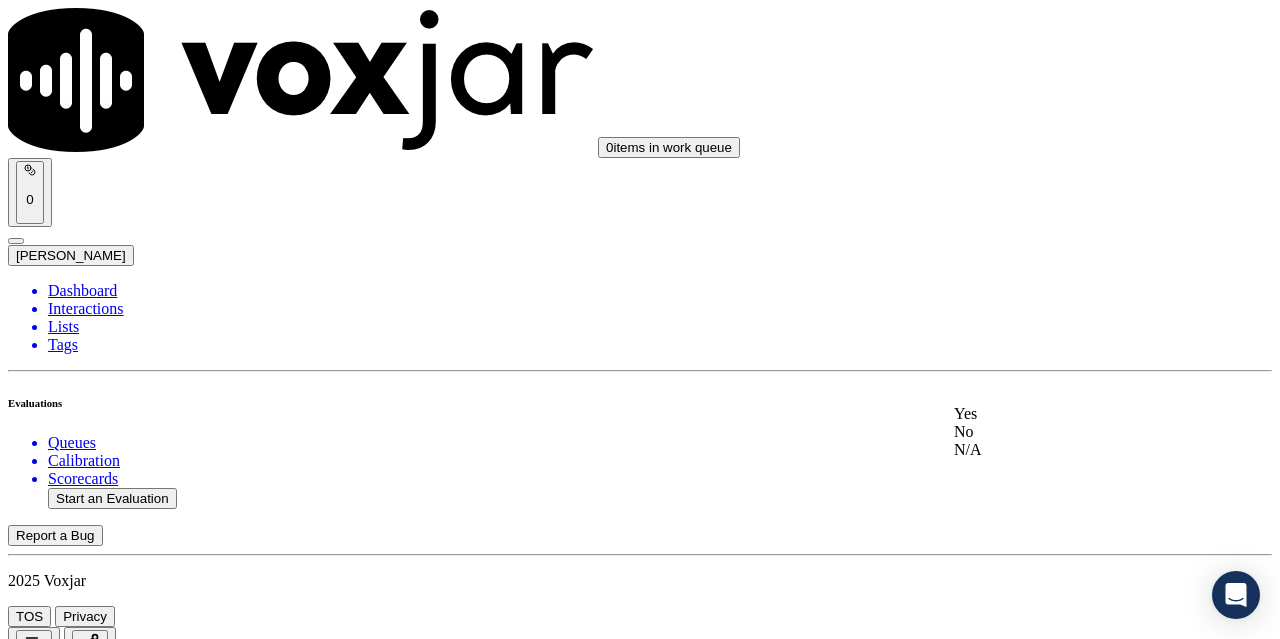 click on "Yes" at bounding box center (1067, 414) 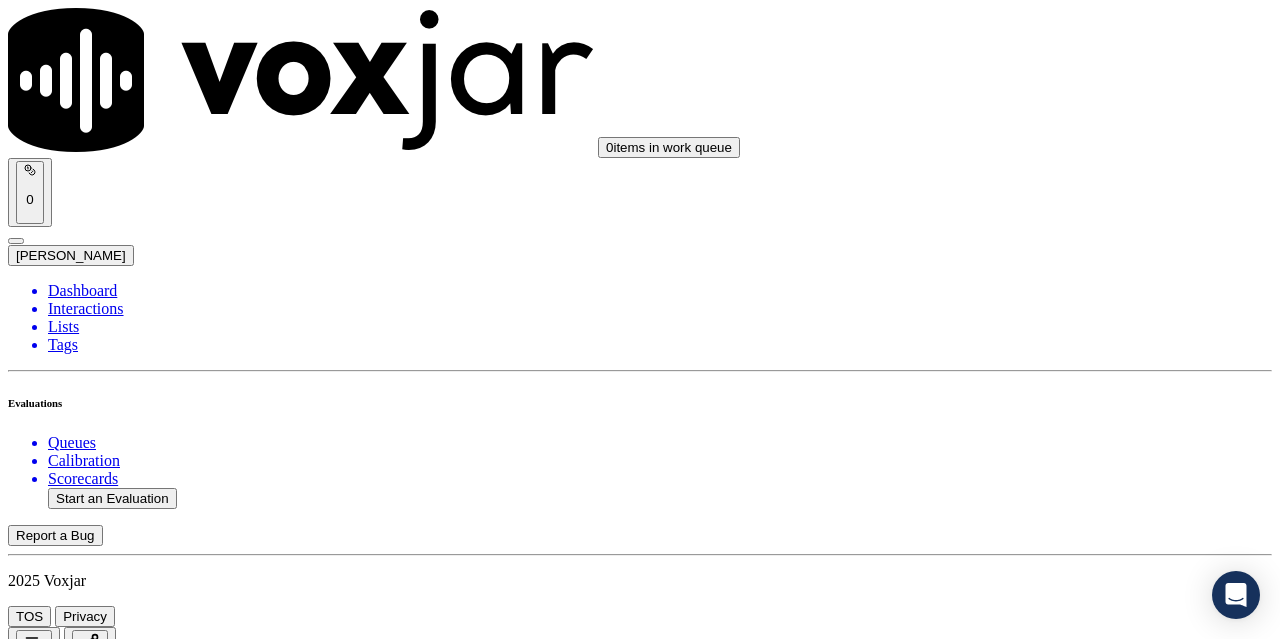 scroll, scrollTop: 3700, scrollLeft: 0, axis: vertical 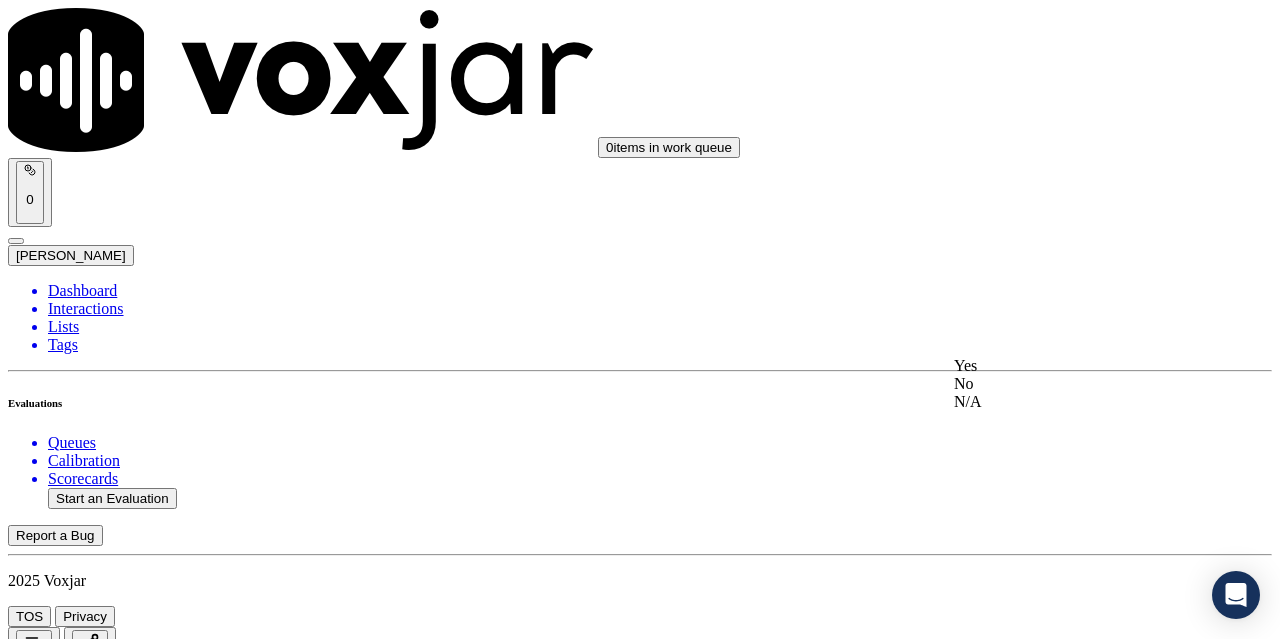 click on "Yes" at bounding box center [1067, 366] 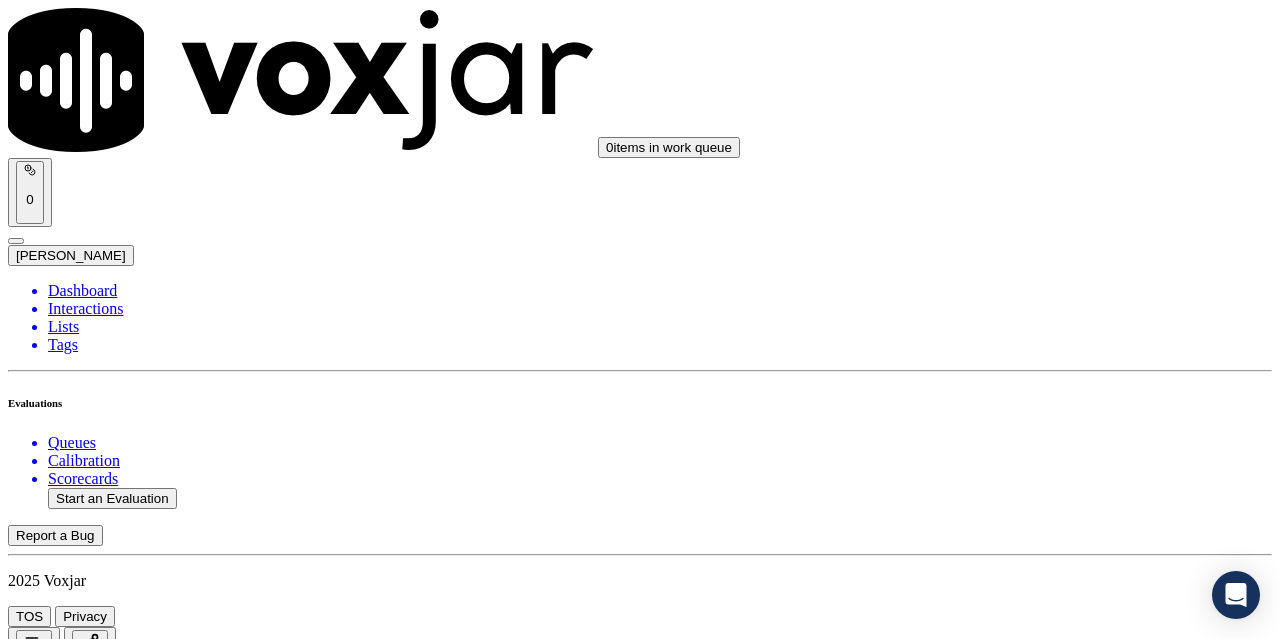 scroll, scrollTop: 4000, scrollLeft: 0, axis: vertical 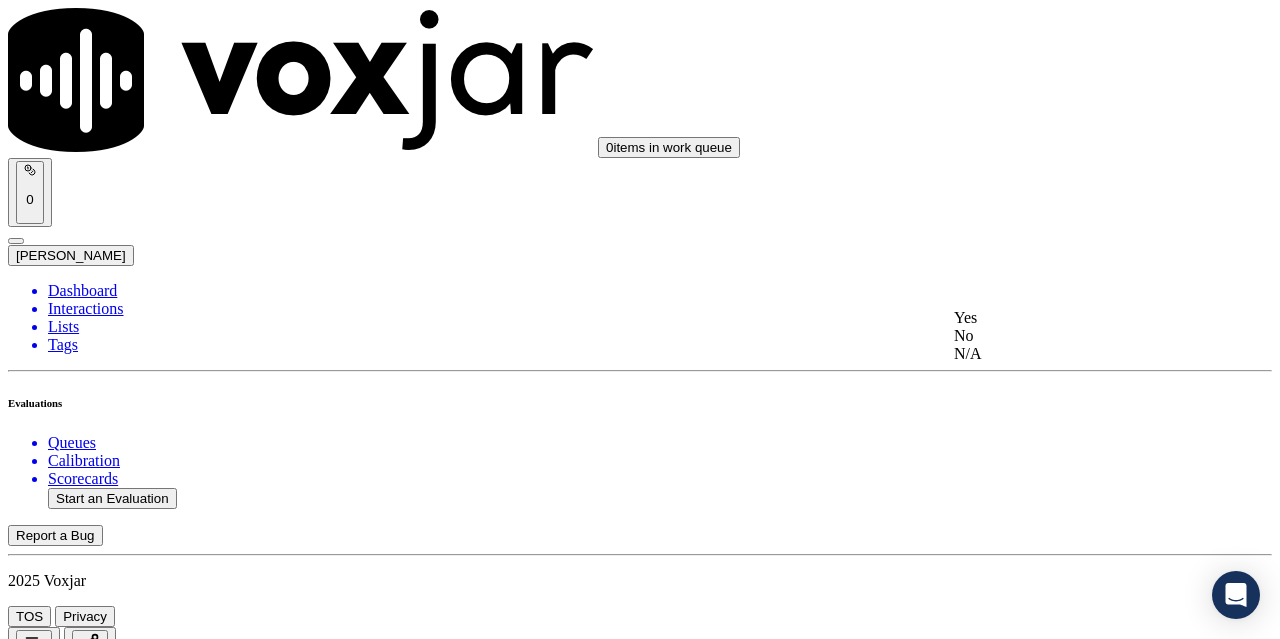 click on "Yes" at bounding box center [1067, 318] 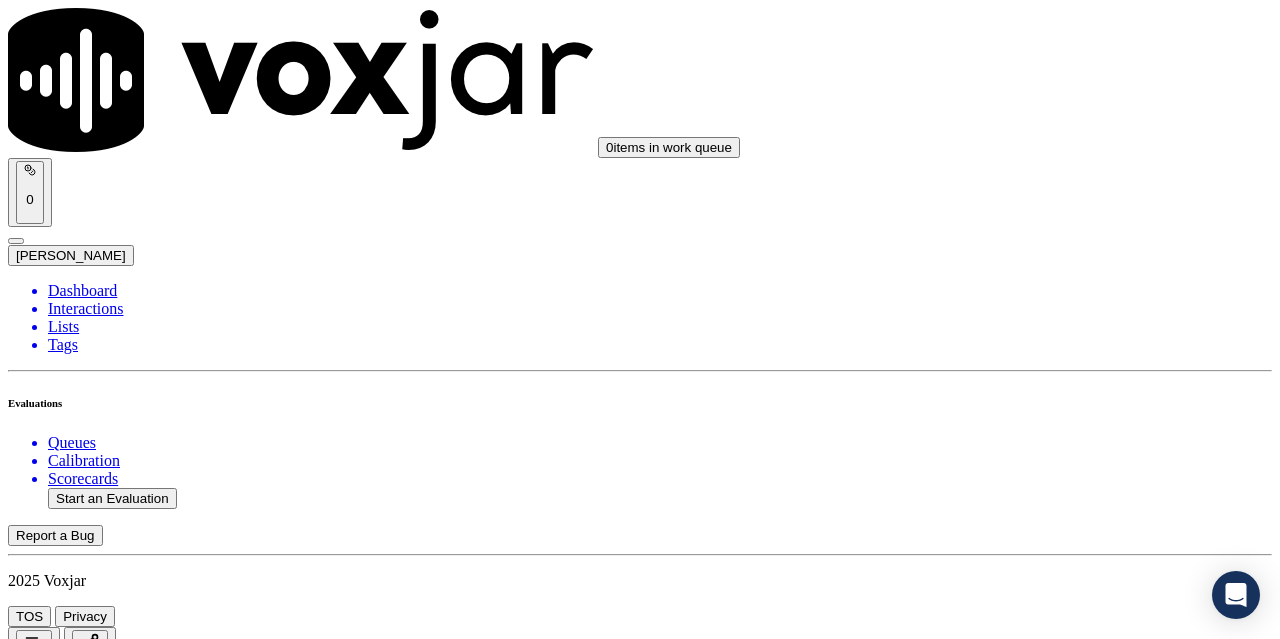 scroll, scrollTop: 4200, scrollLeft: 0, axis: vertical 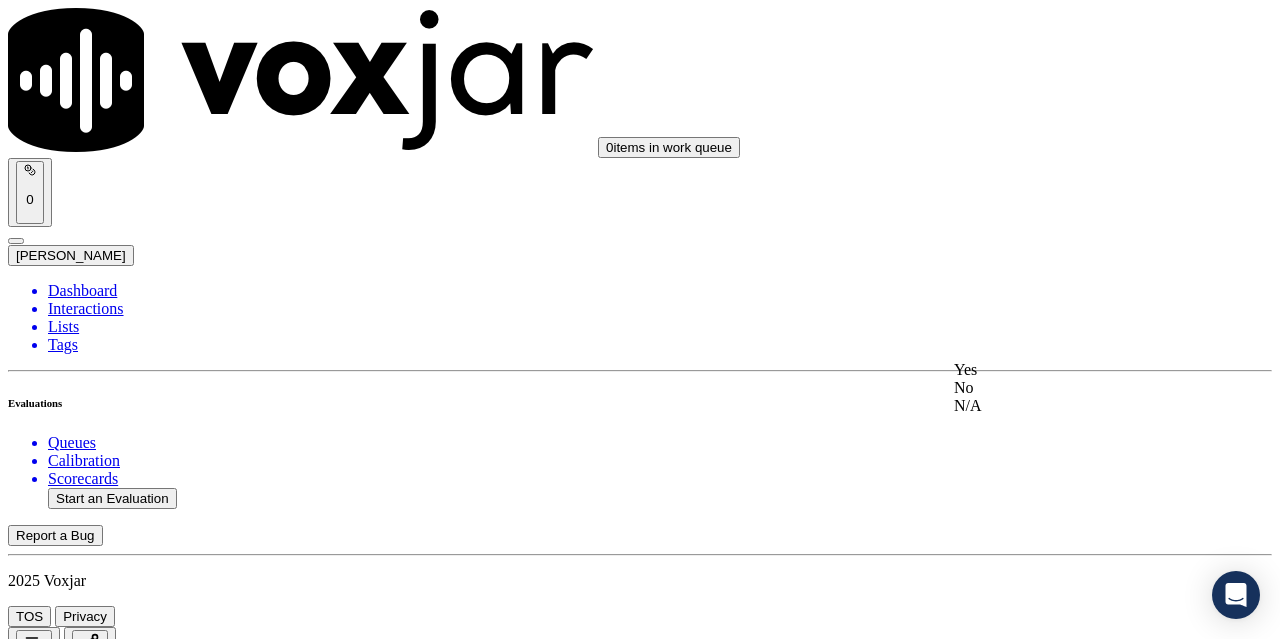 click on "Yes" at bounding box center [1067, 370] 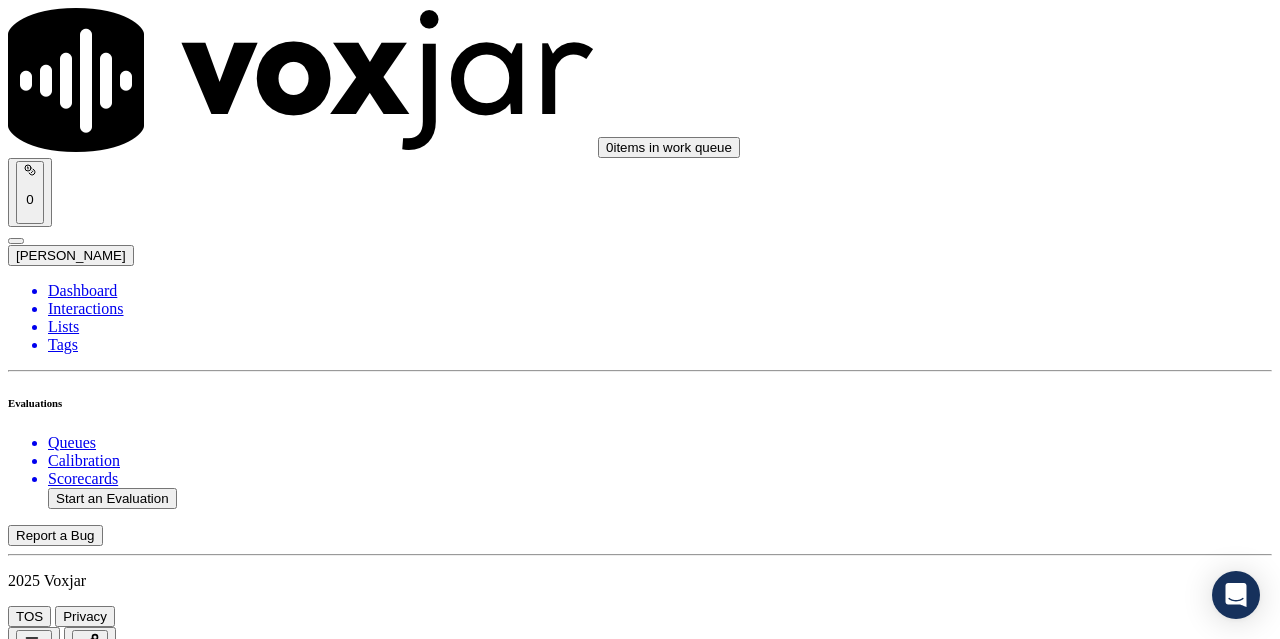 scroll, scrollTop: 4500, scrollLeft: 0, axis: vertical 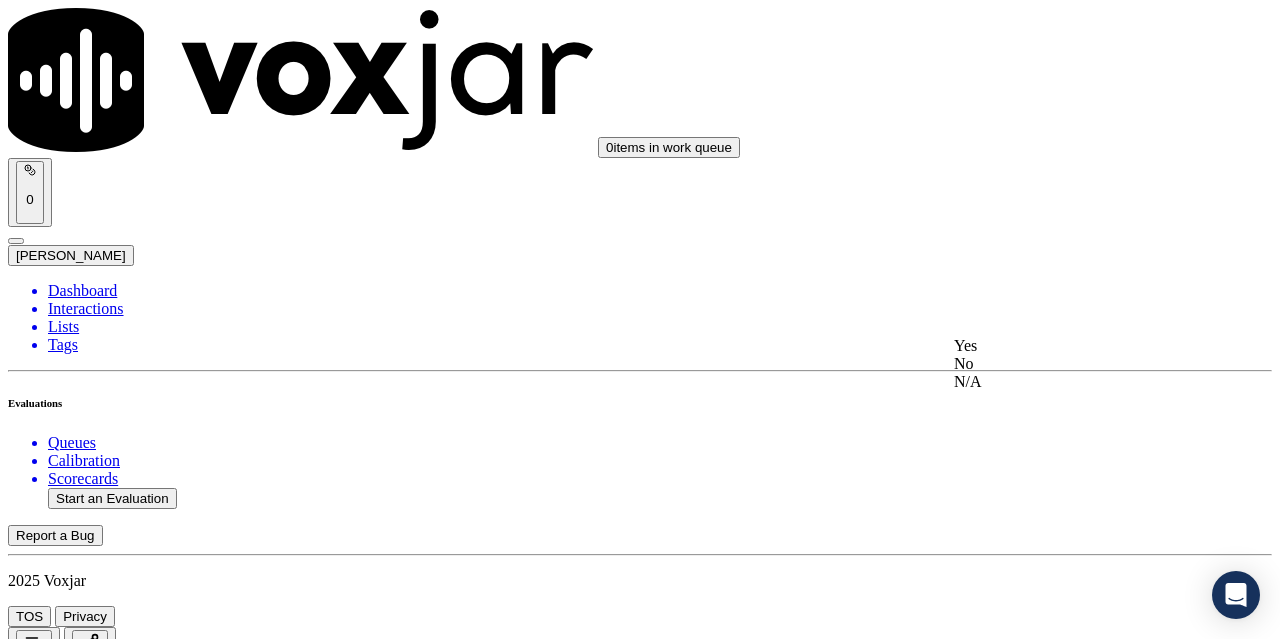 click on "Yes" at bounding box center (1067, 346) 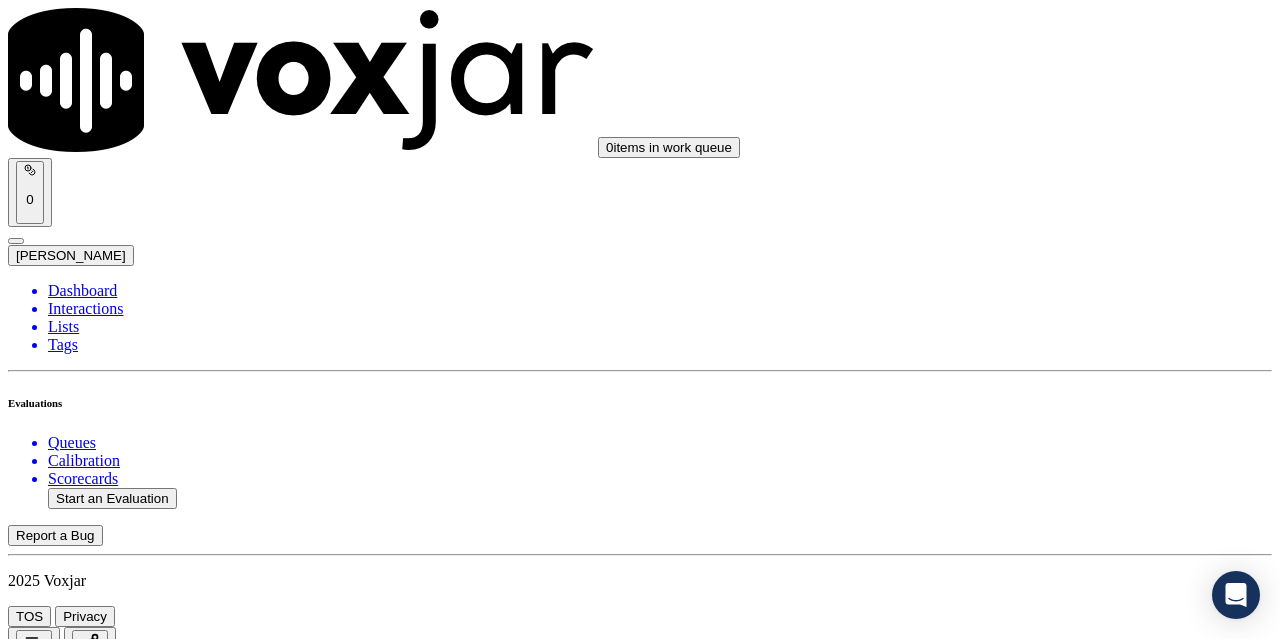 scroll, scrollTop: 4800, scrollLeft: 0, axis: vertical 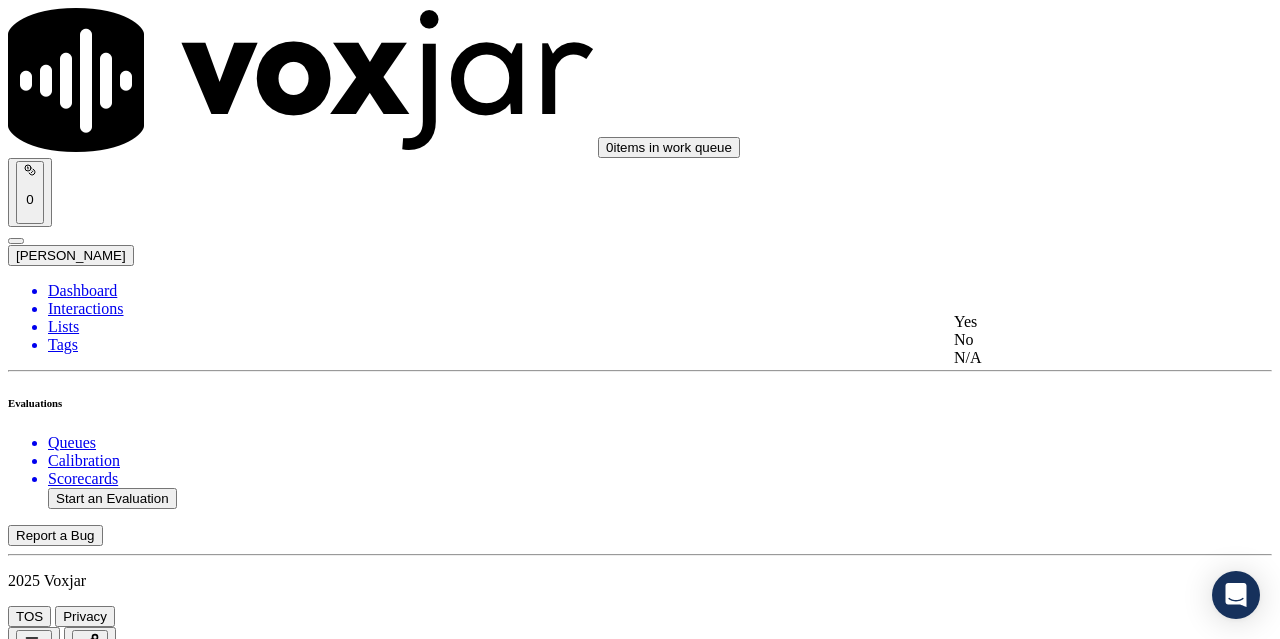 click on "Yes" at bounding box center [1067, 322] 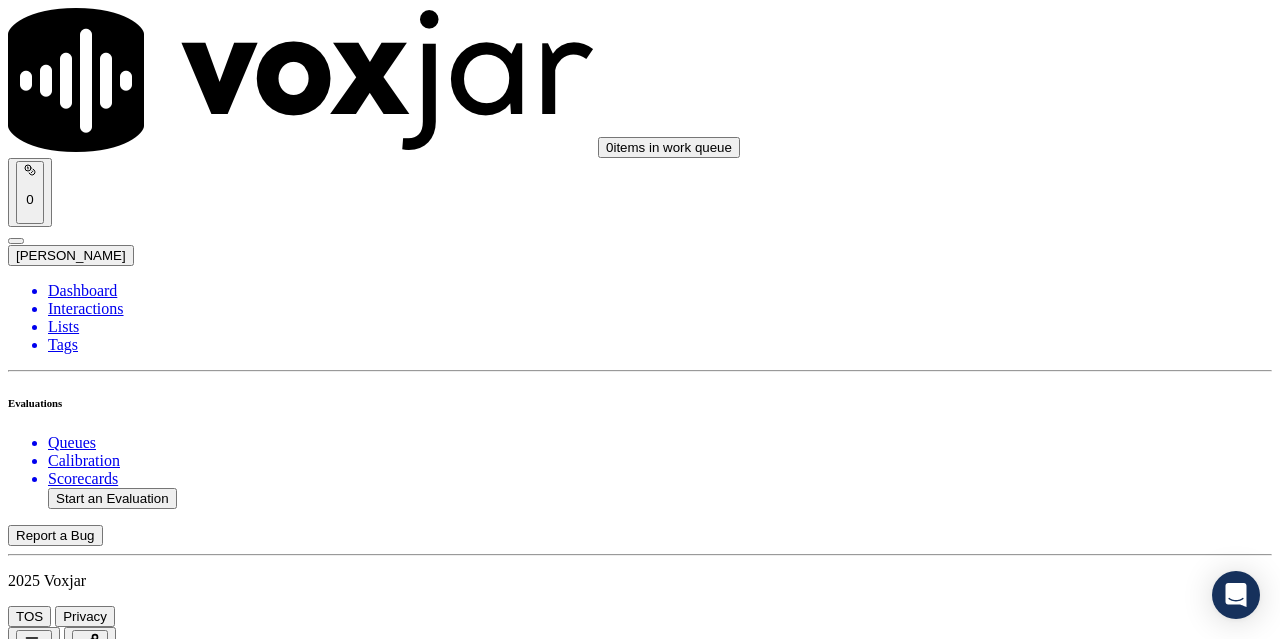 scroll, scrollTop: 5100, scrollLeft: 0, axis: vertical 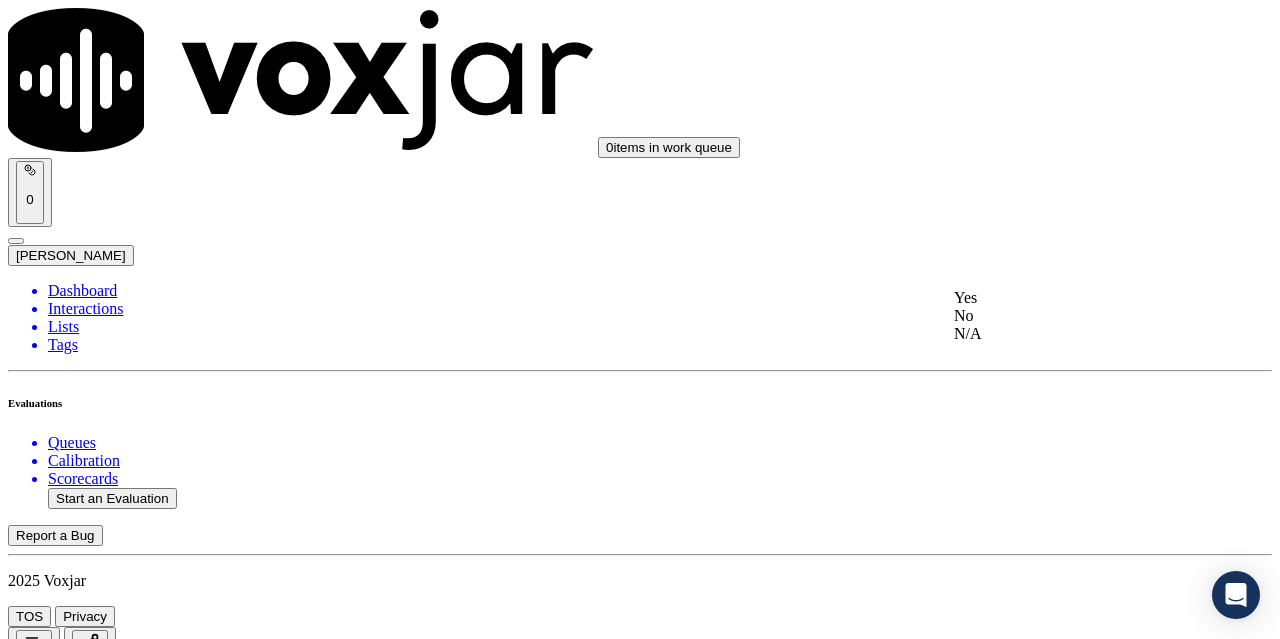 click on "Yes" at bounding box center [1067, 298] 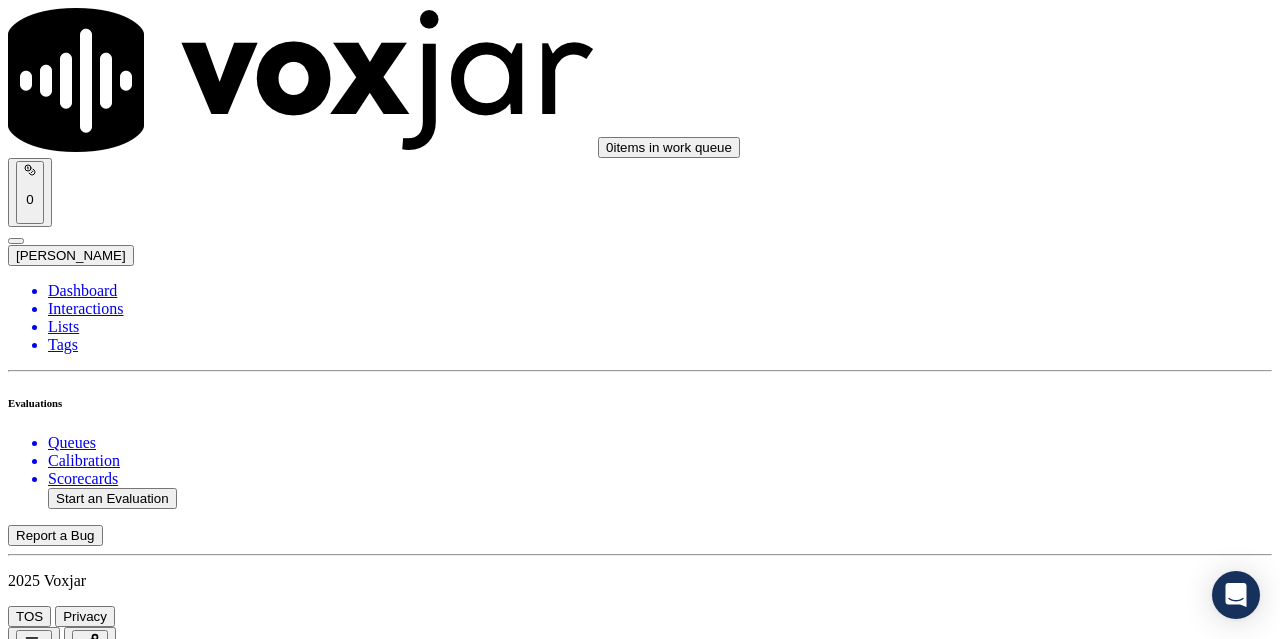 scroll, scrollTop: 5600, scrollLeft: 0, axis: vertical 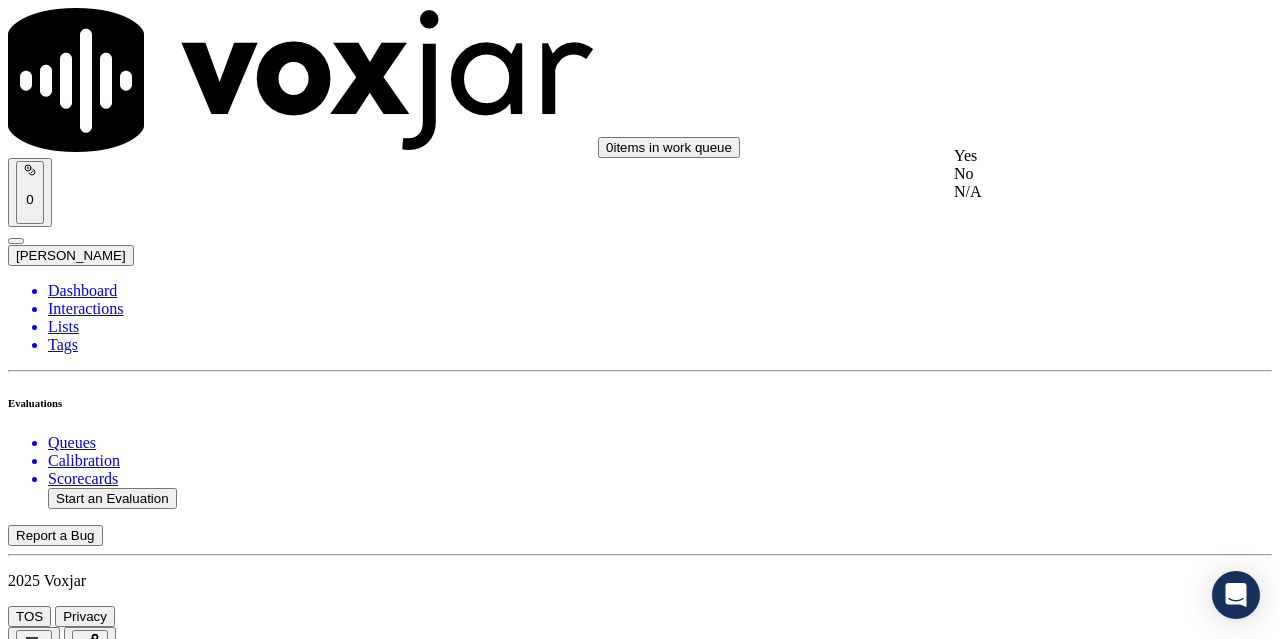 click on "Yes" at bounding box center [1067, 156] 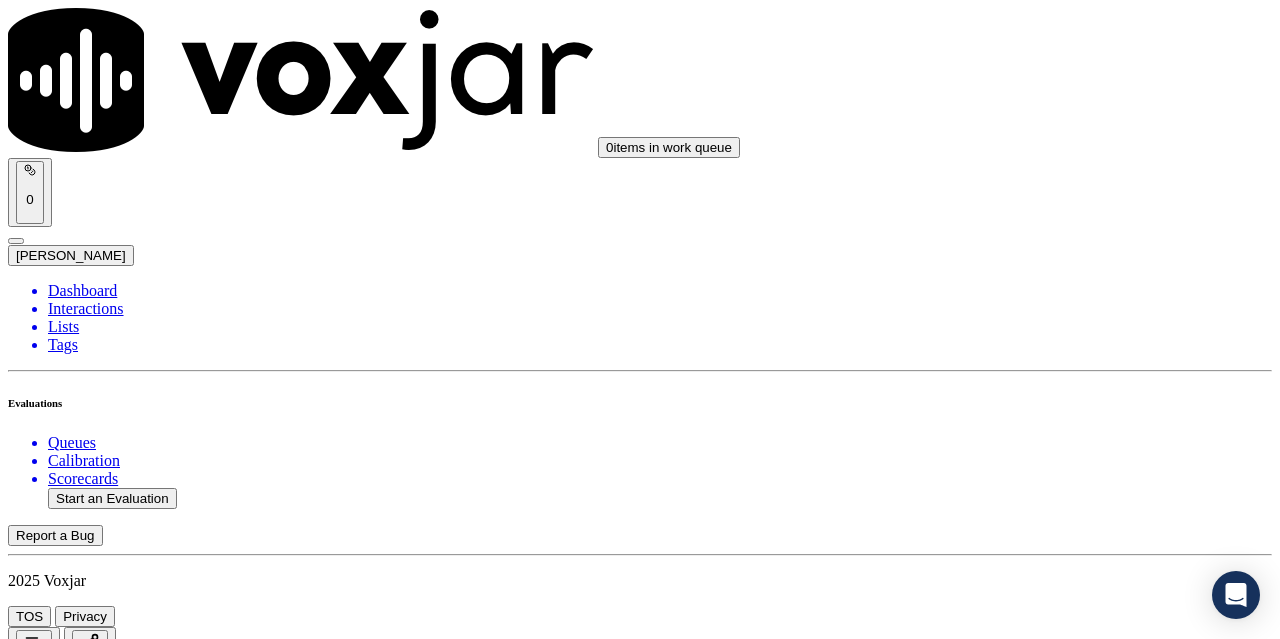 scroll, scrollTop: 5800, scrollLeft: 0, axis: vertical 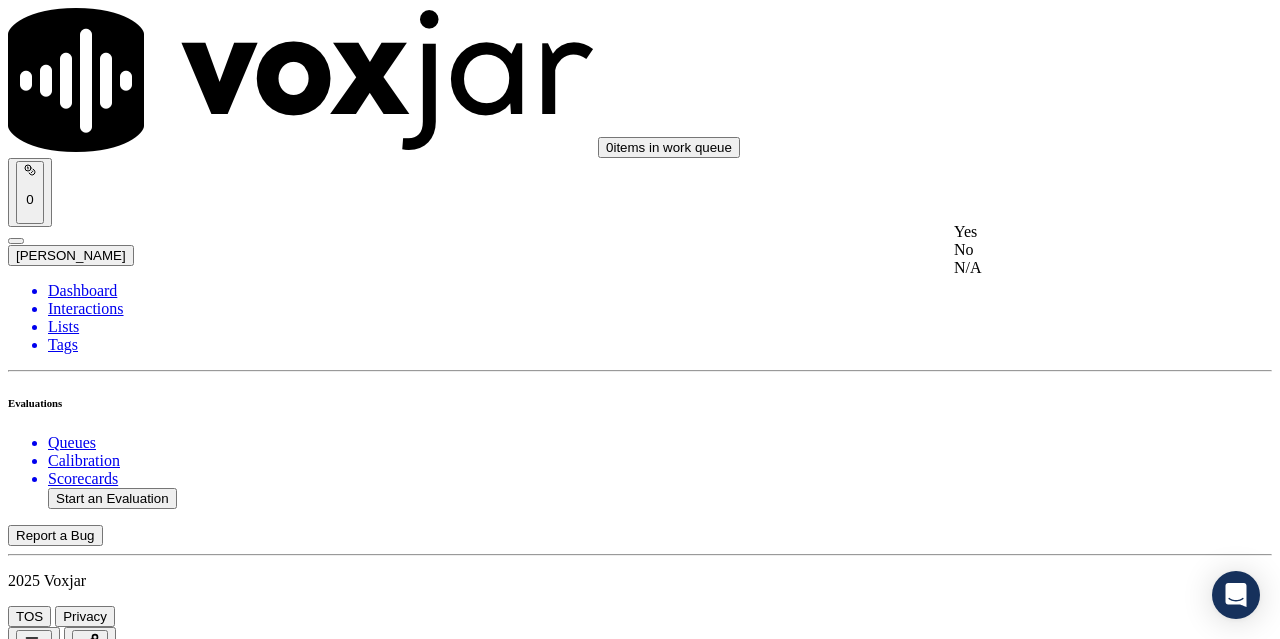 click on "Yes" at bounding box center [1067, 232] 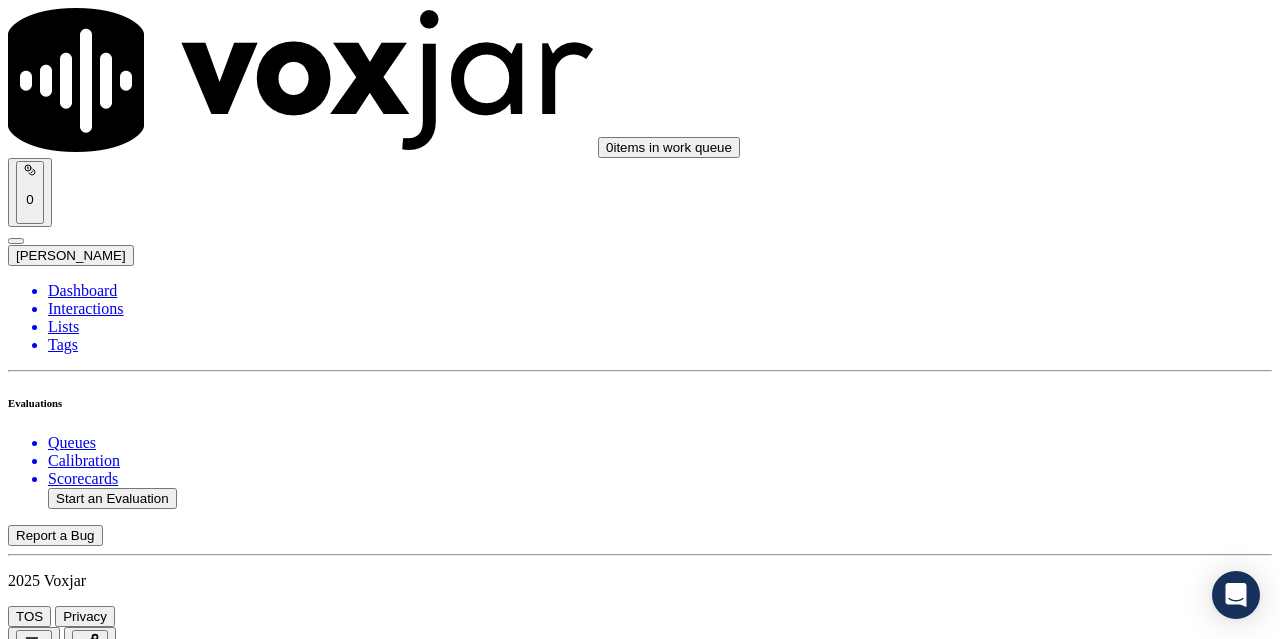scroll, scrollTop: 5896, scrollLeft: 0, axis: vertical 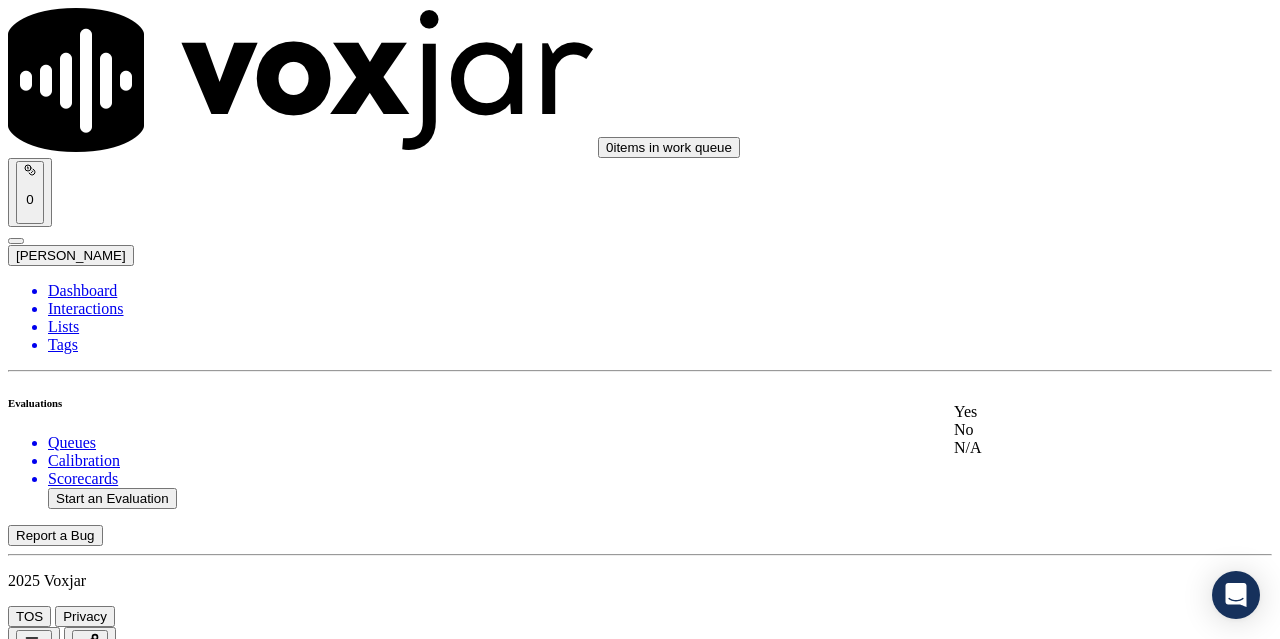 click on "Yes" at bounding box center [1067, 412] 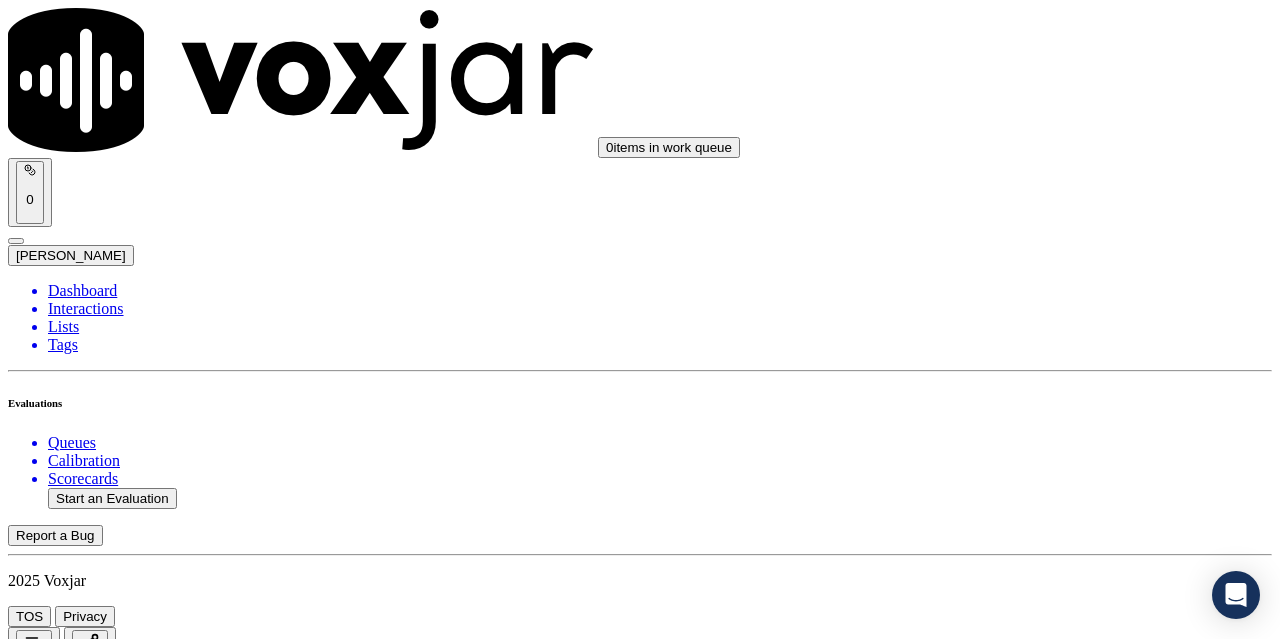 click on "Submit Scores" at bounding box center [59, 7345] 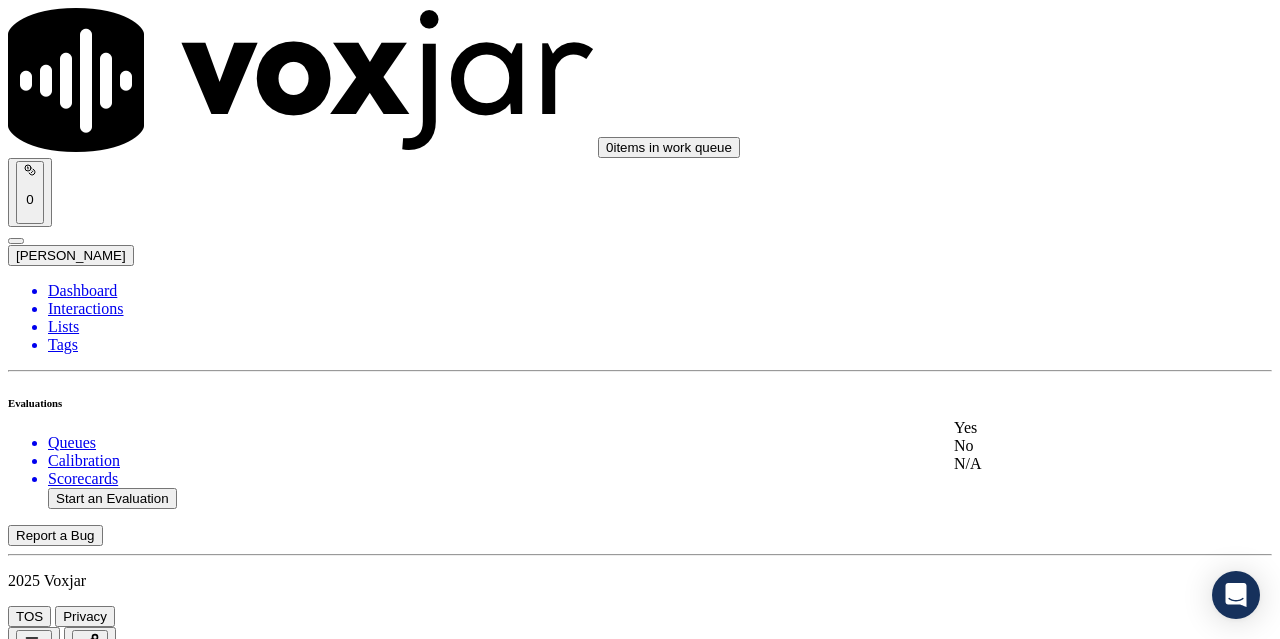 click on "Yes" at bounding box center (1067, 428) 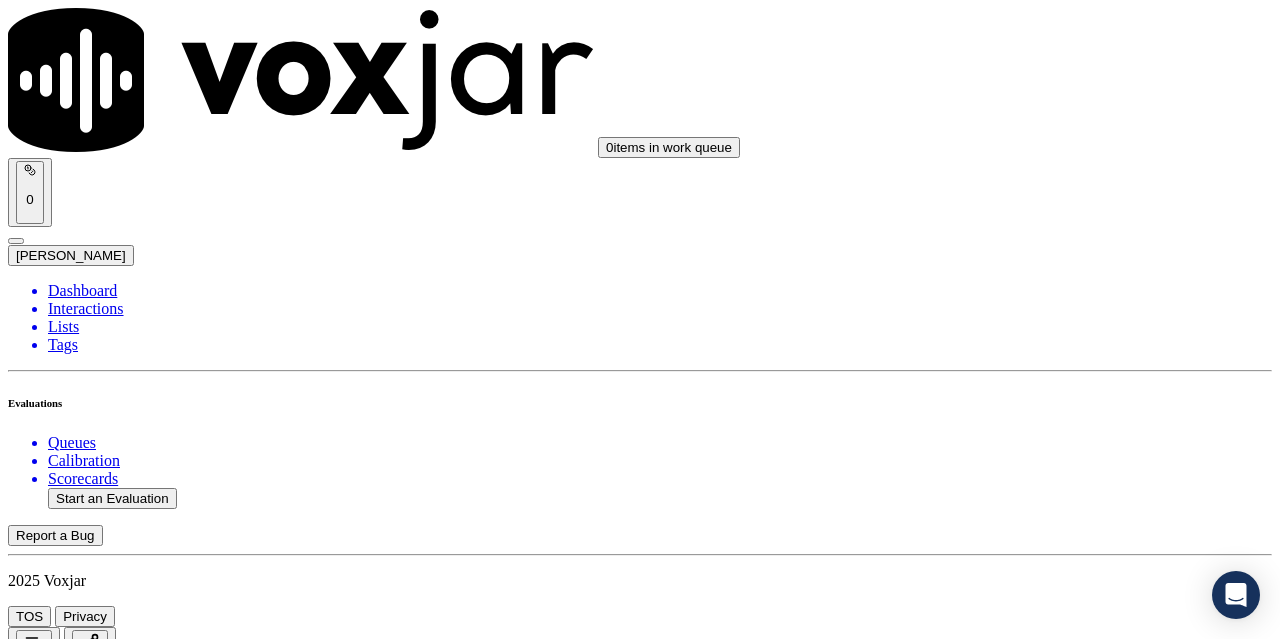 scroll, scrollTop: 300, scrollLeft: 0, axis: vertical 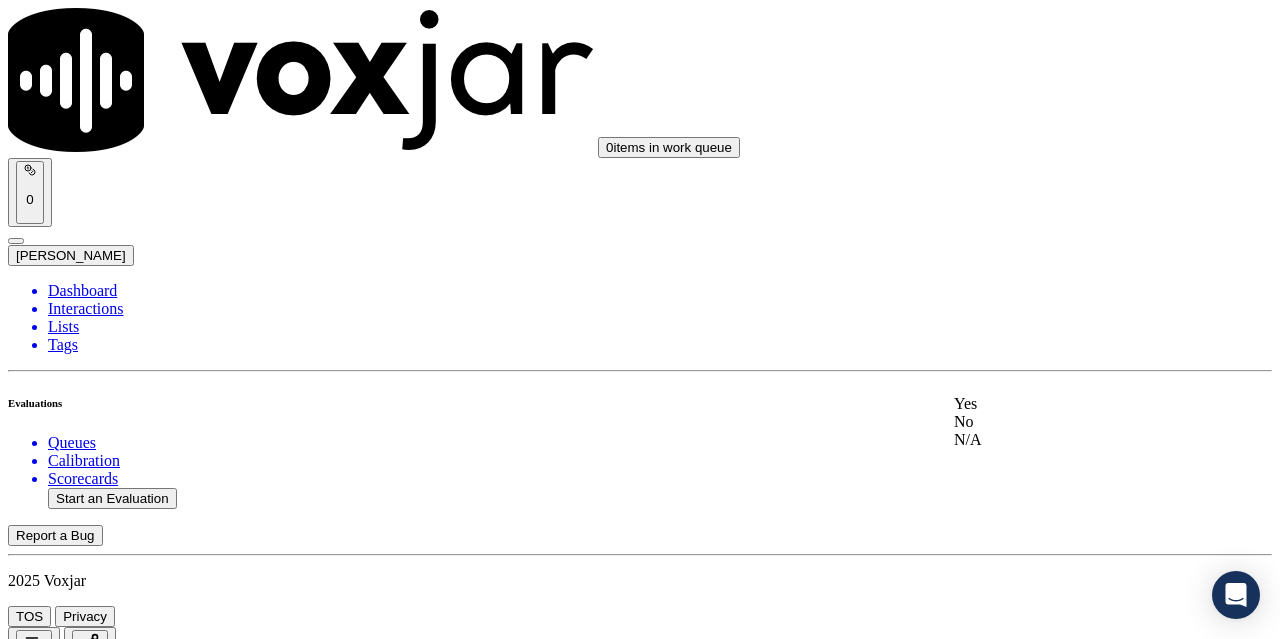 click on "Yes" at bounding box center (1067, 404) 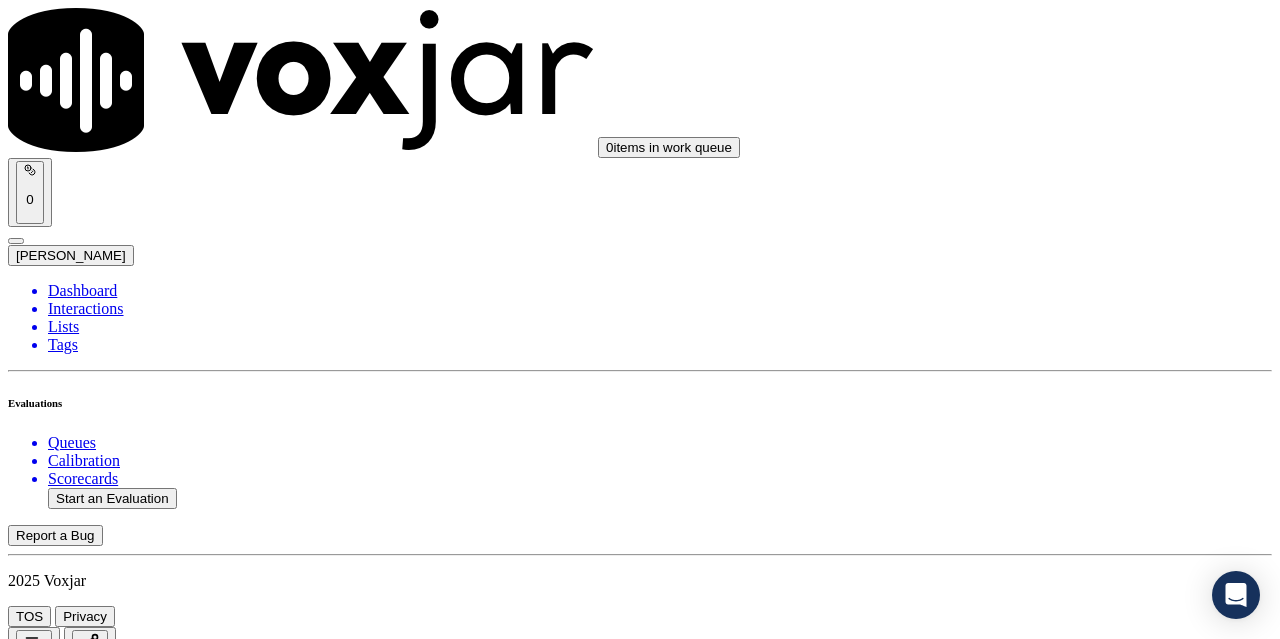 scroll, scrollTop: 600, scrollLeft: 0, axis: vertical 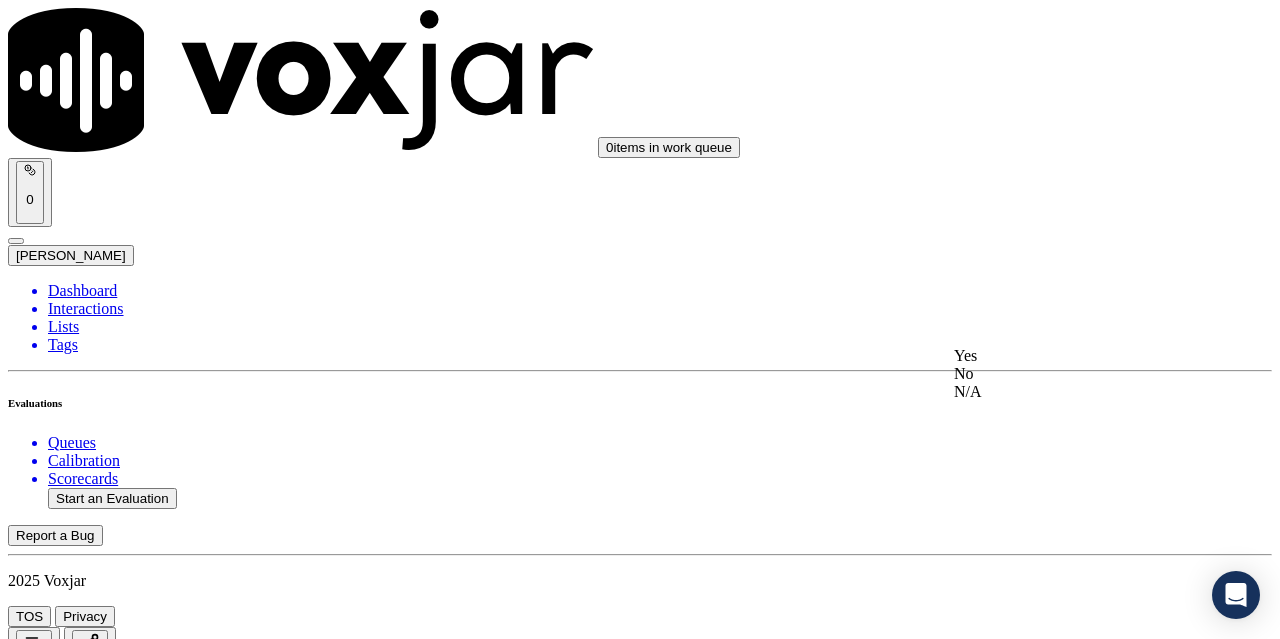 click on "Yes" at bounding box center [1067, 356] 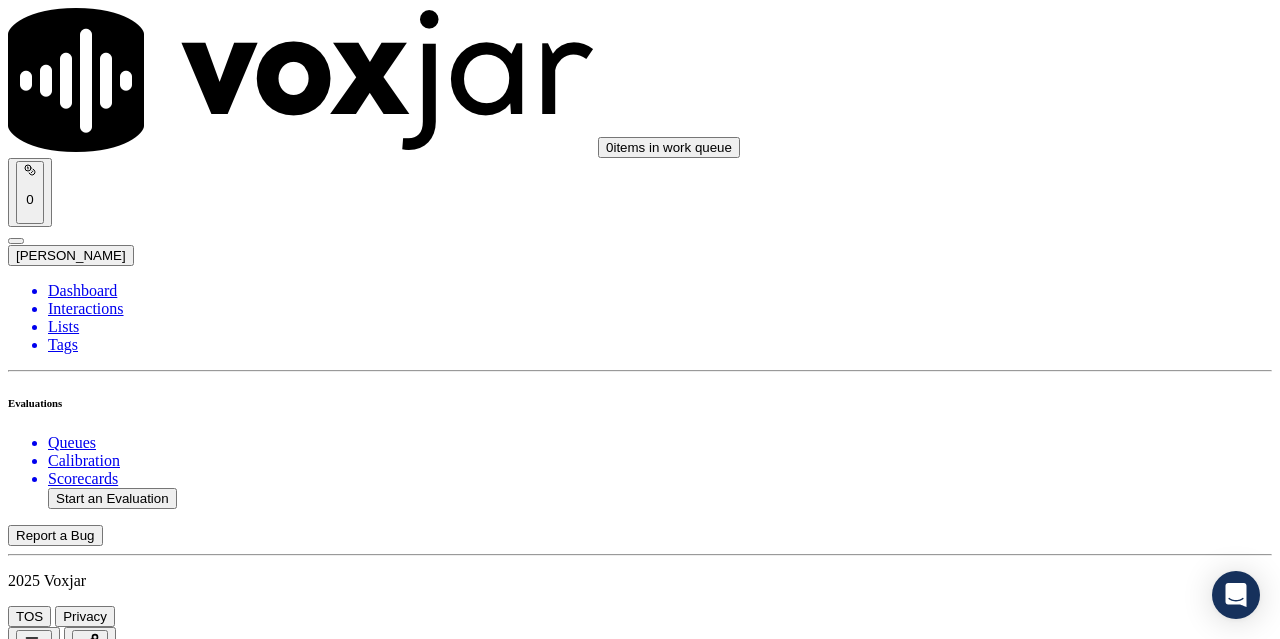 scroll, scrollTop: 900, scrollLeft: 0, axis: vertical 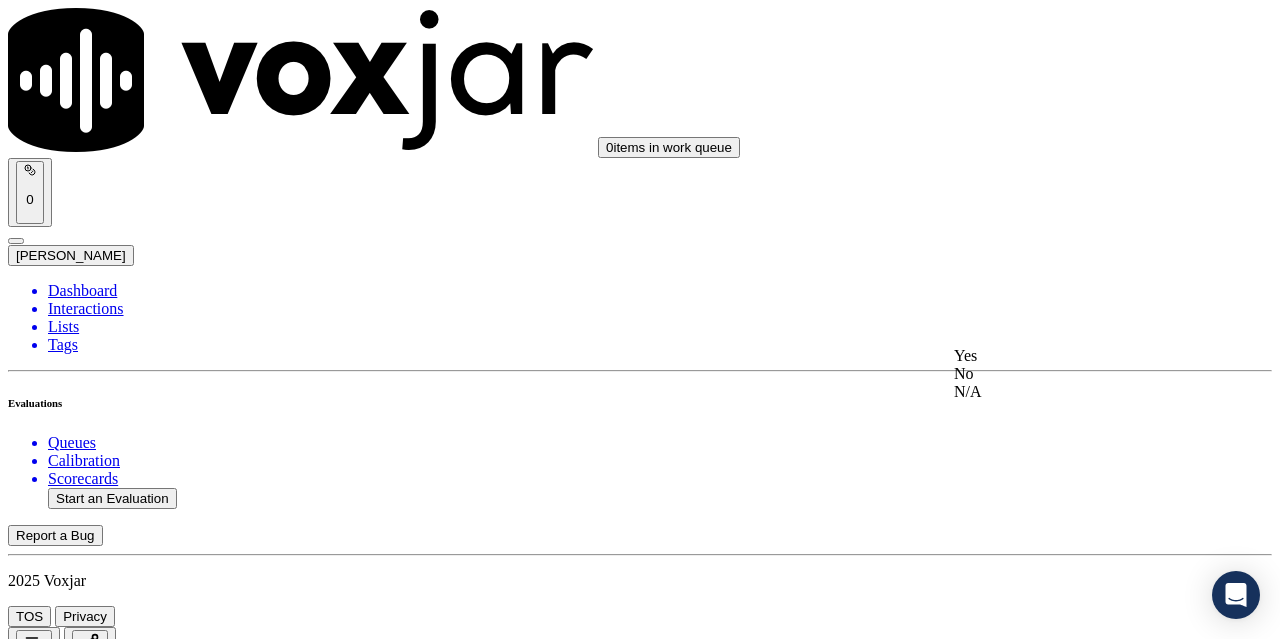 click on "N/A" 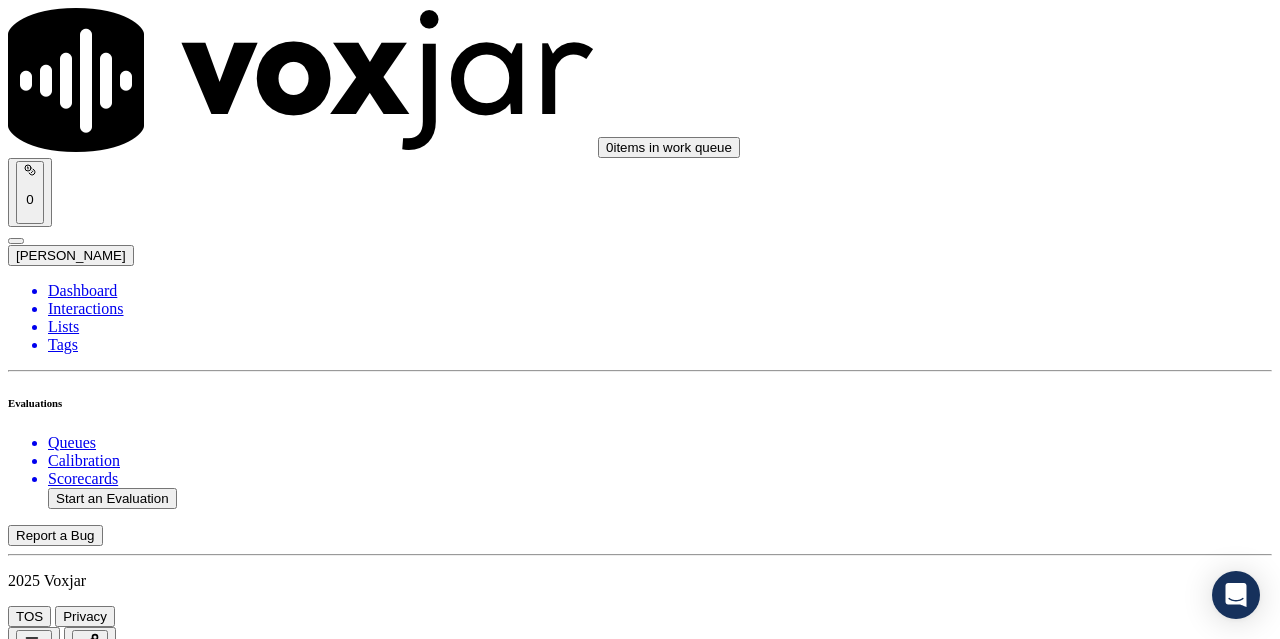 scroll, scrollTop: 1200, scrollLeft: 0, axis: vertical 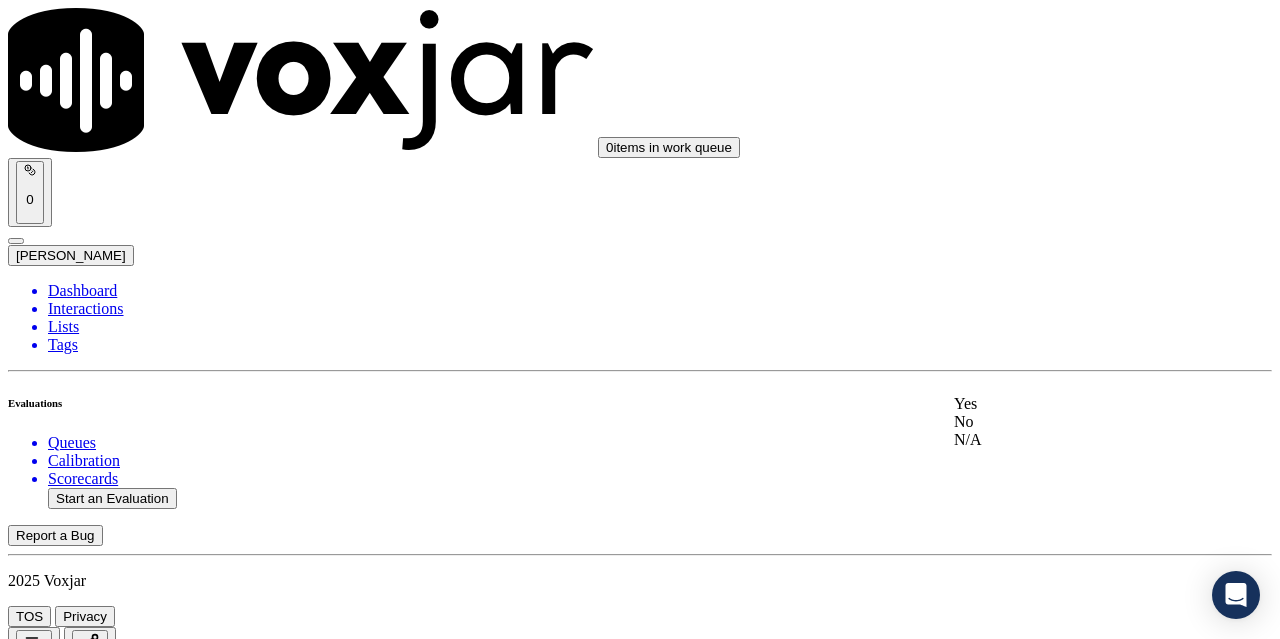 click on "N/A" 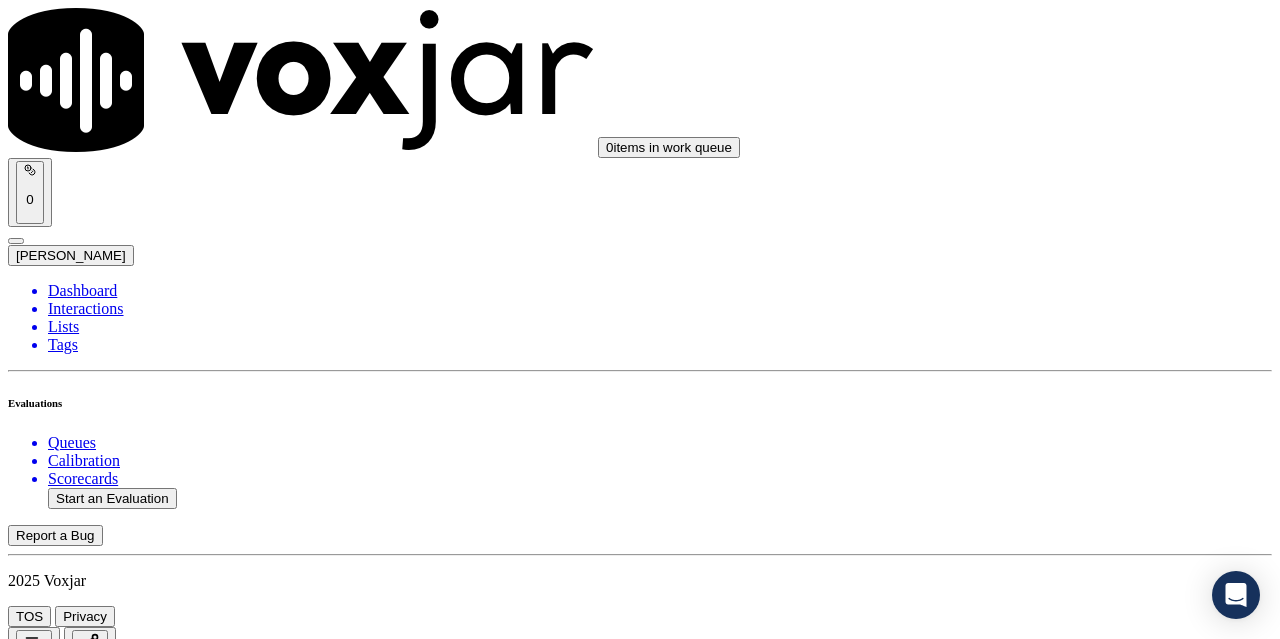 scroll, scrollTop: 1600, scrollLeft: 0, axis: vertical 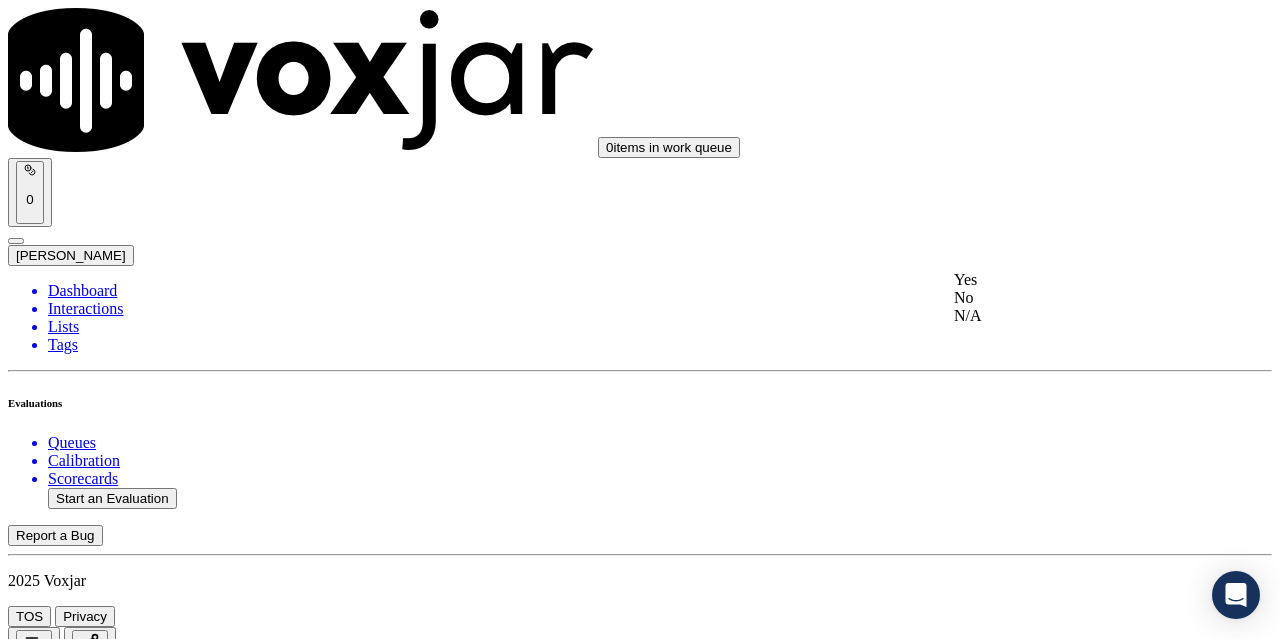 click on "Yes" at bounding box center [1067, 280] 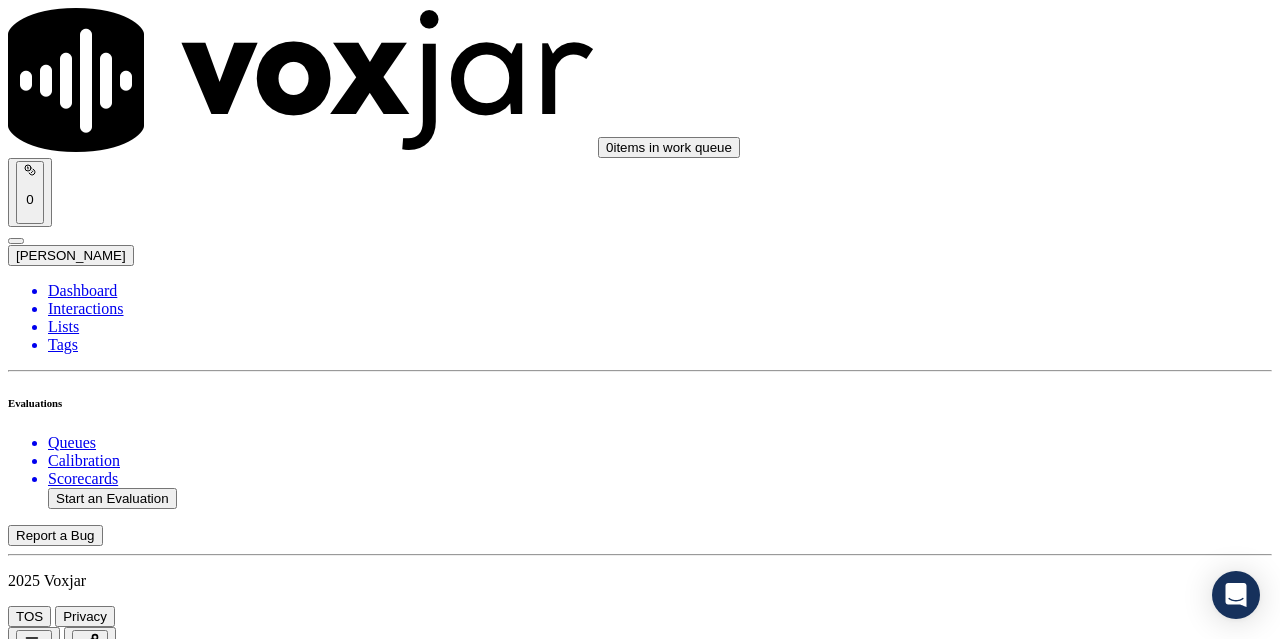 scroll, scrollTop: 1900, scrollLeft: 0, axis: vertical 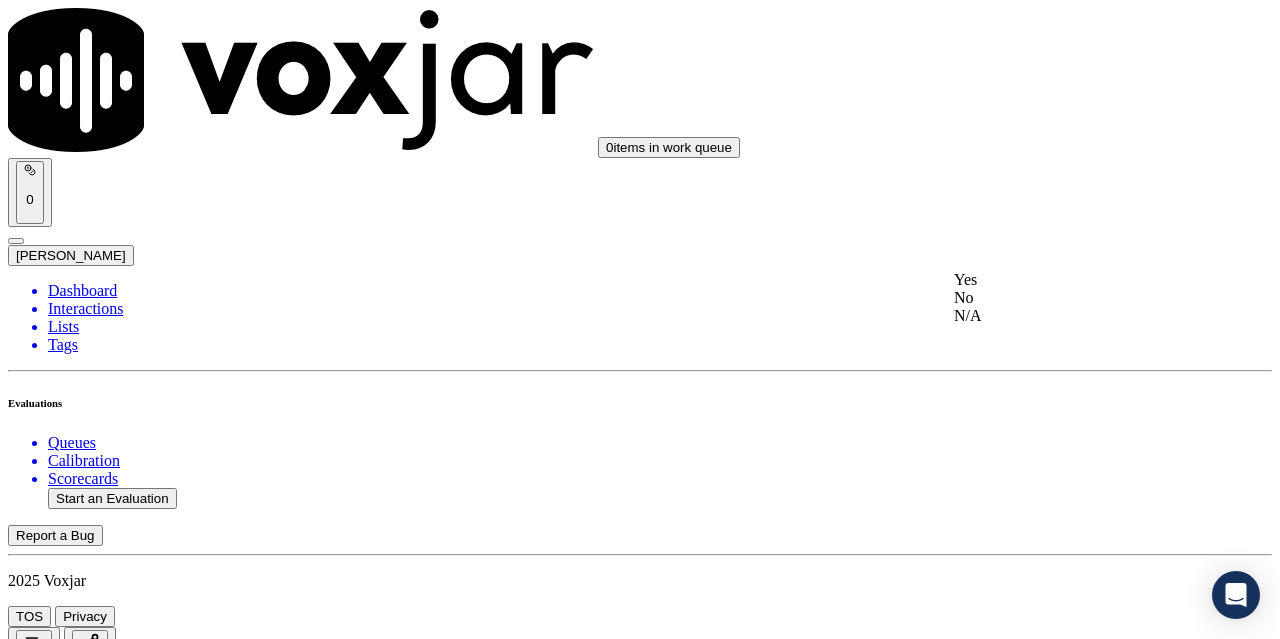 click on "Yes" at bounding box center [1067, 280] 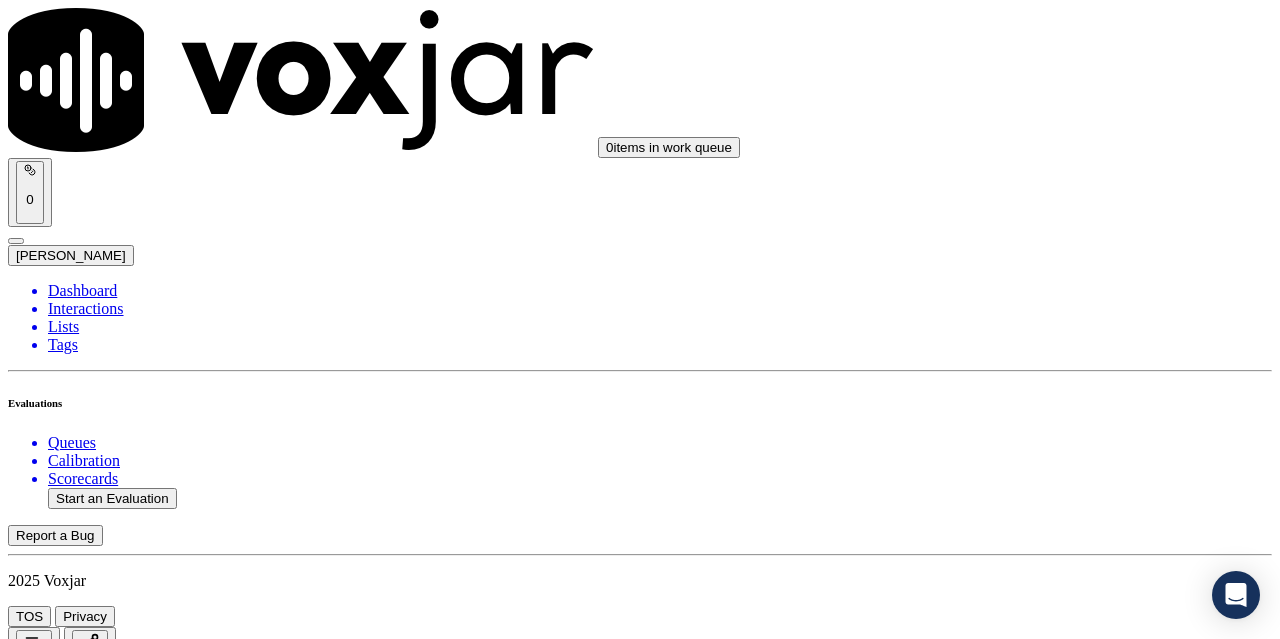 scroll, scrollTop: 2200, scrollLeft: 0, axis: vertical 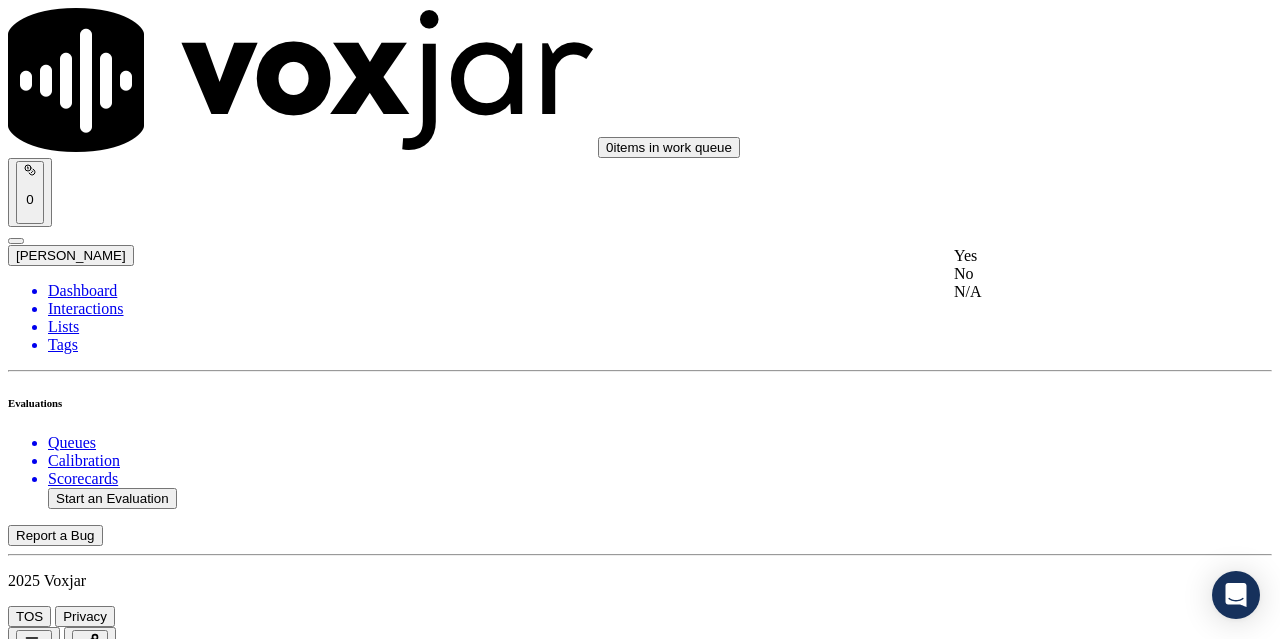 click on "Yes" at bounding box center [1067, 256] 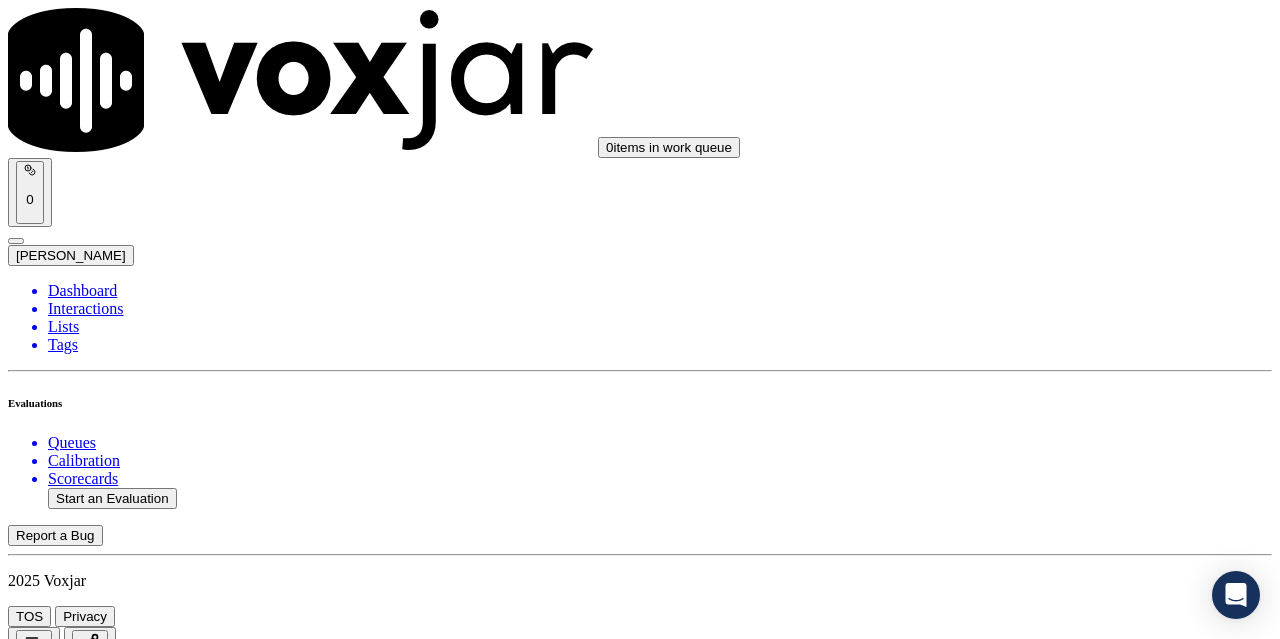 click on "Yes" at bounding box center (28, 4058) 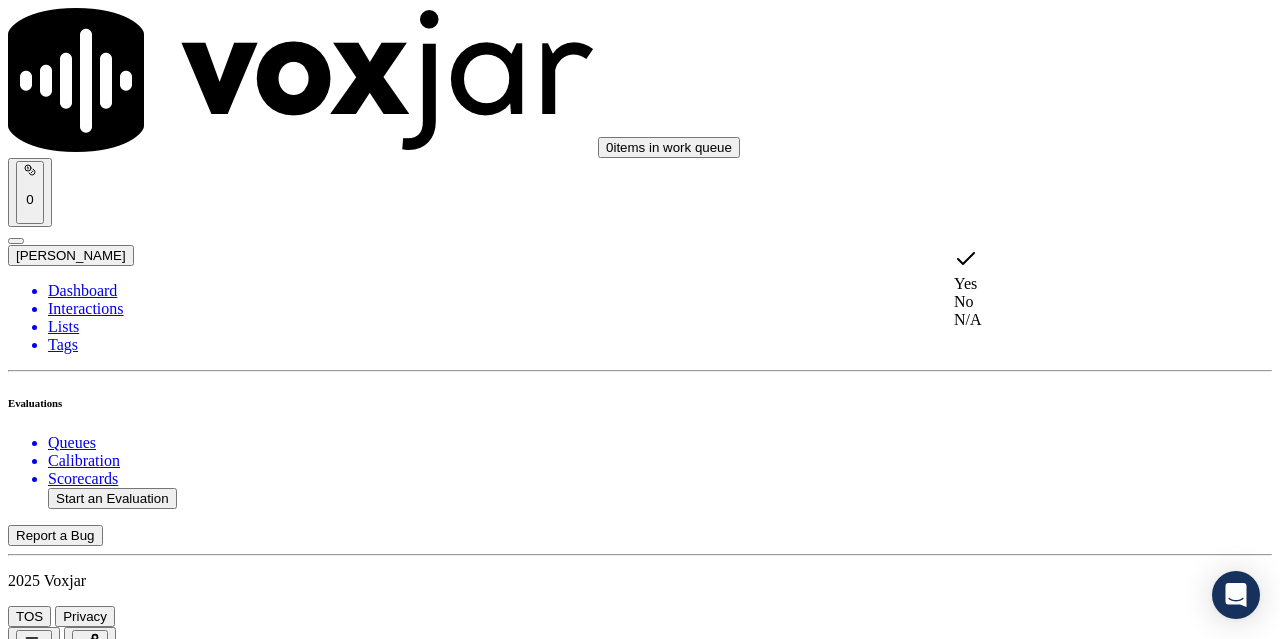 click on "Yes" at bounding box center [640, 4058] 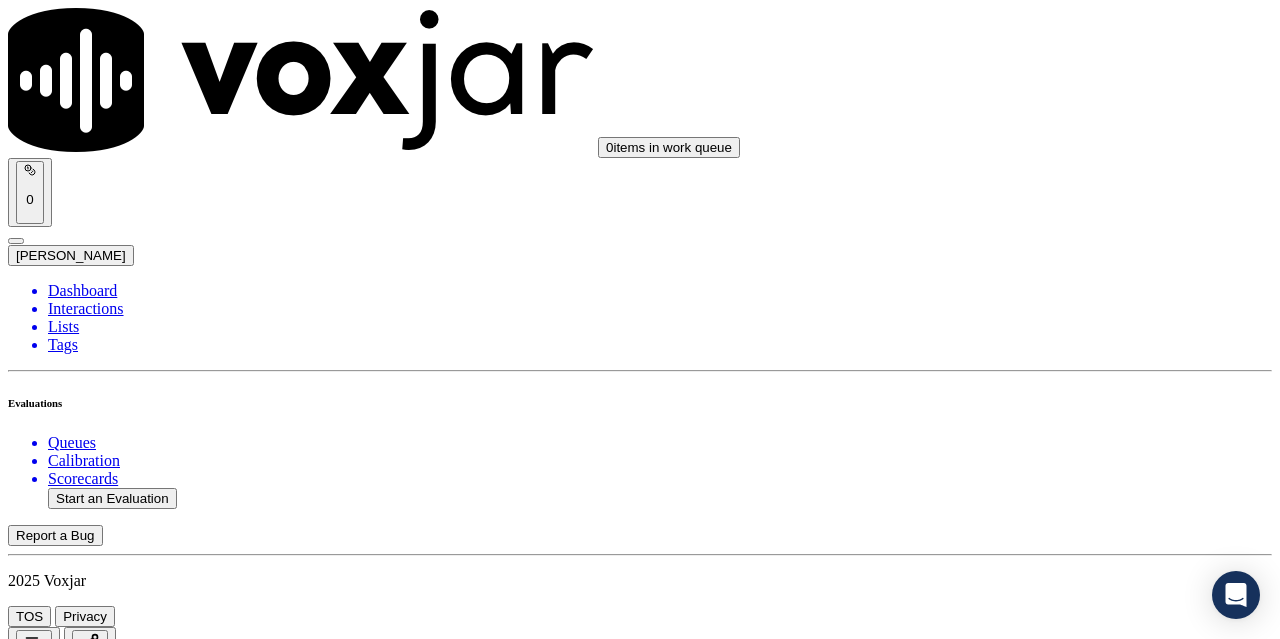 scroll, scrollTop: 2500, scrollLeft: 0, axis: vertical 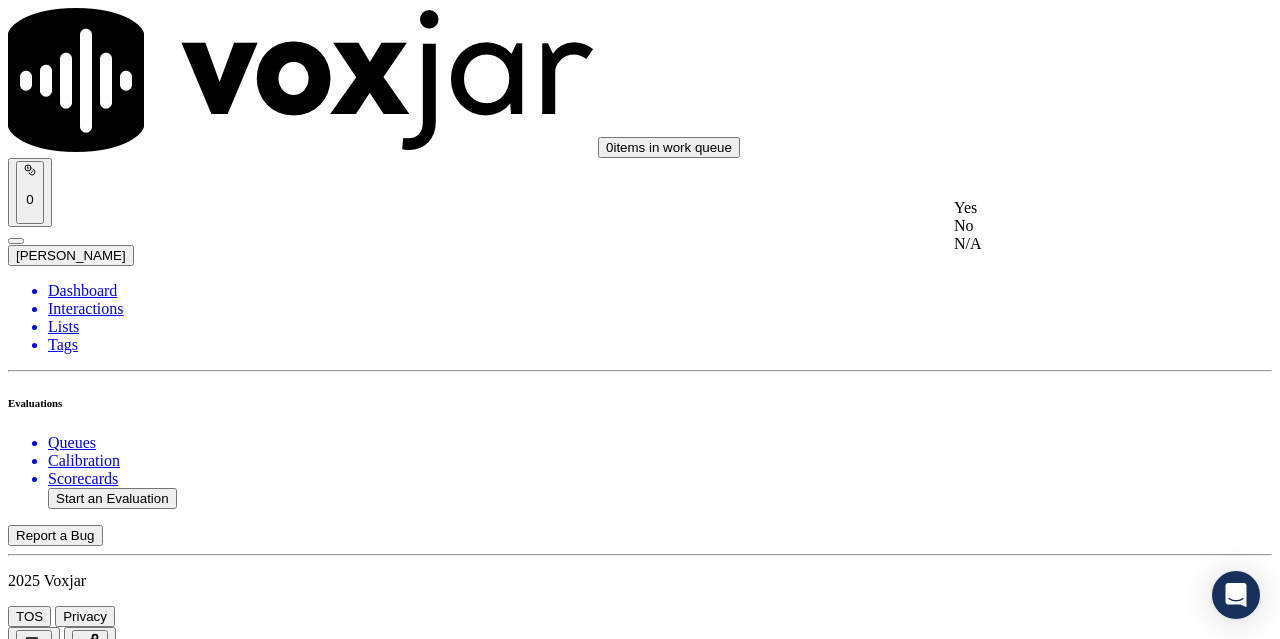click on "Yes" at bounding box center [1067, 208] 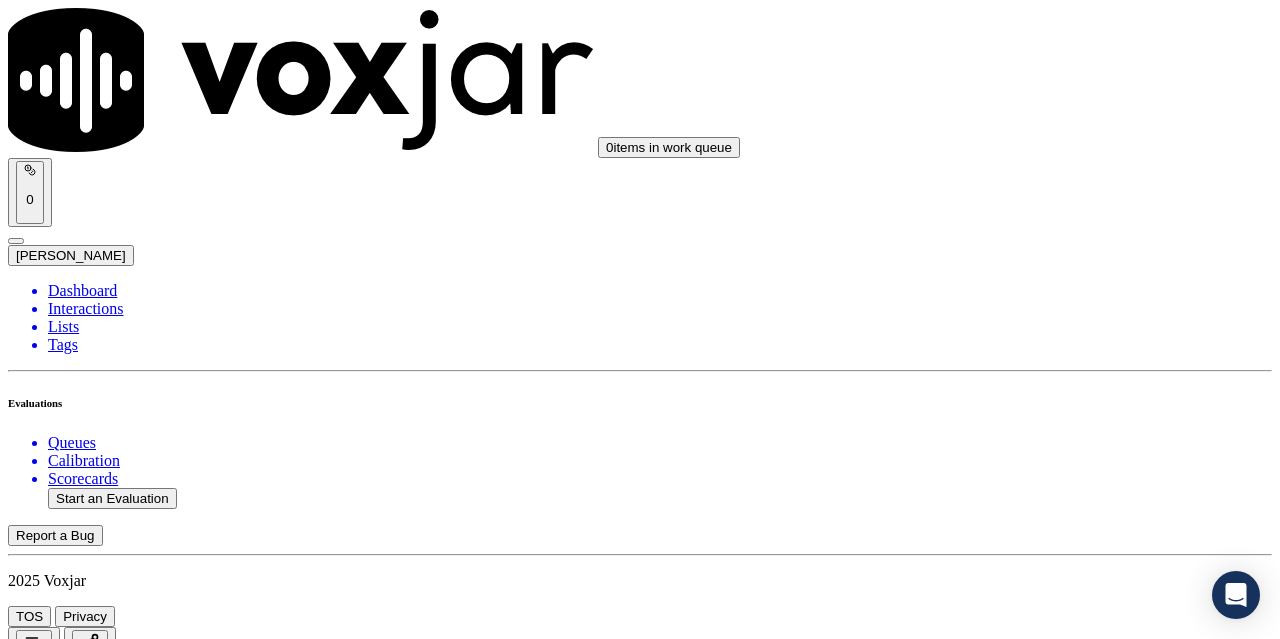 scroll, scrollTop: 2800, scrollLeft: 0, axis: vertical 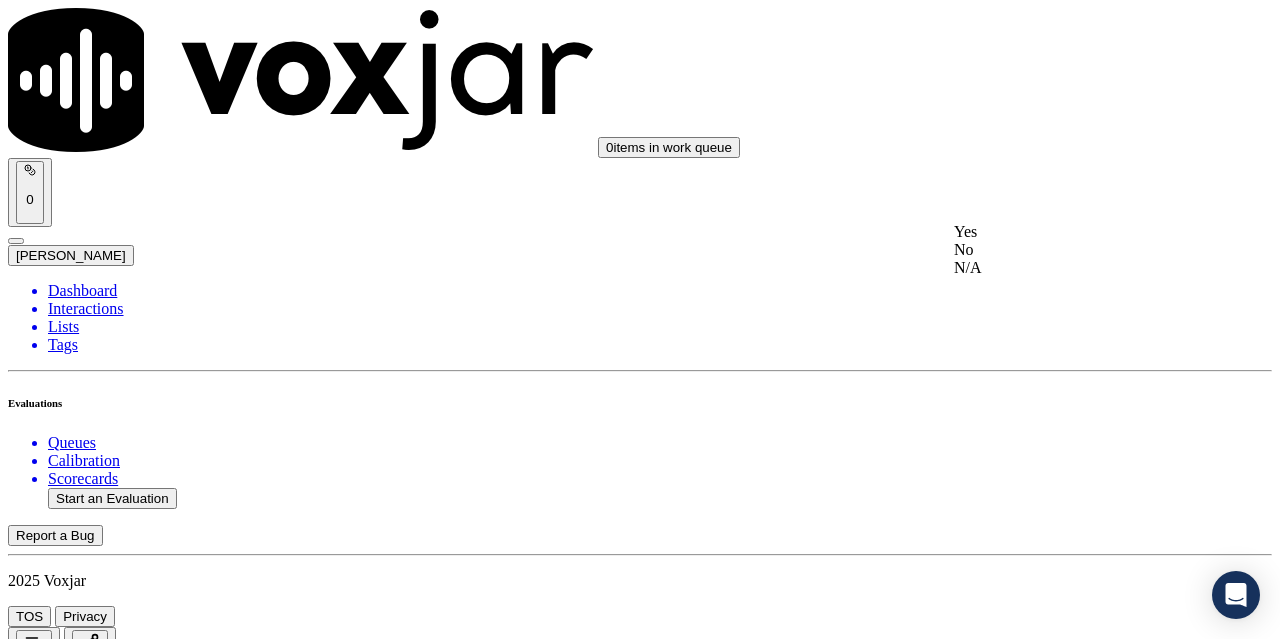 click on "Yes" at bounding box center (1067, 232) 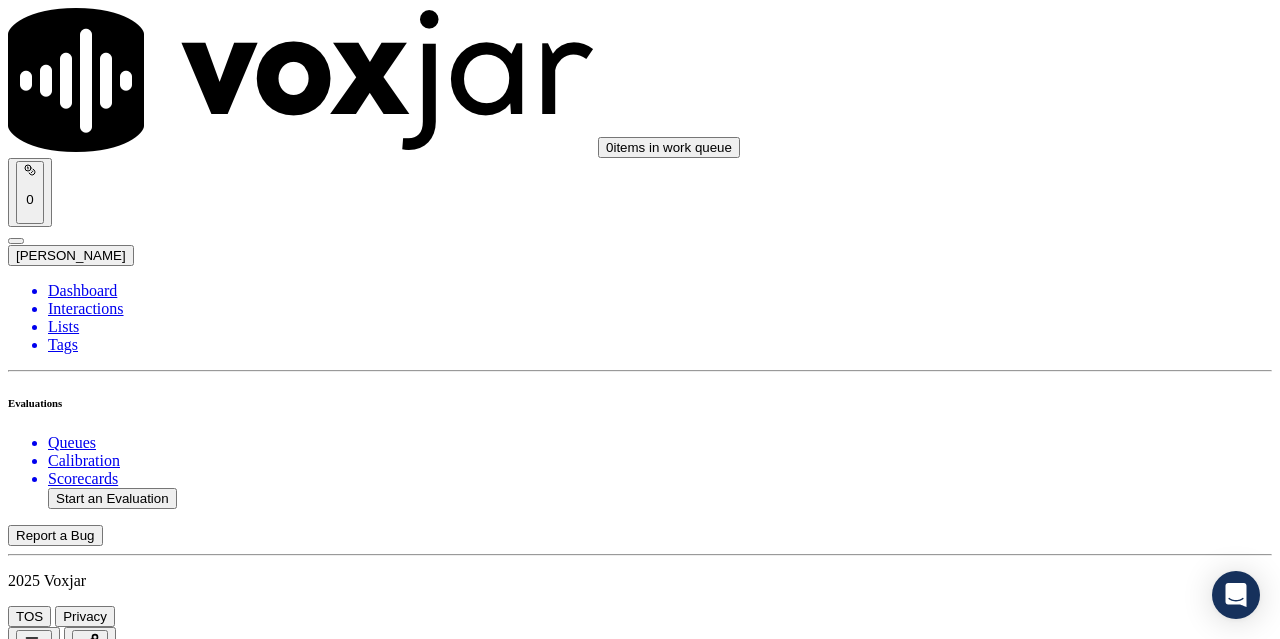 scroll, scrollTop: 3200, scrollLeft: 0, axis: vertical 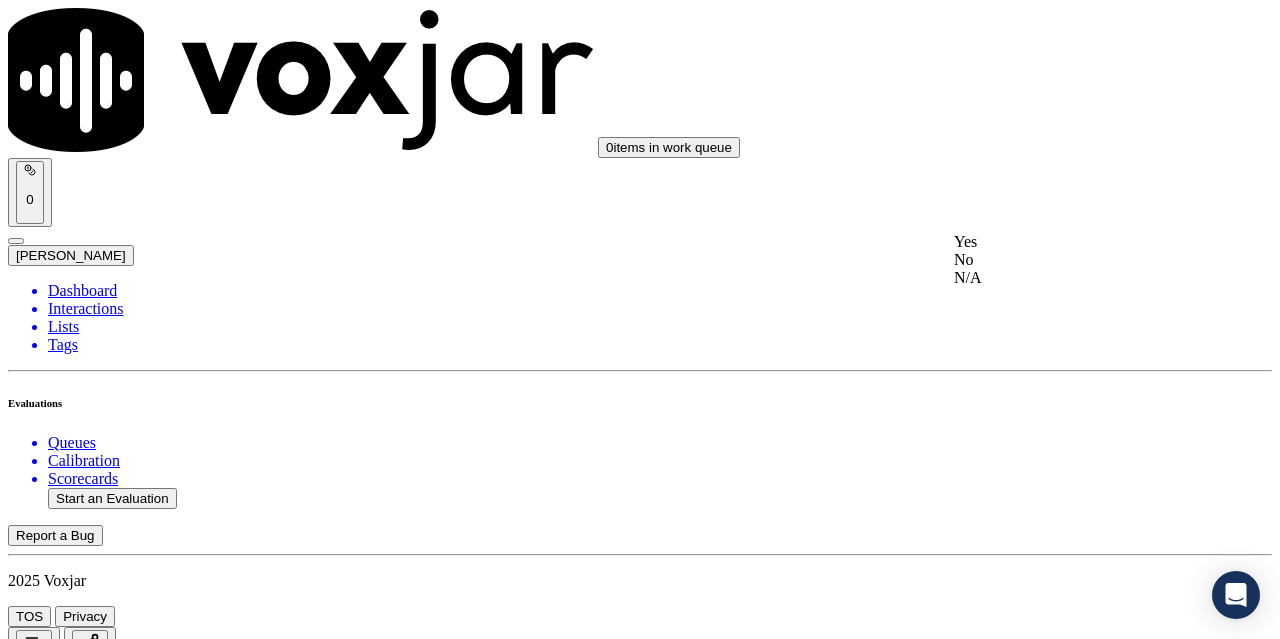 click on "Yes" at bounding box center (1067, 242) 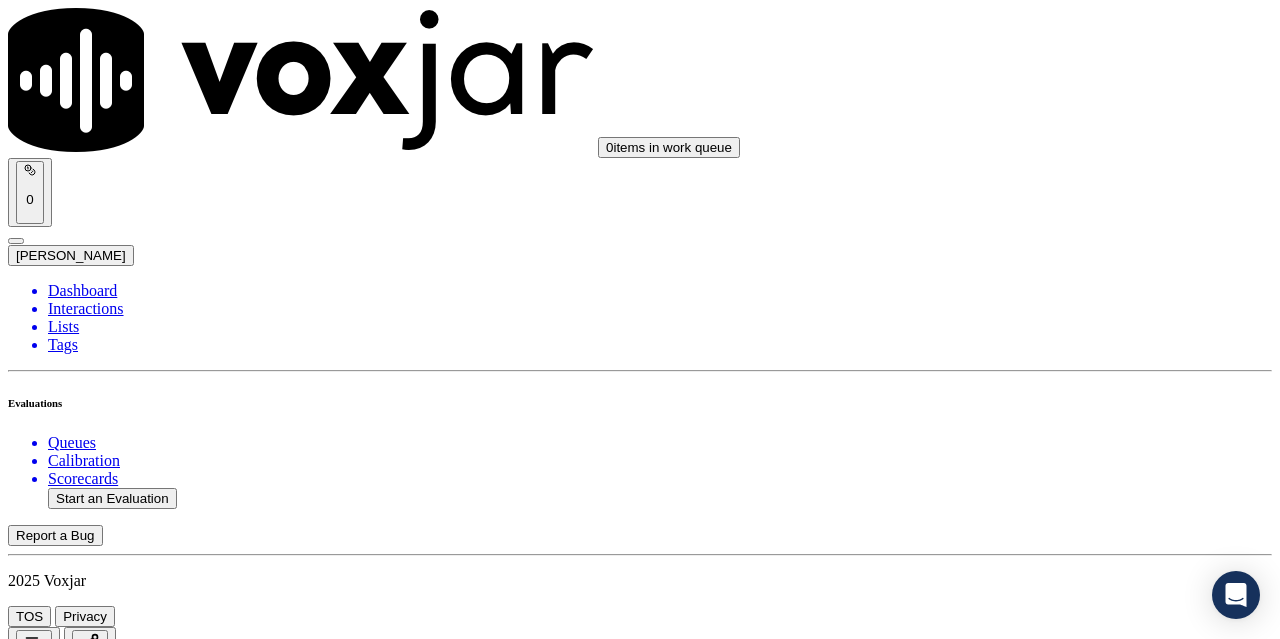scroll, scrollTop: 3400, scrollLeft: 0, axis: vertical 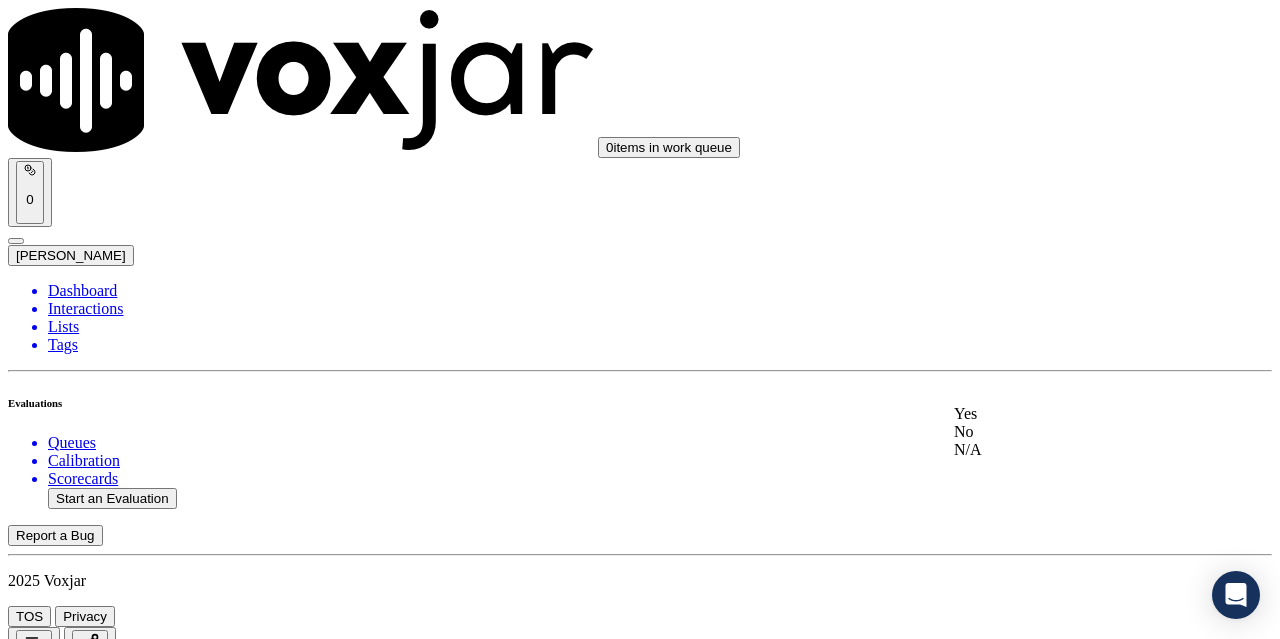 click on "Yes" at bounding box center [1067, 414] 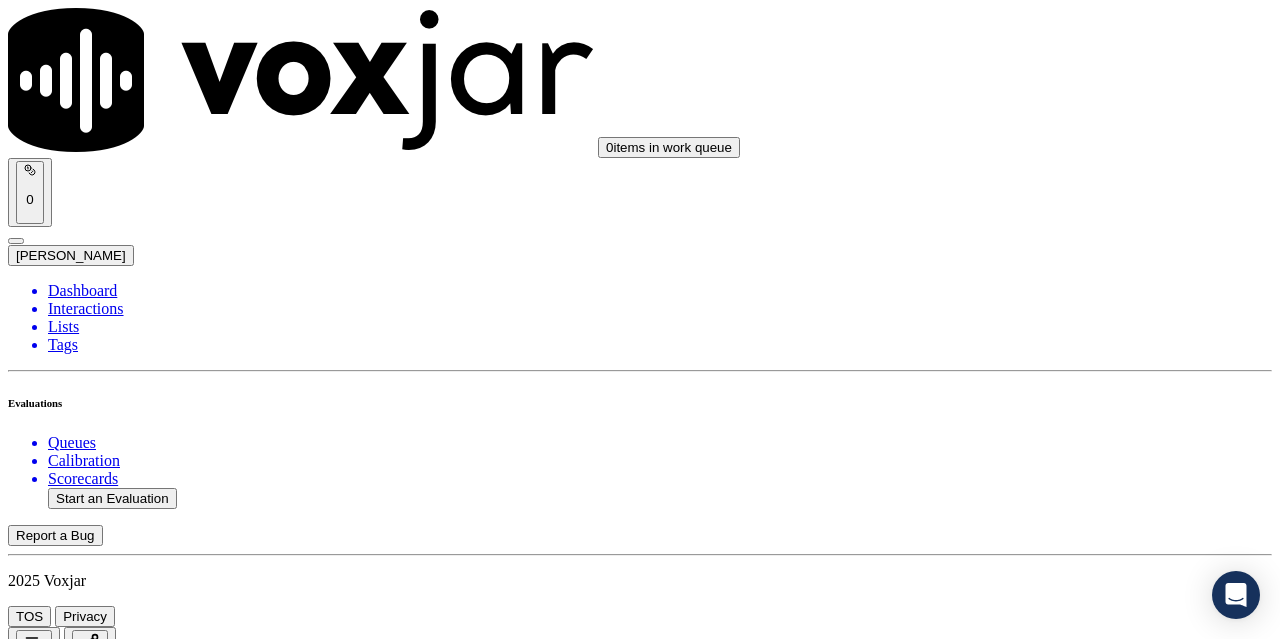 scroll, scrollTop: 3800, scrollLeft: 0, axis: vertical 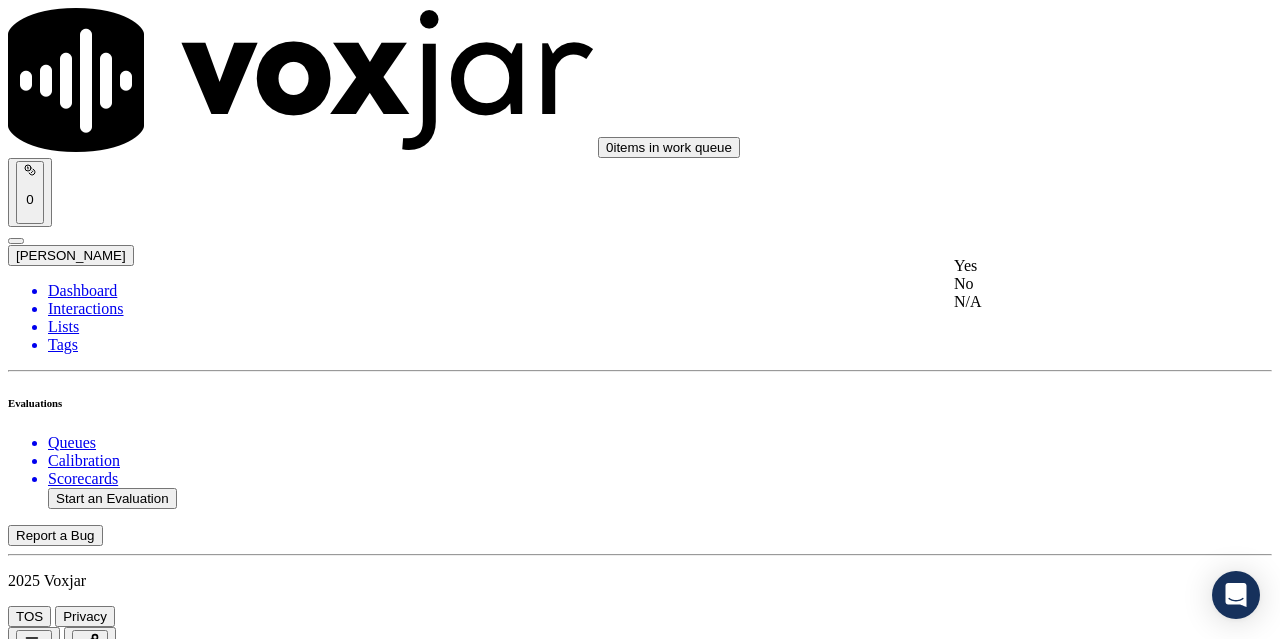 click on "Yes" at bounding box center [1067, 266] 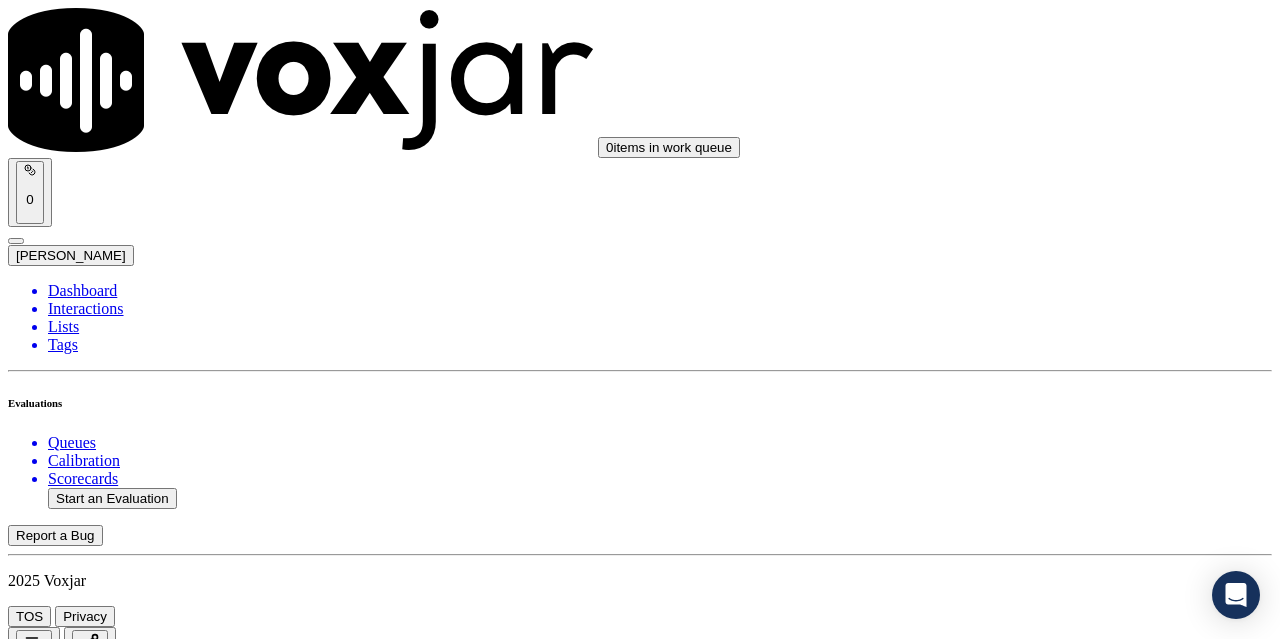 scroll, scrollTop: 4000, scrollLeft: 0, axis: vertical 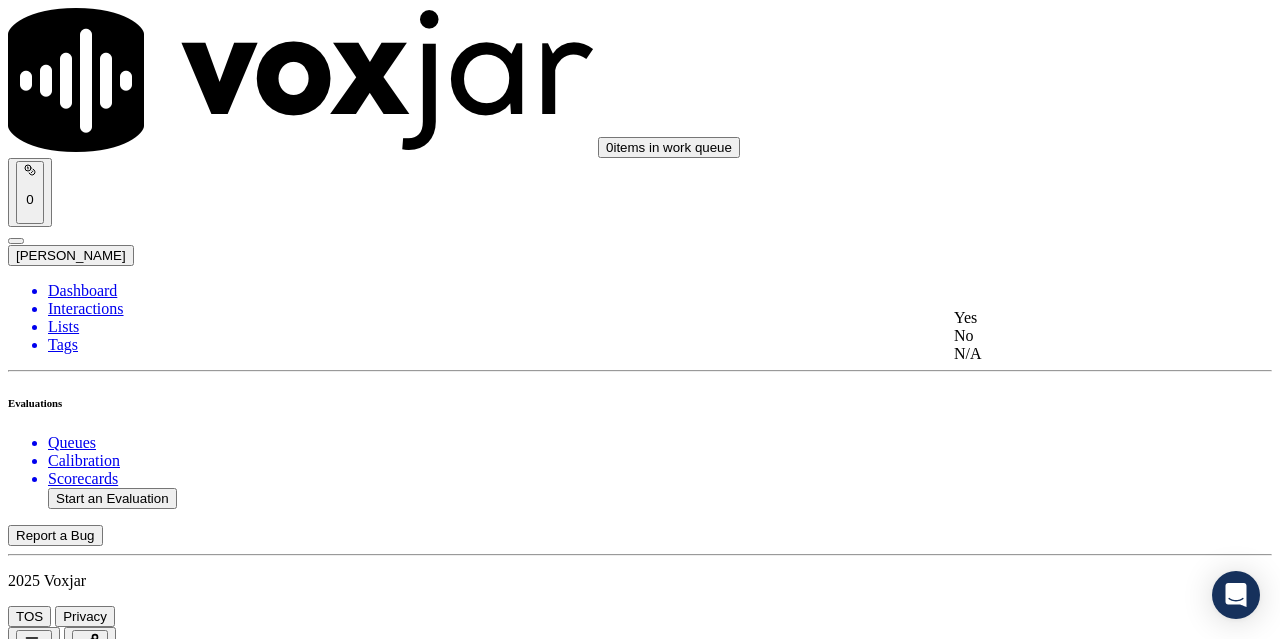 click on "Yes" at bounding box center [1067, 318] 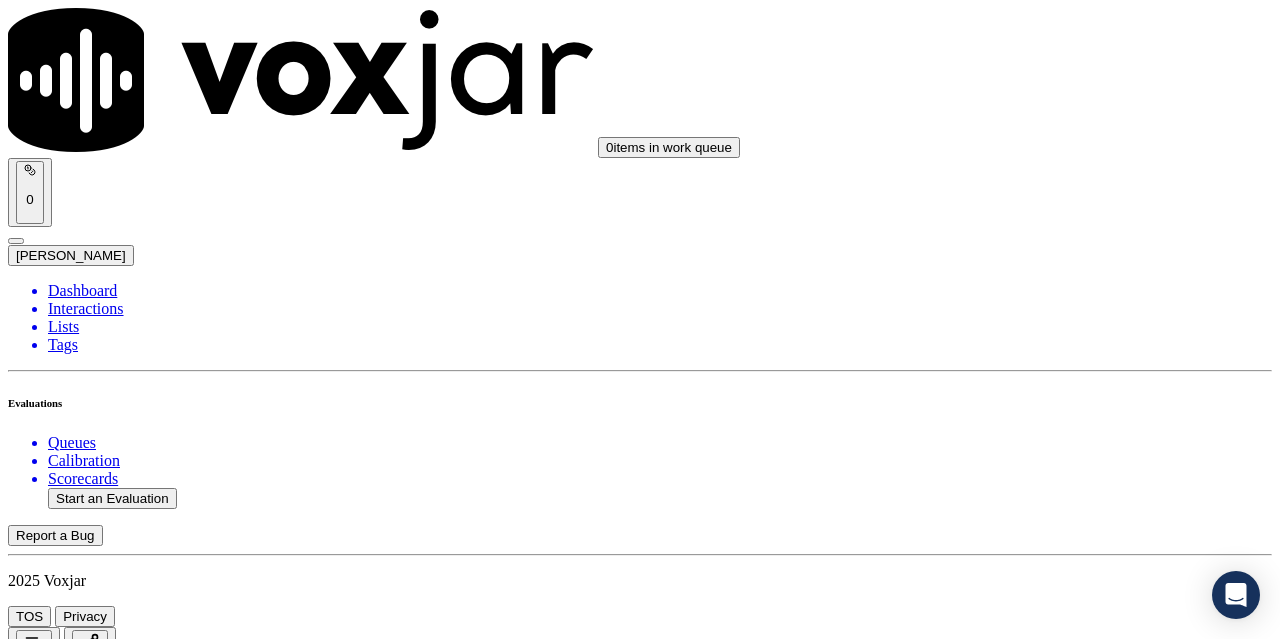 scroll, scrollTop: 4300, scrollLeft: 0, axis: vertical 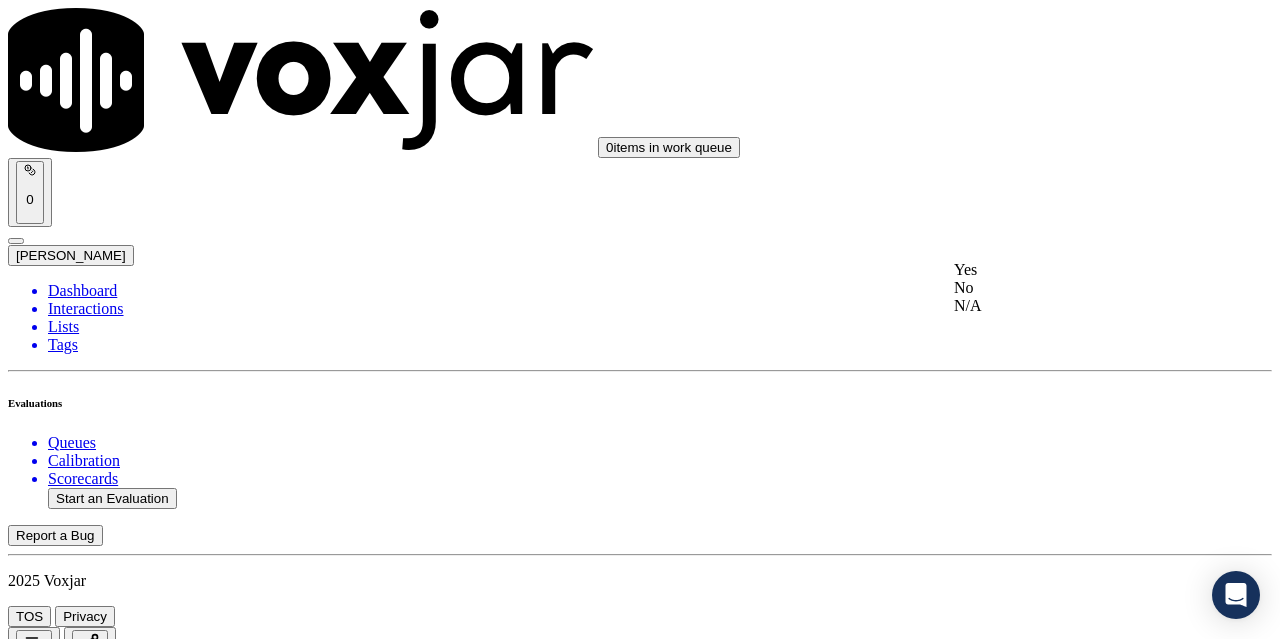 click on "No" 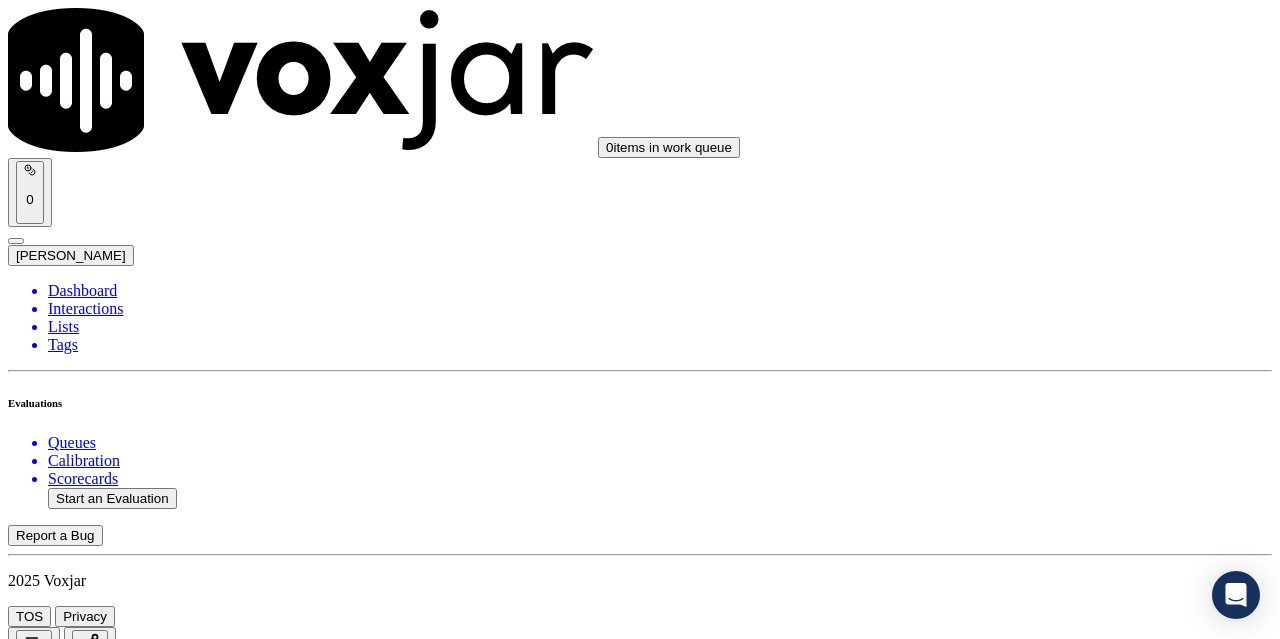 scroll, scrollTop: 4500, scrollLeft: 0, axis: vertical 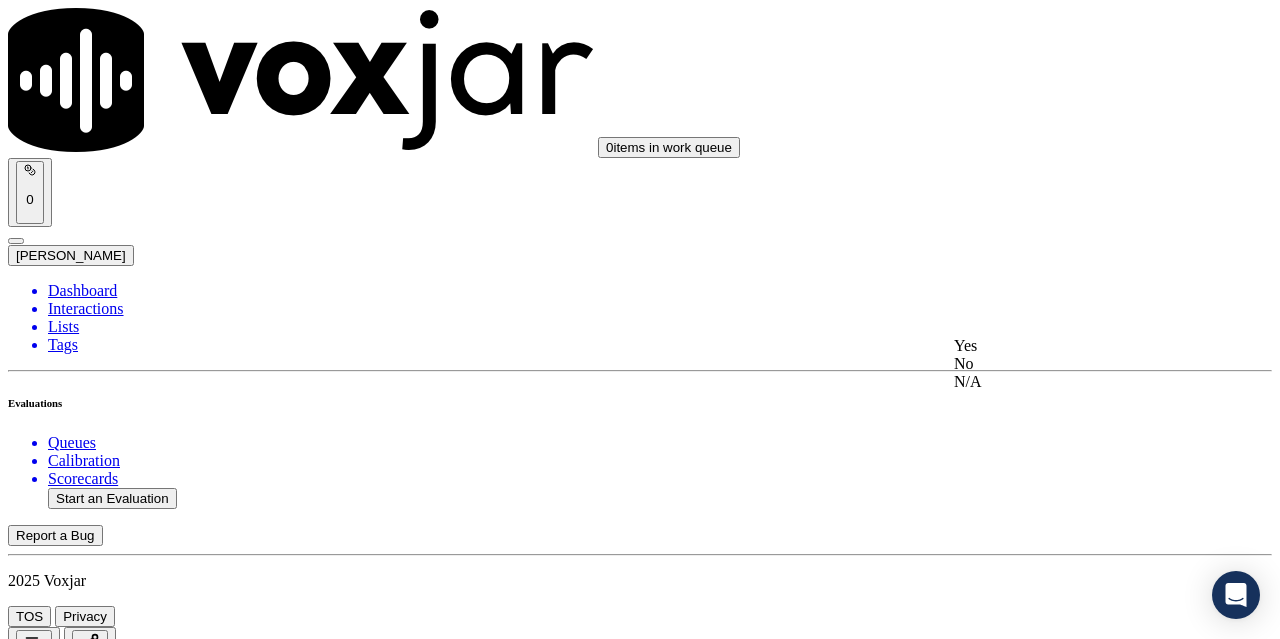 click on "No" 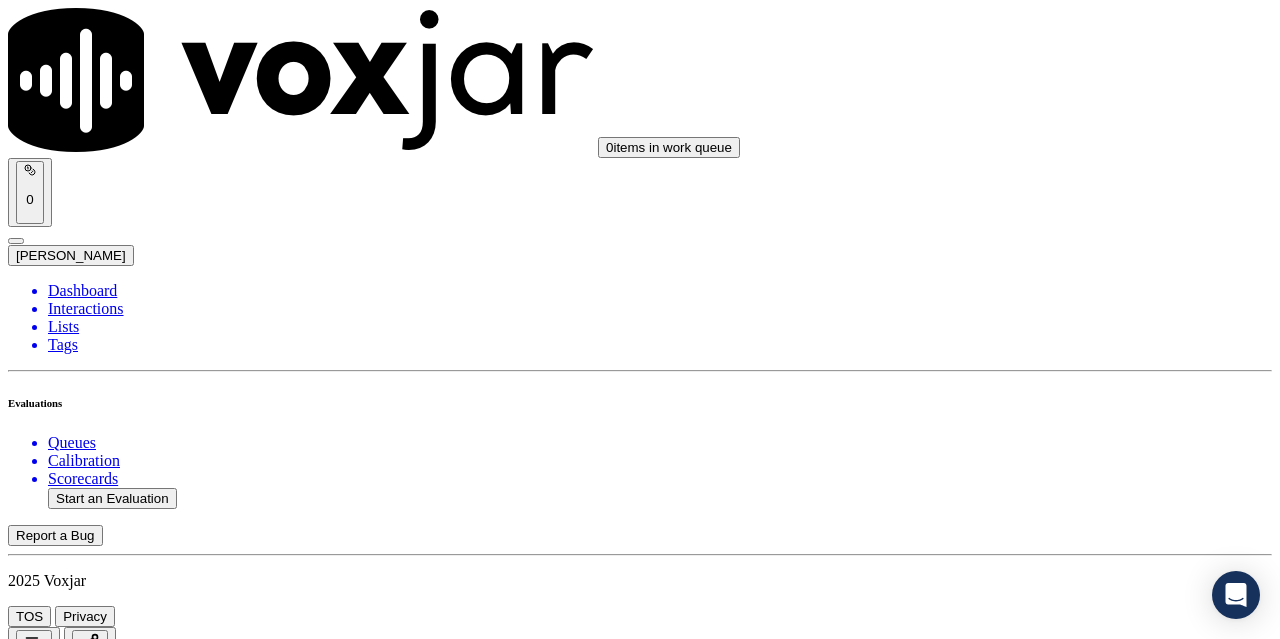 click on "Add Note" at bounding box center (52, 6103) 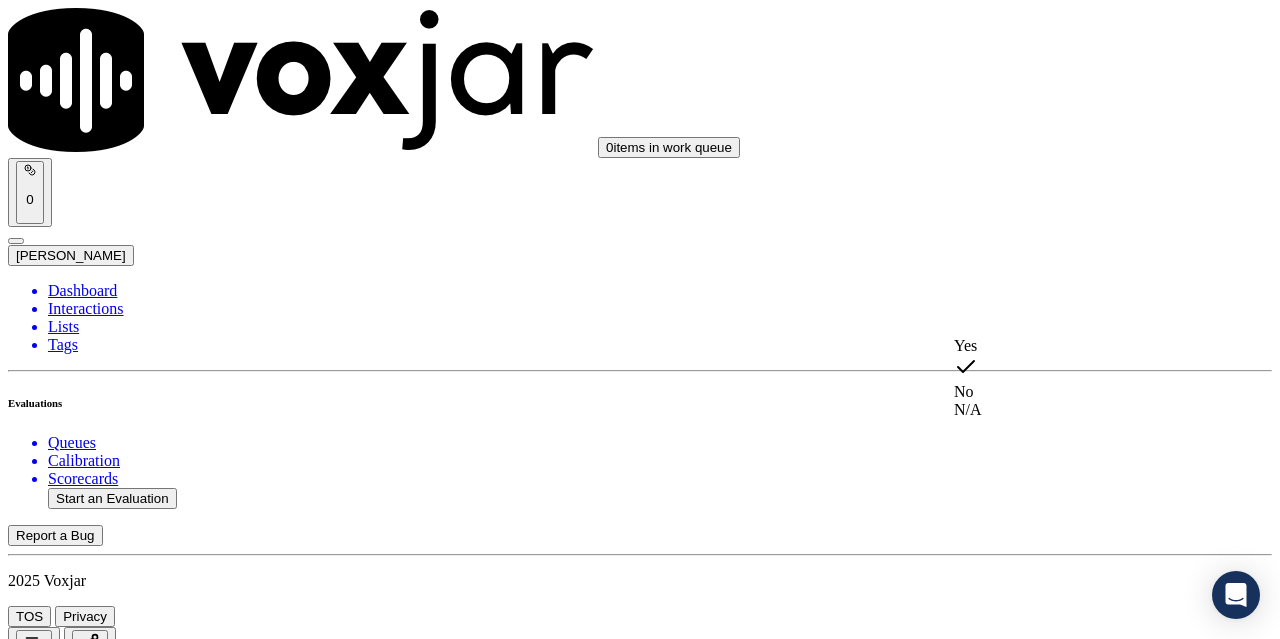 click on "Yes" at bounding box center [1067, 346] 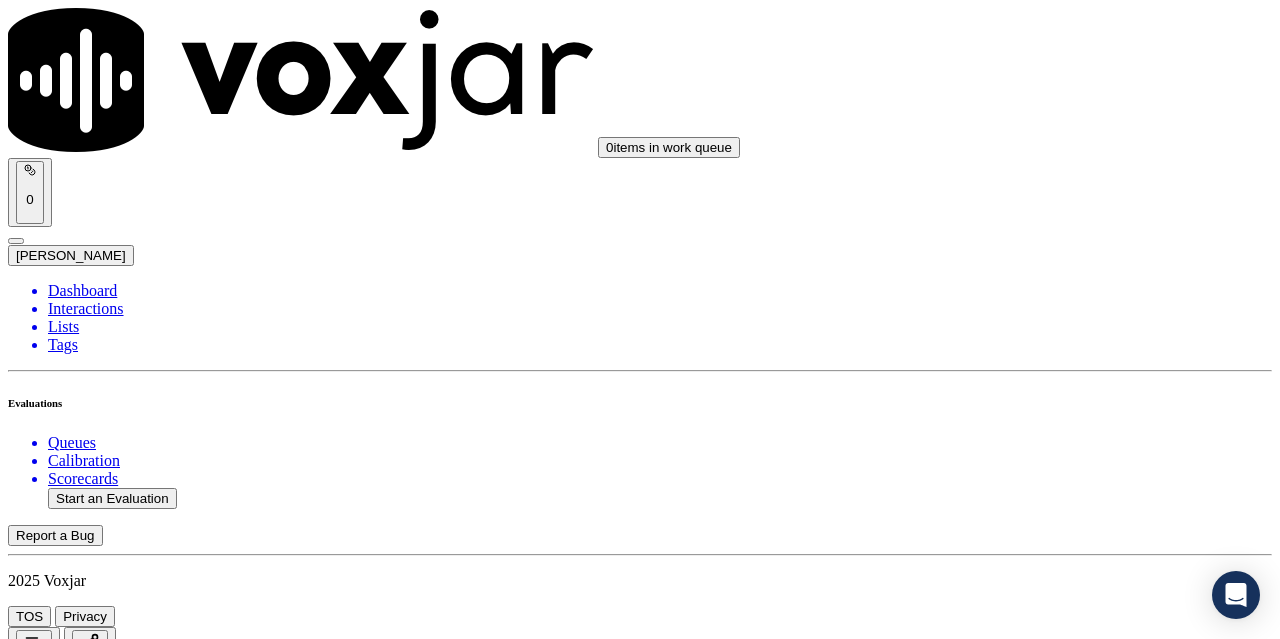 scroll, scrollTop: 4200, scrollLeft: 0, axis: vertical 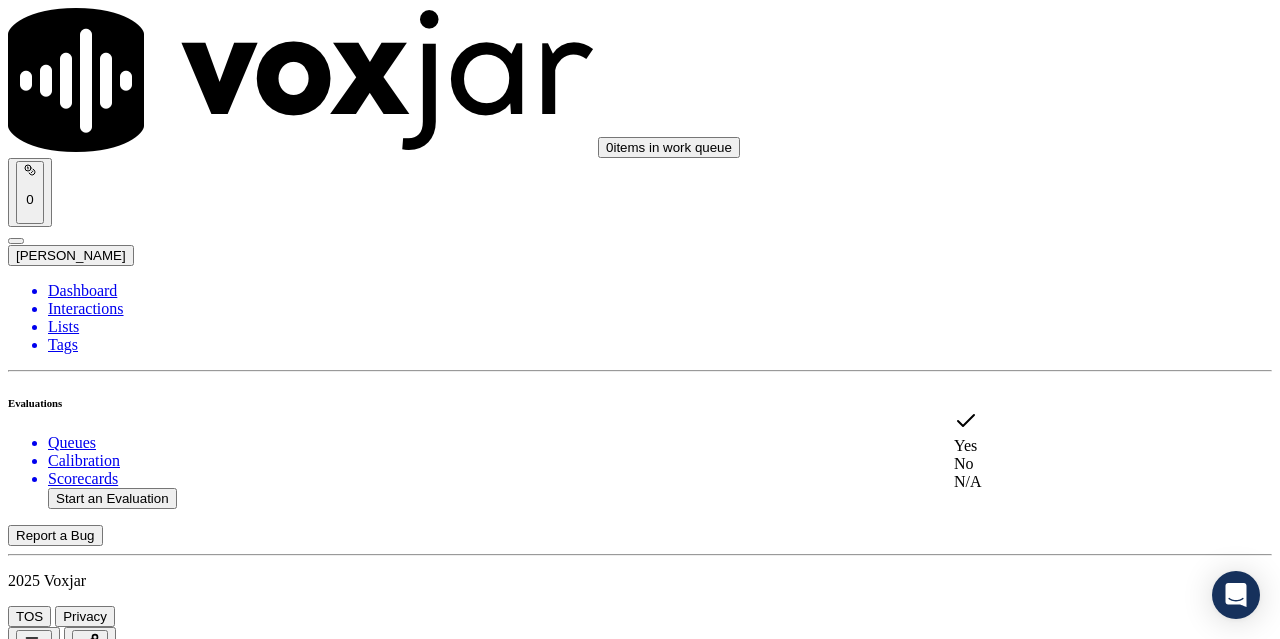 click on "No" 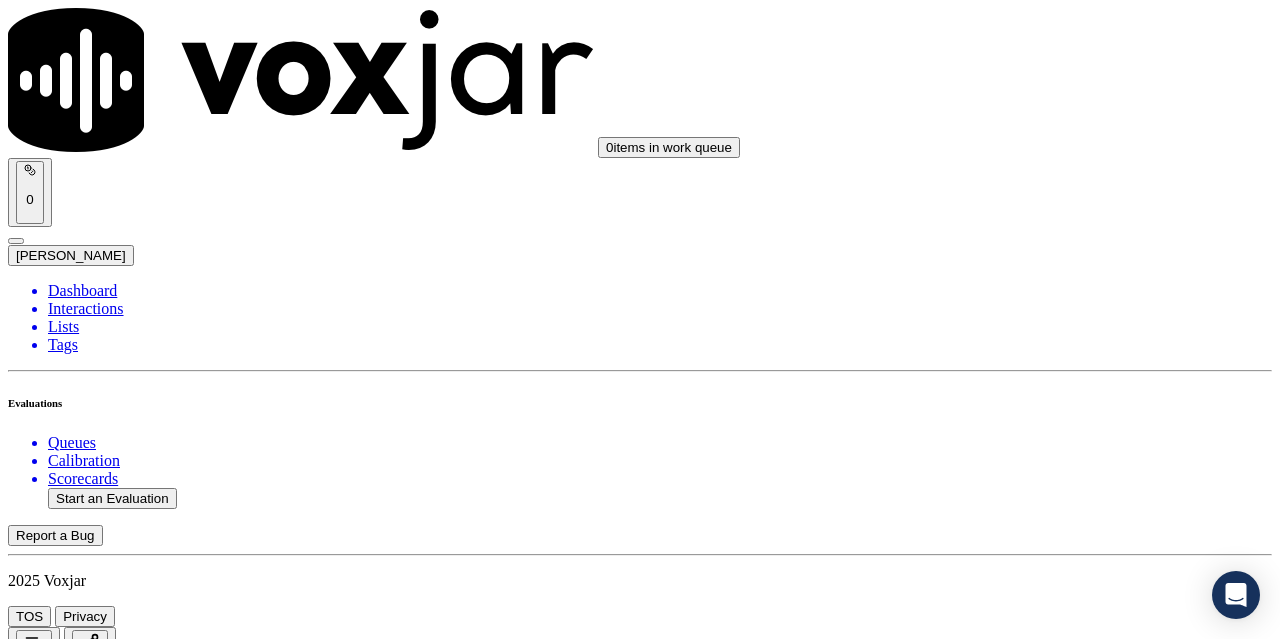 click on "Add Note" at bounding box center [52, 5590] 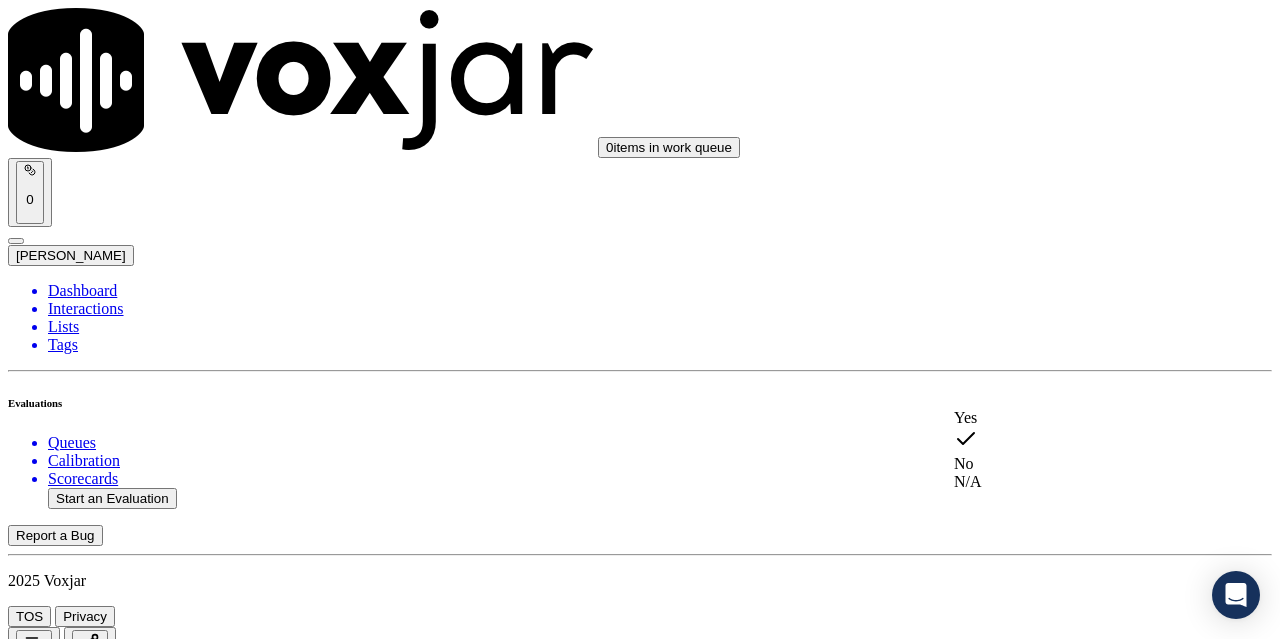 click on "Yes" at bounding box center (1067, 418) 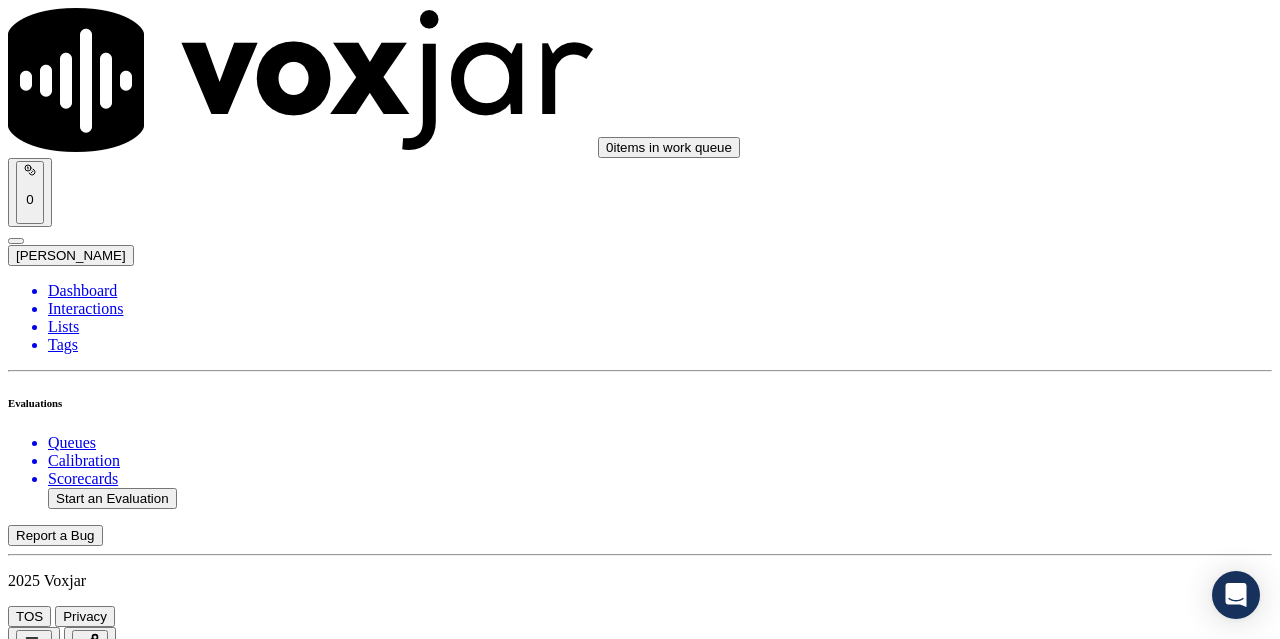 scroll, scrollTop: 4700, scrollLeft: 0, axis: vertical 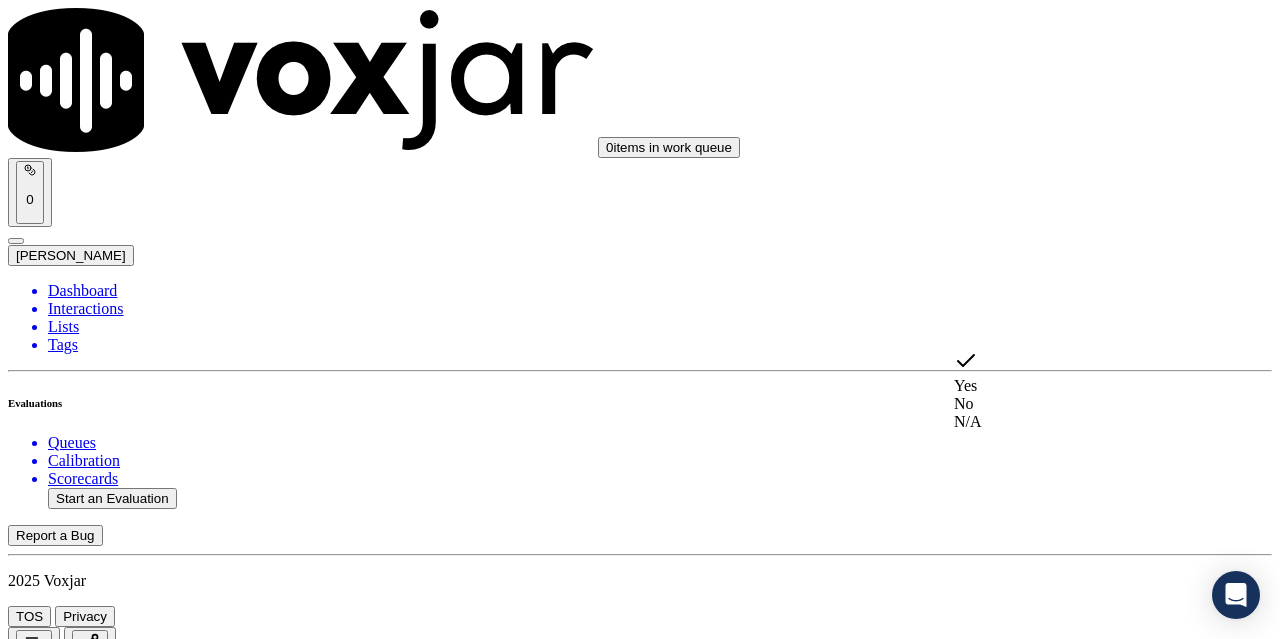 click on "No" 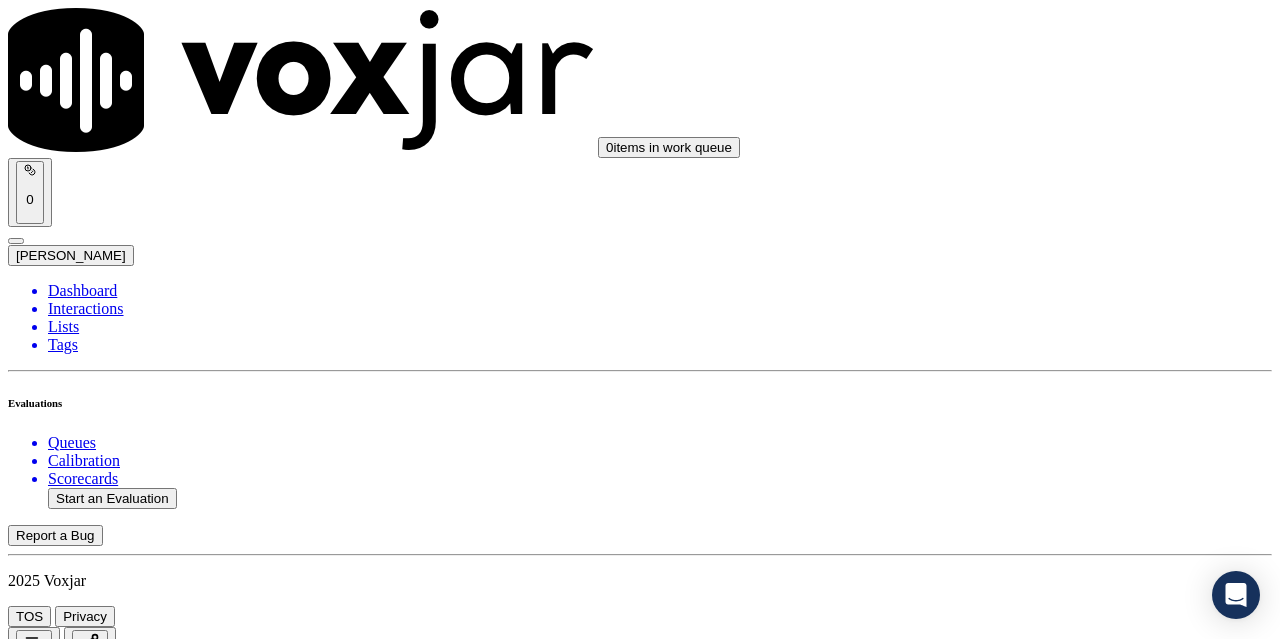 click at bounding box center (88, 6319) 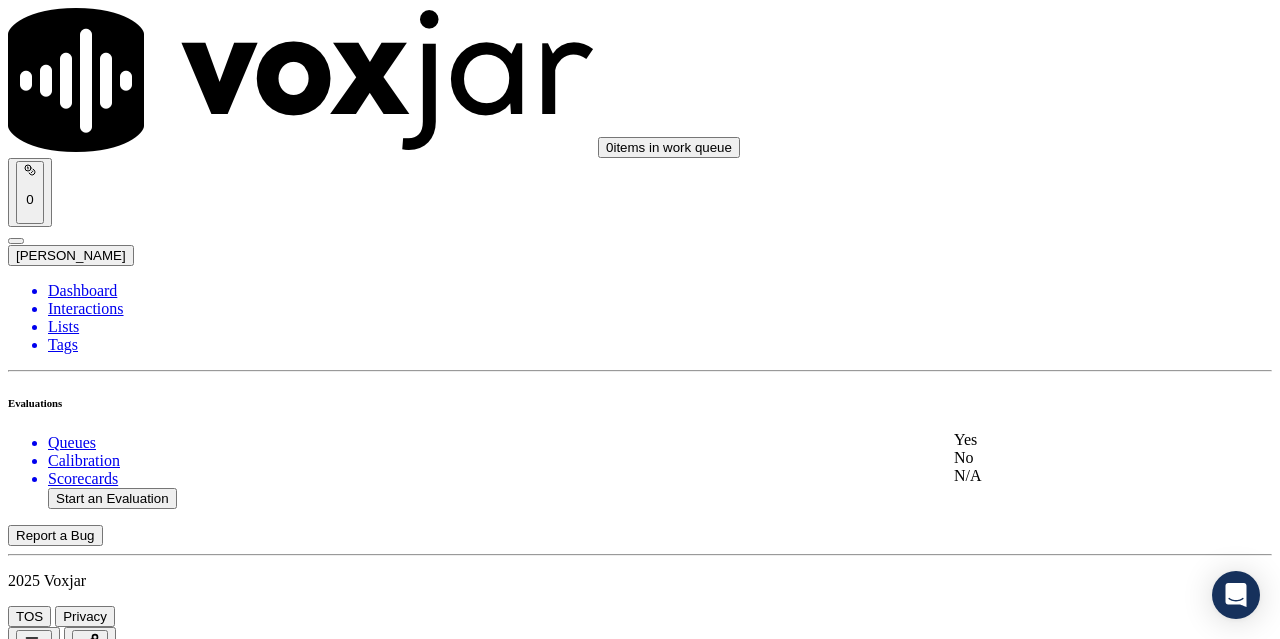 click on "Yes" at bounding box center [1067, 440] 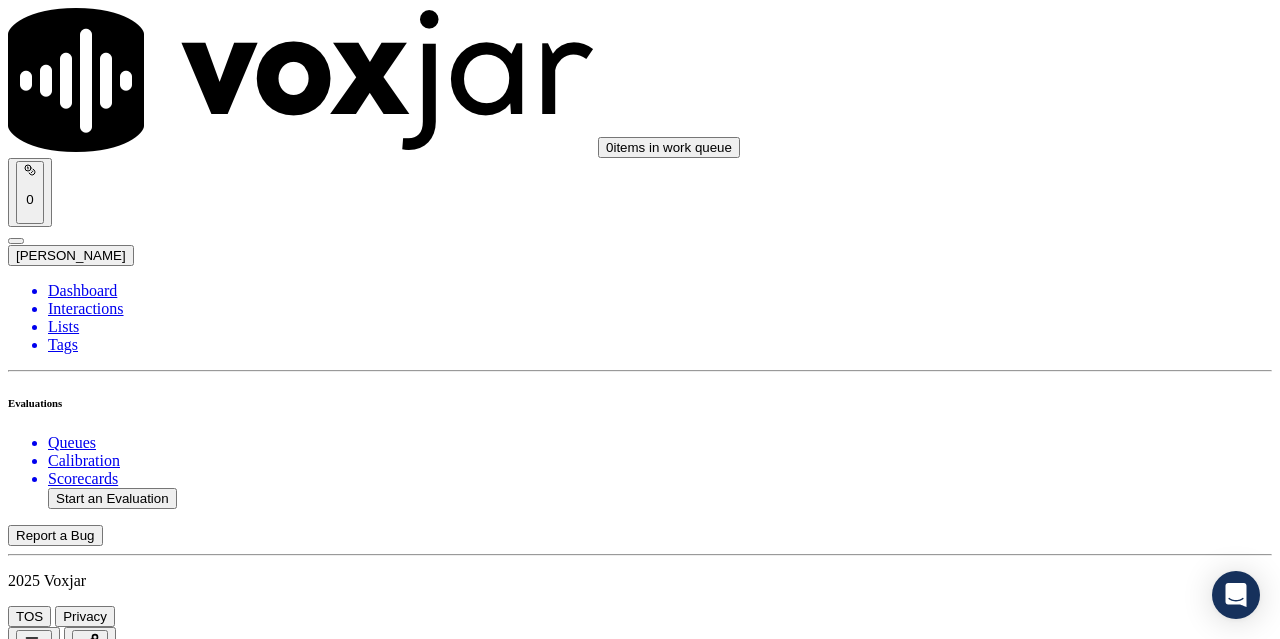scroll, scrollTop: 5400, scrollLeft: 0, axis: vertical 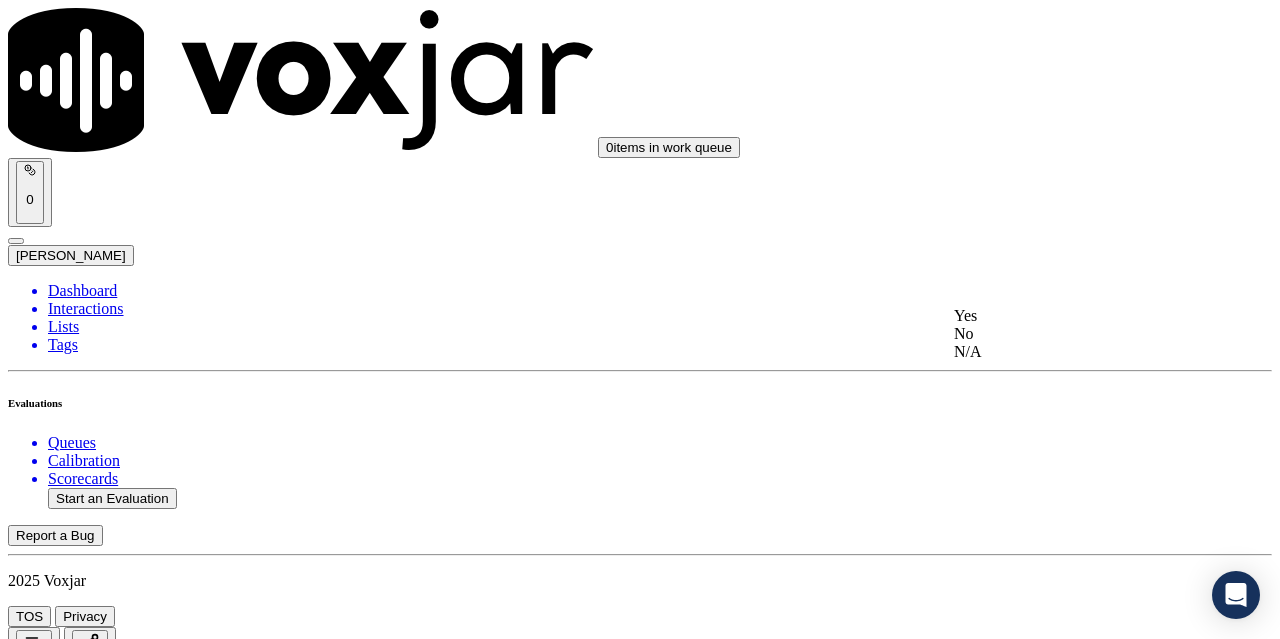 click on "Yes" at bounding box center [1067, 316] 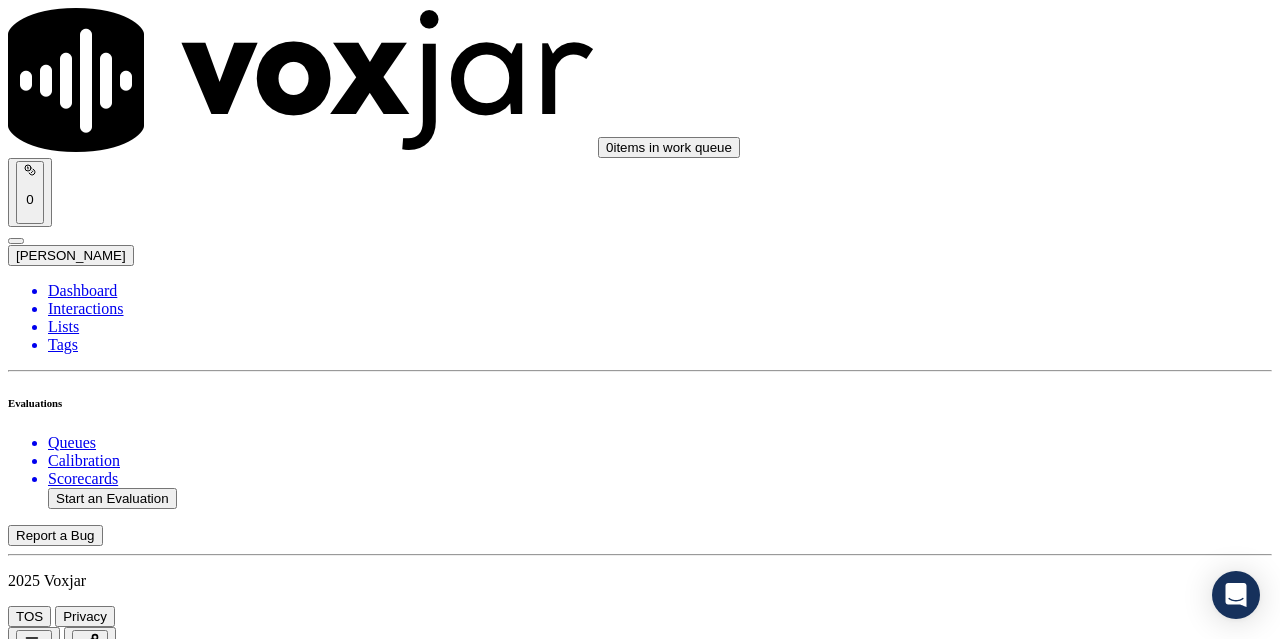scroll, scrollTop: 5800, scrollLeft: 0, axis: vertical 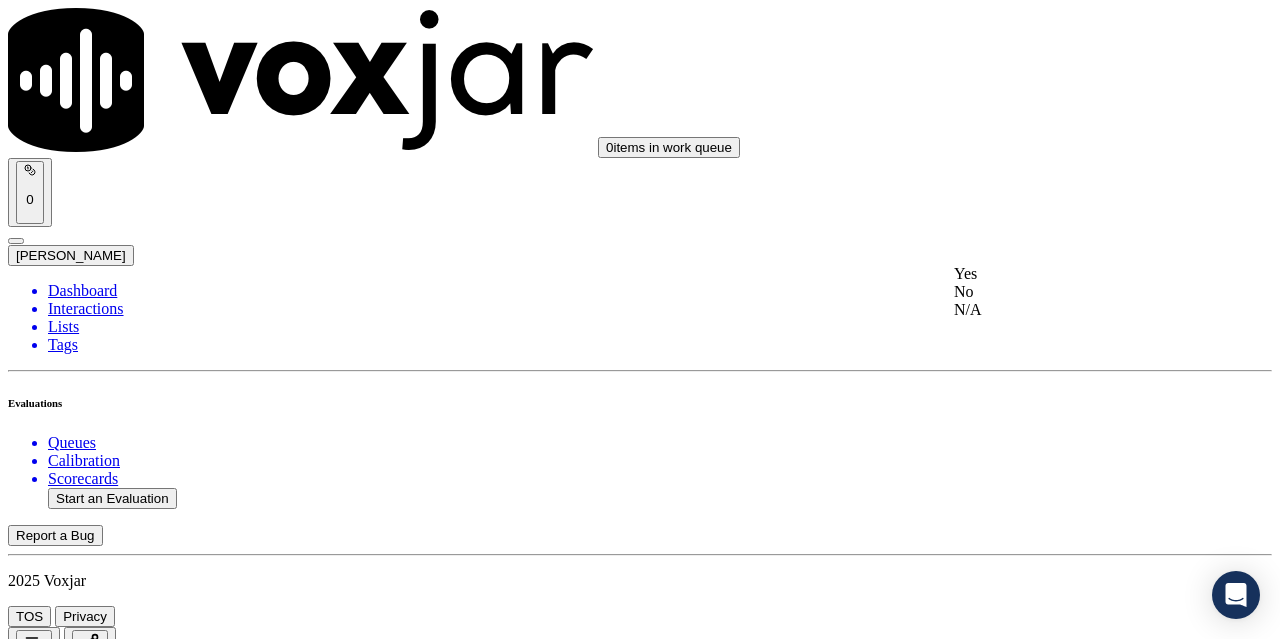 drag, startPoint x: 1039, startPoint y: 348, endPoint x: 1062, endPoint y: 343, distance: 23.537205 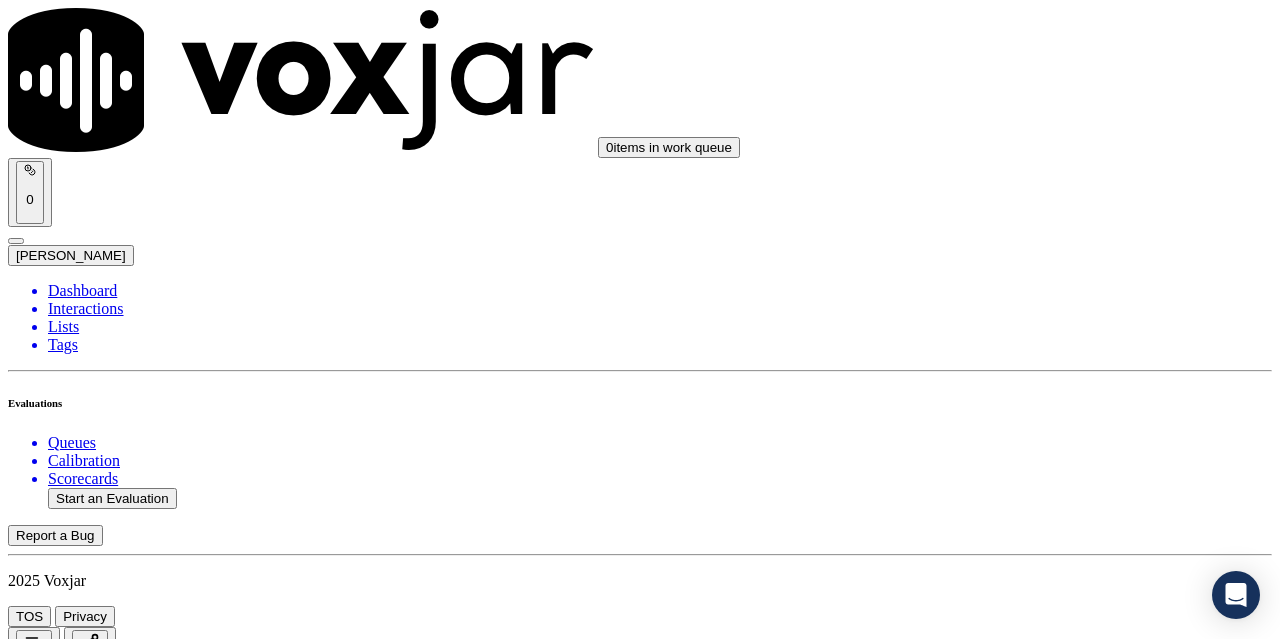 click on "Add Note" at bounding box center (52, 7136) 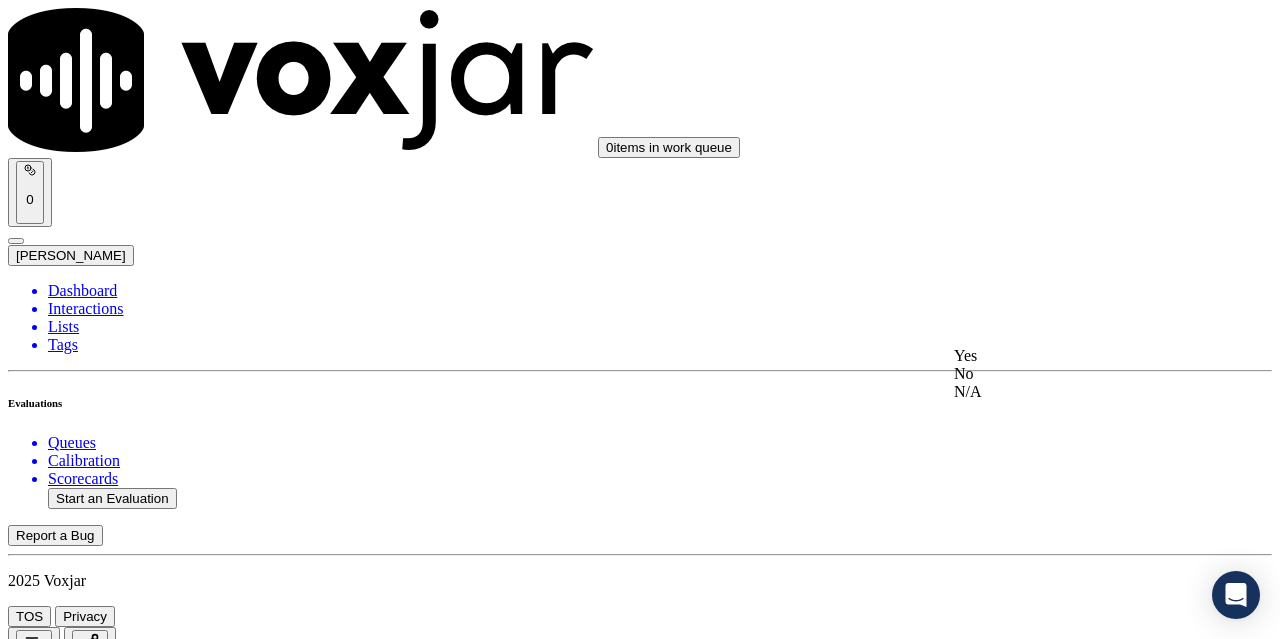 click on "Yes" at bounding box center [1067, 356] 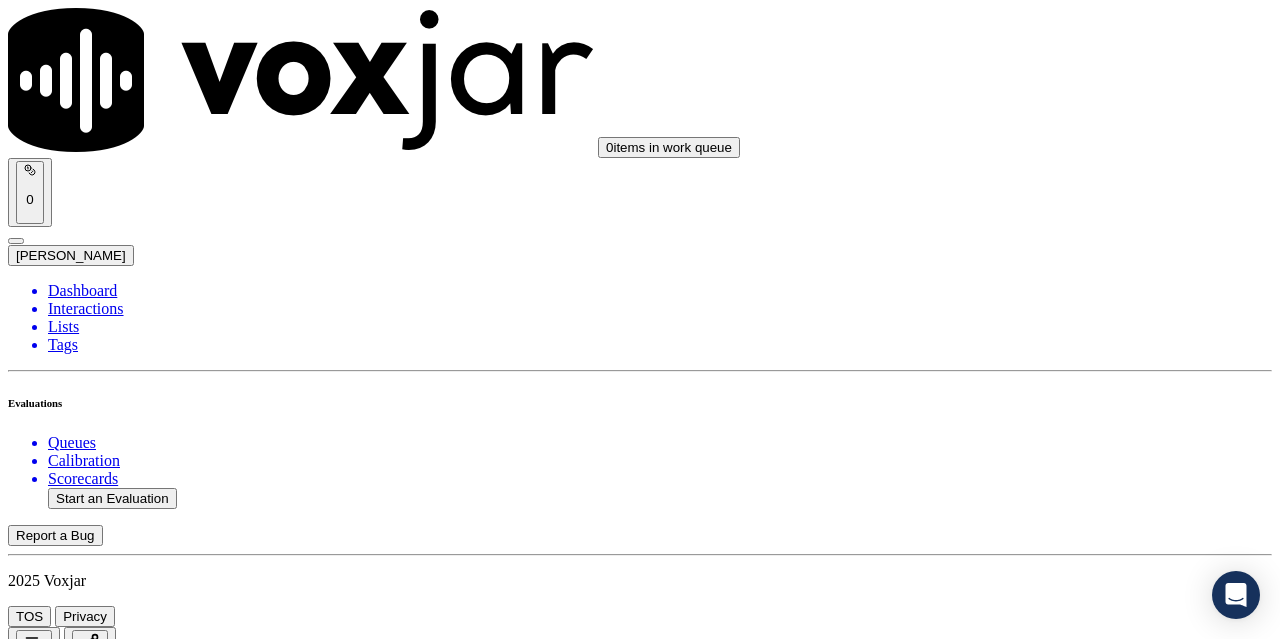 scroll, scrollTop: 6320, scrollLeft: 0, axis: vertical 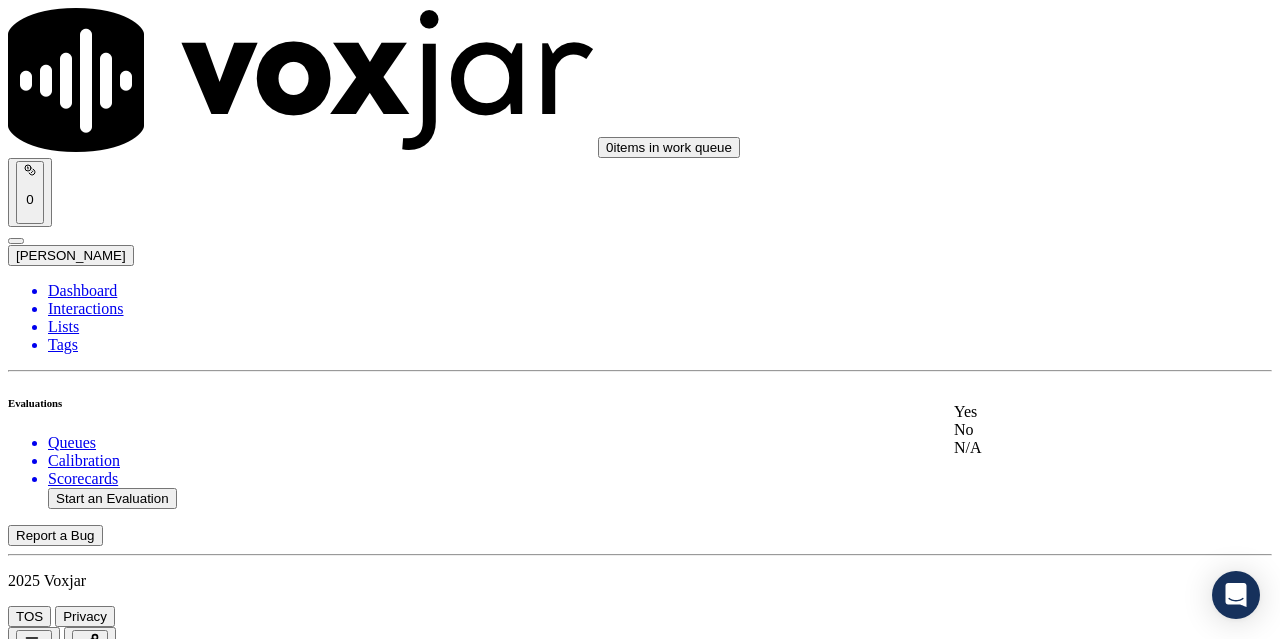 click on "Yes" at bounding box center [1067, 412] 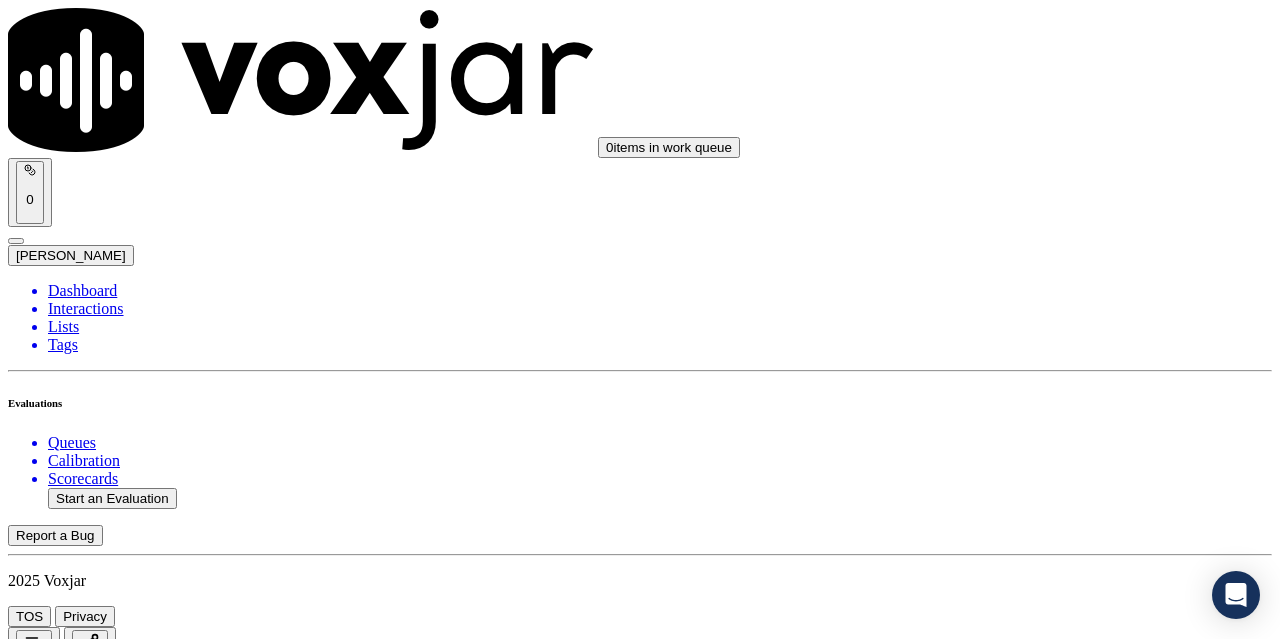 click on "Submit Scores" at bounding box center [59, 7714] 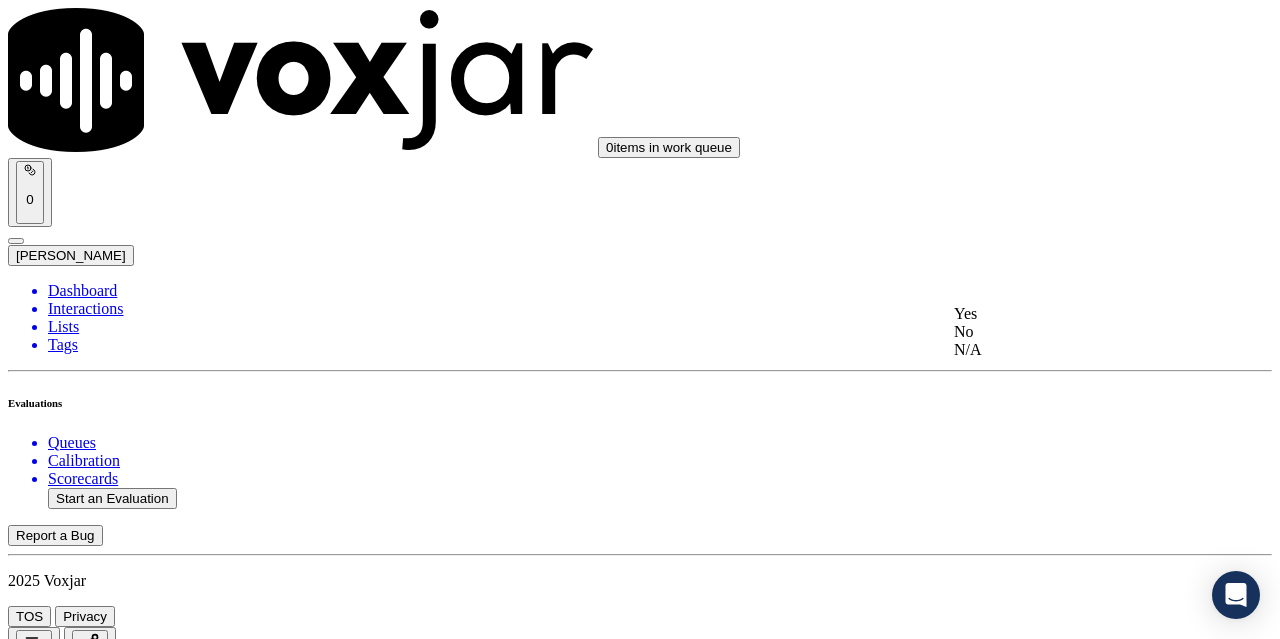 click on "No" 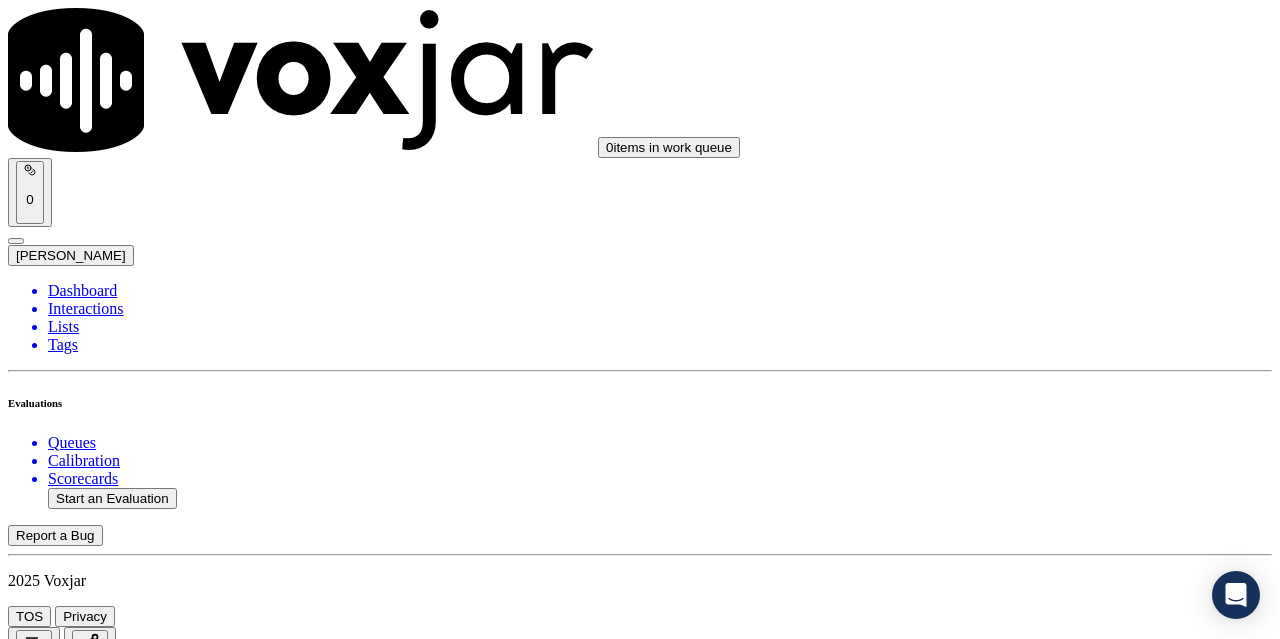click on "Add Note" at bounding box center [52, 4097] 